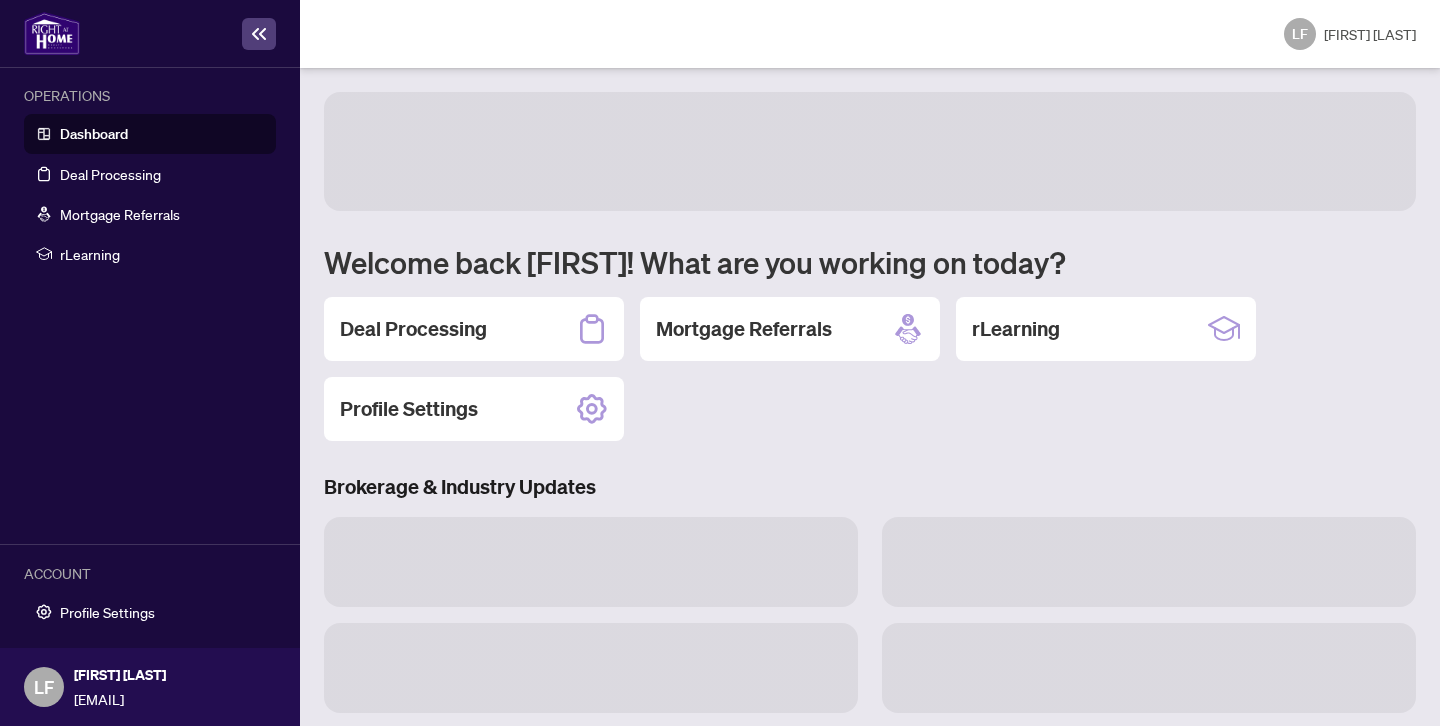 scroll, scrollTop: 0, scrollLeft: 0, axis: both 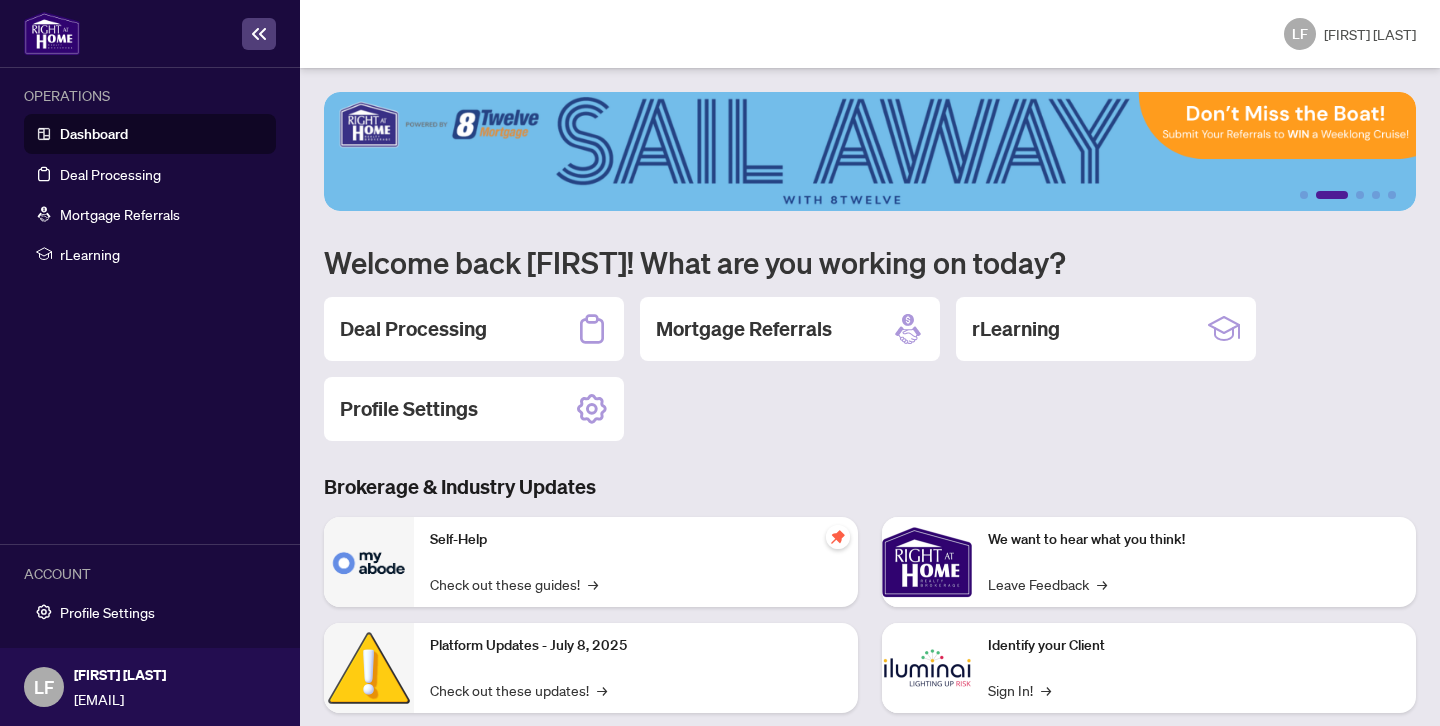 click on "Dashboard" at bounding box center (94, 134) 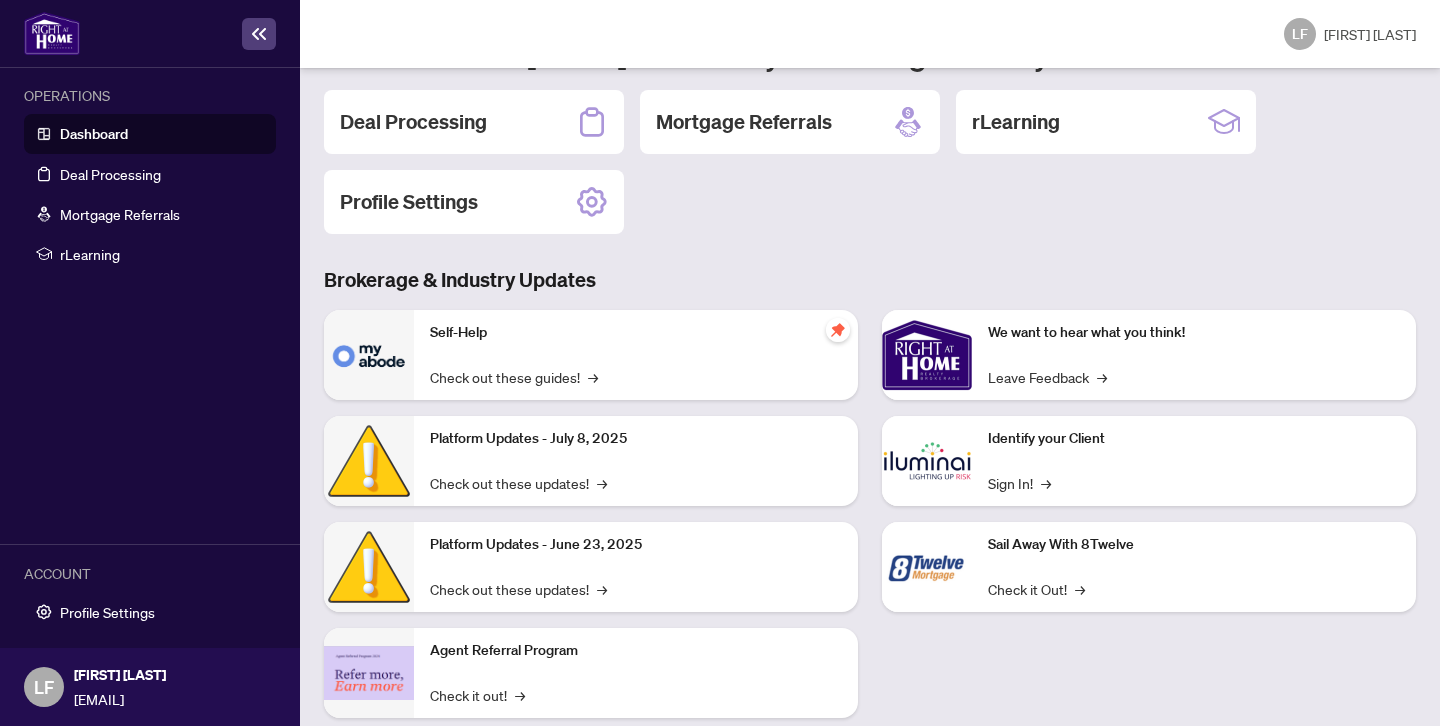 scroll, scrollTop: 0, scrollLeft: 0, axis: both 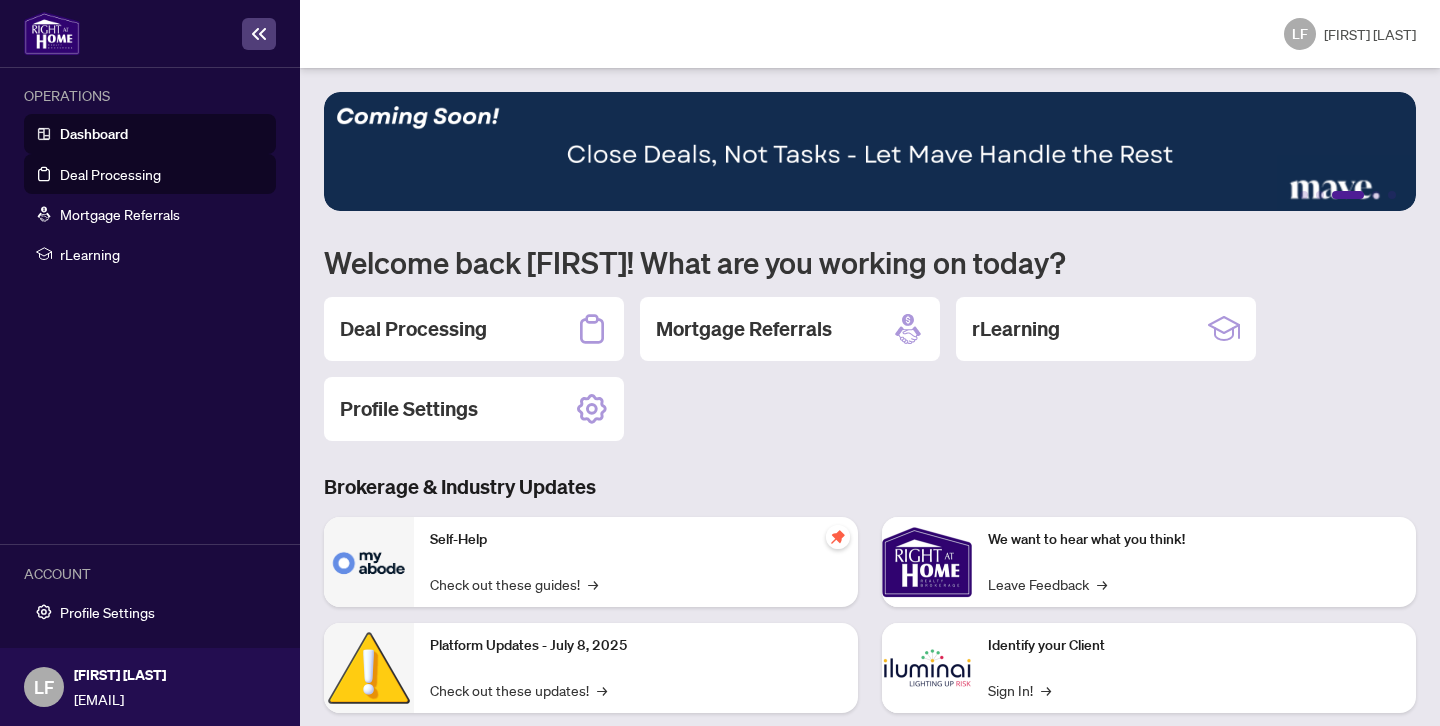 click on "Deal Processing" at bounding box center [110, 174] 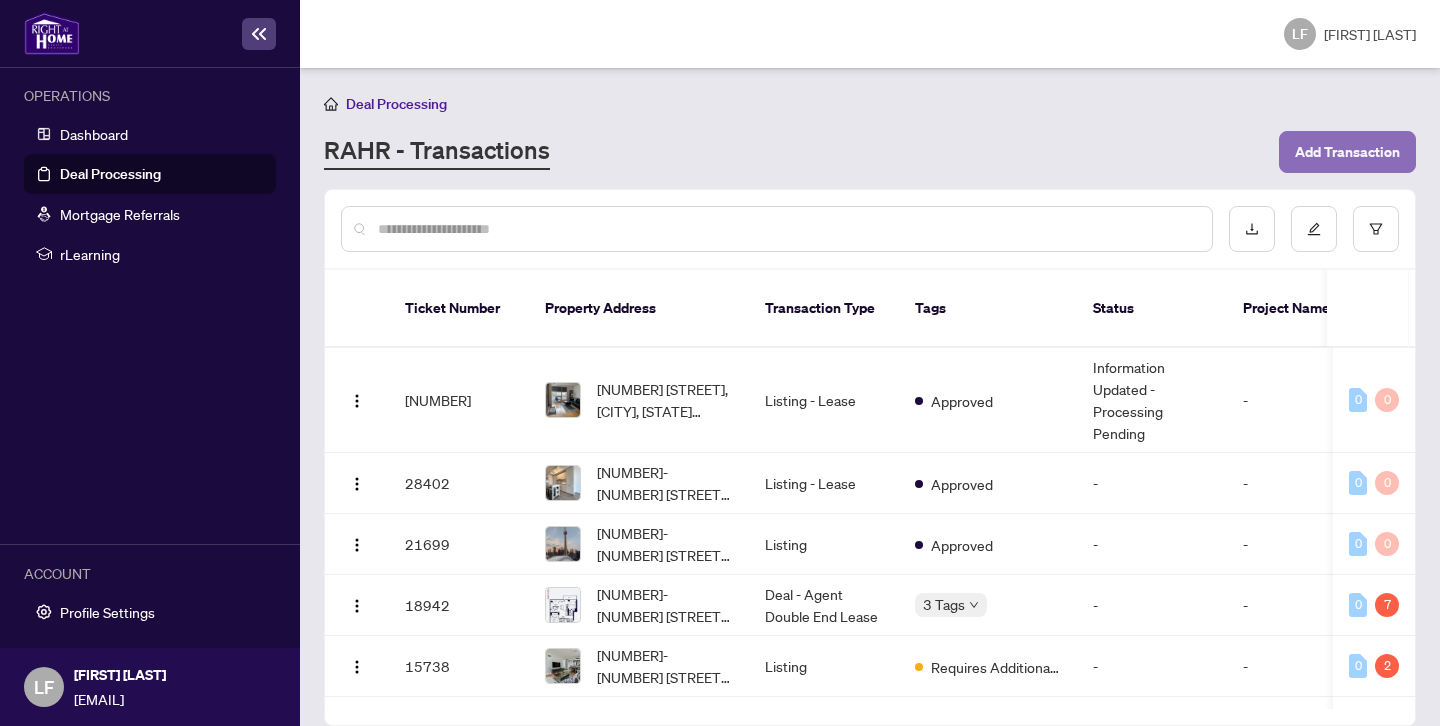 click on "Add Transaction" at bounding box center [1347, 152] 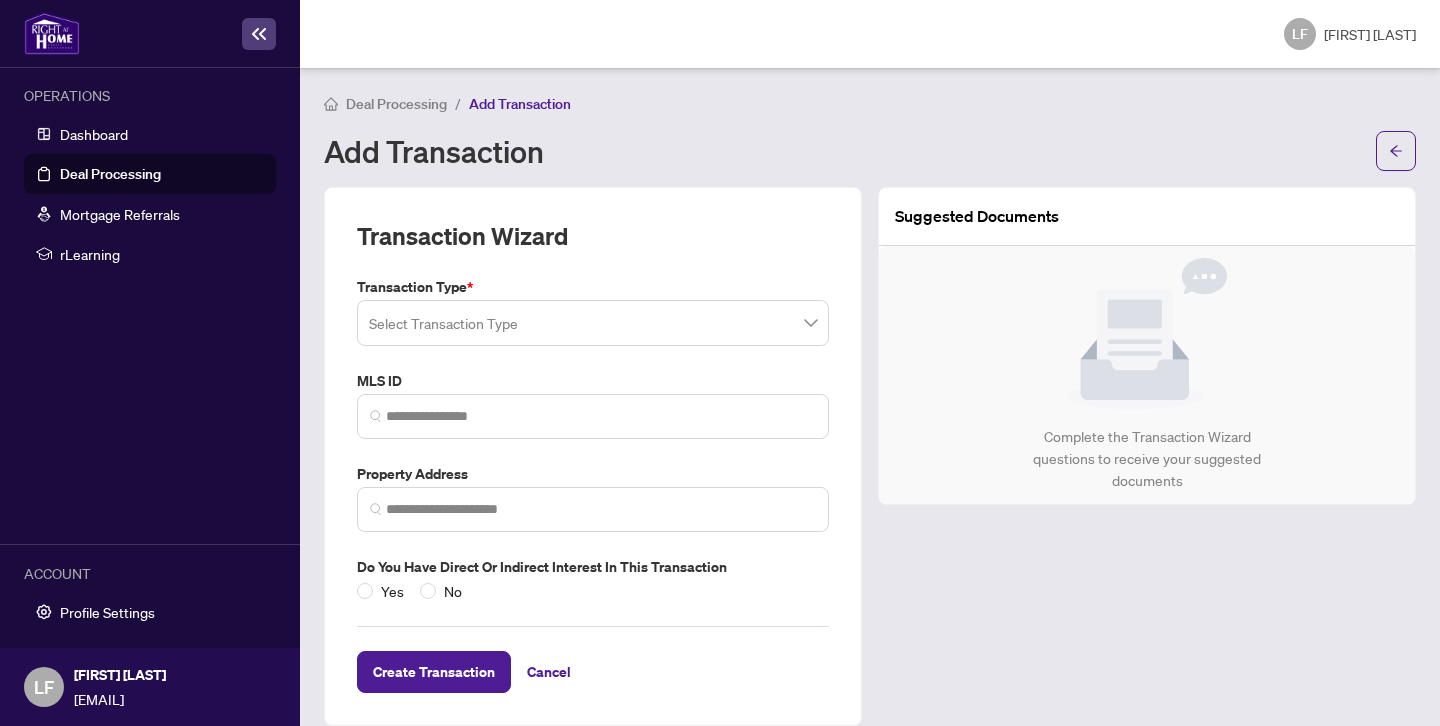click at bounding box center [593, 323] 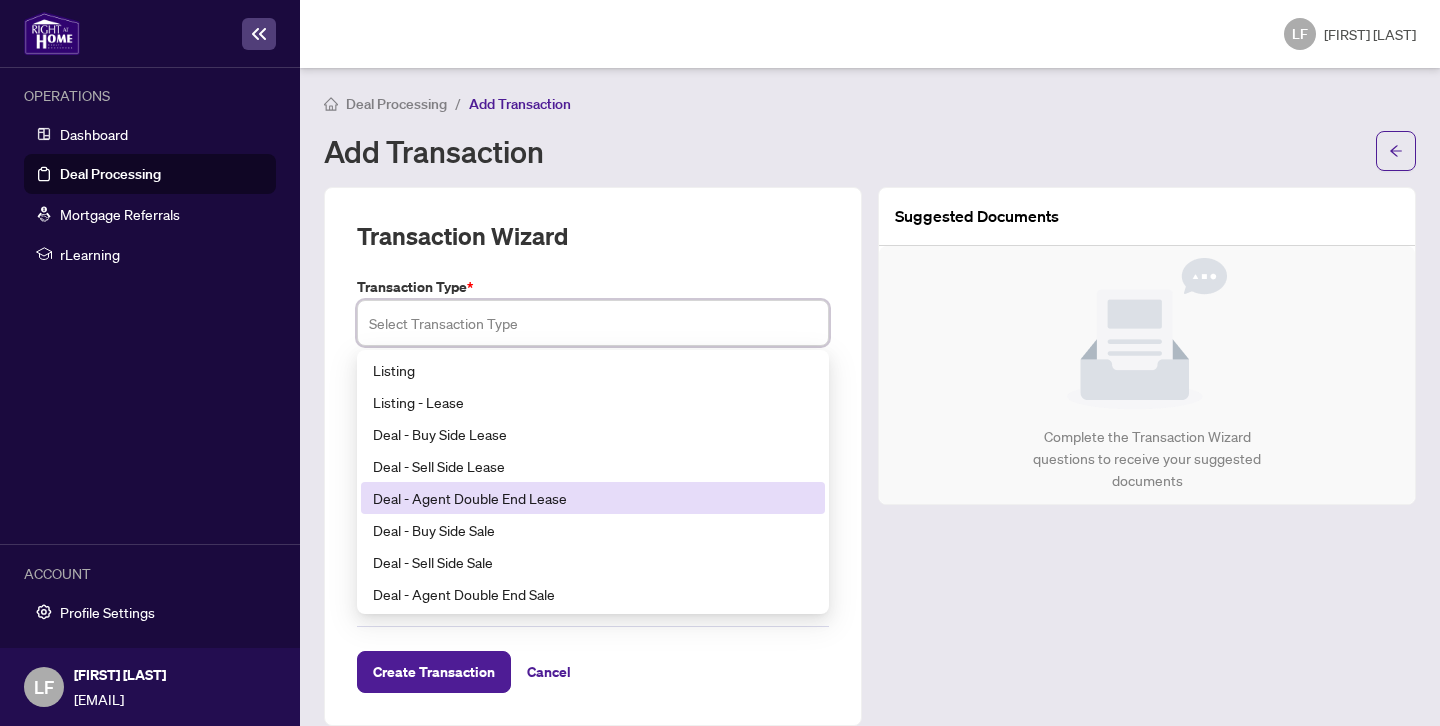 click on "Deal - Agent Double End Lease" at bounding box center (593, 498) 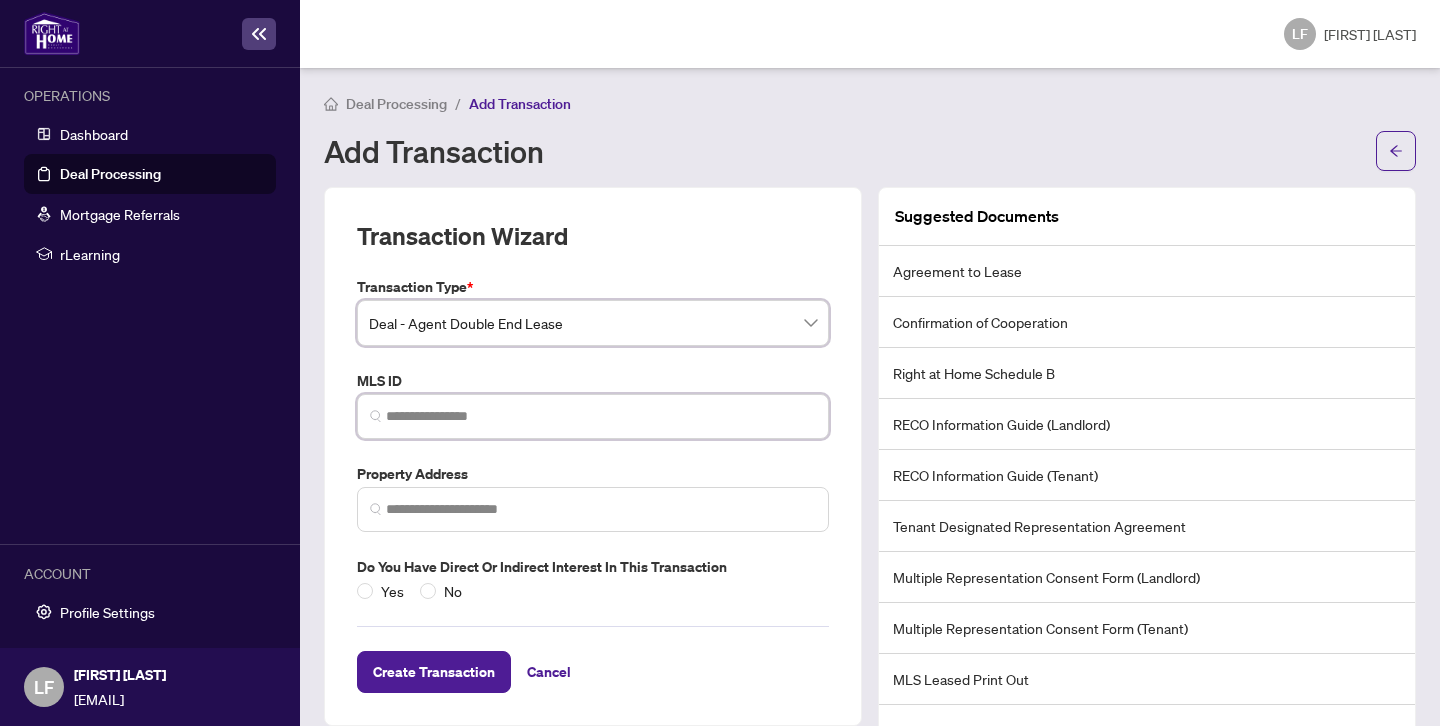 click at bounding box center (601, 416) 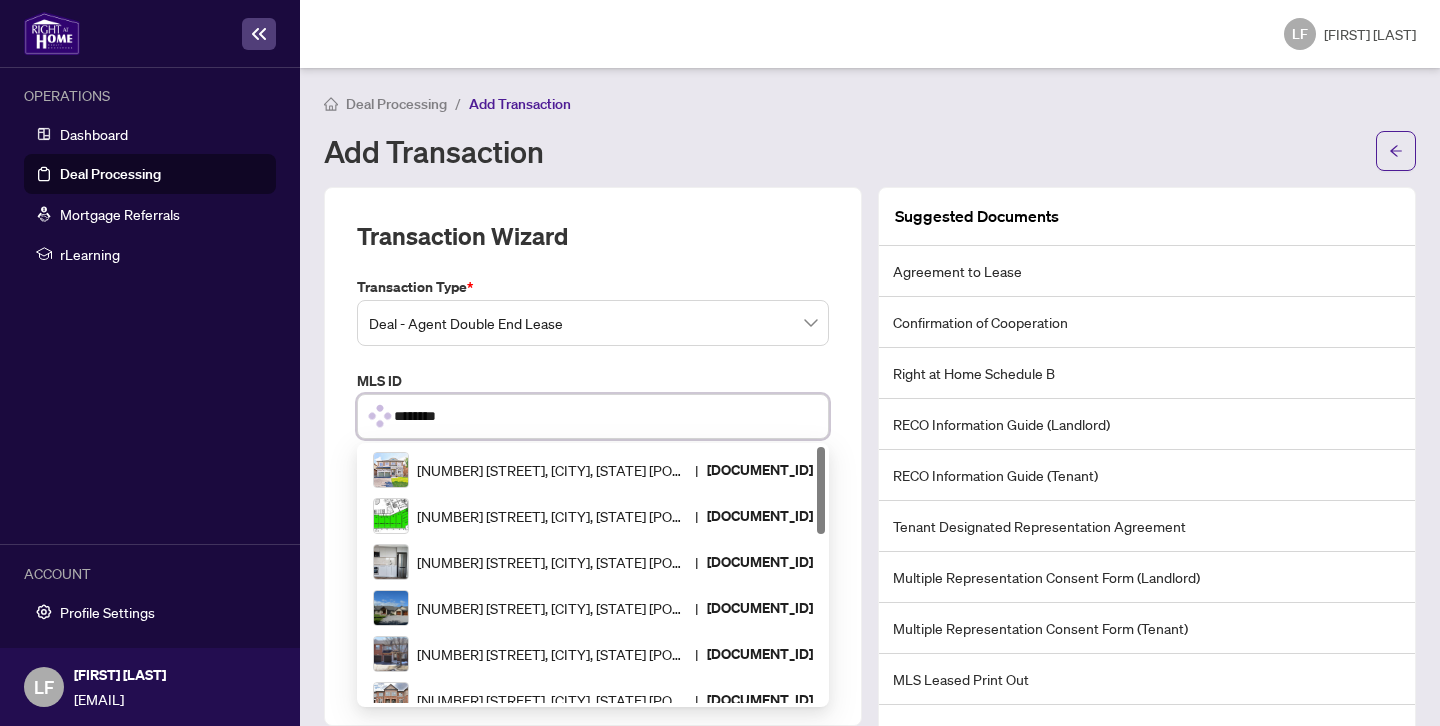 type on "*********" 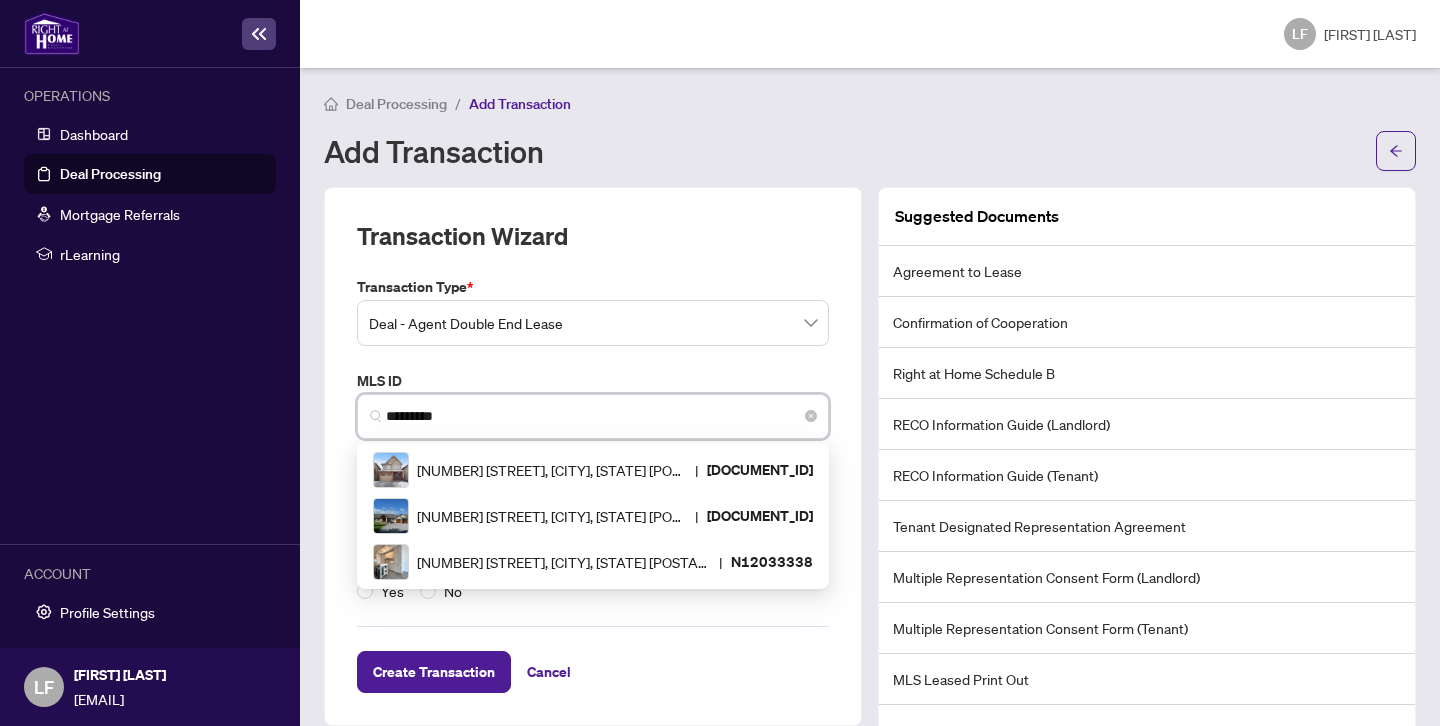 scroll, scrollTop: 0, scrollLeft: 0, axis: both 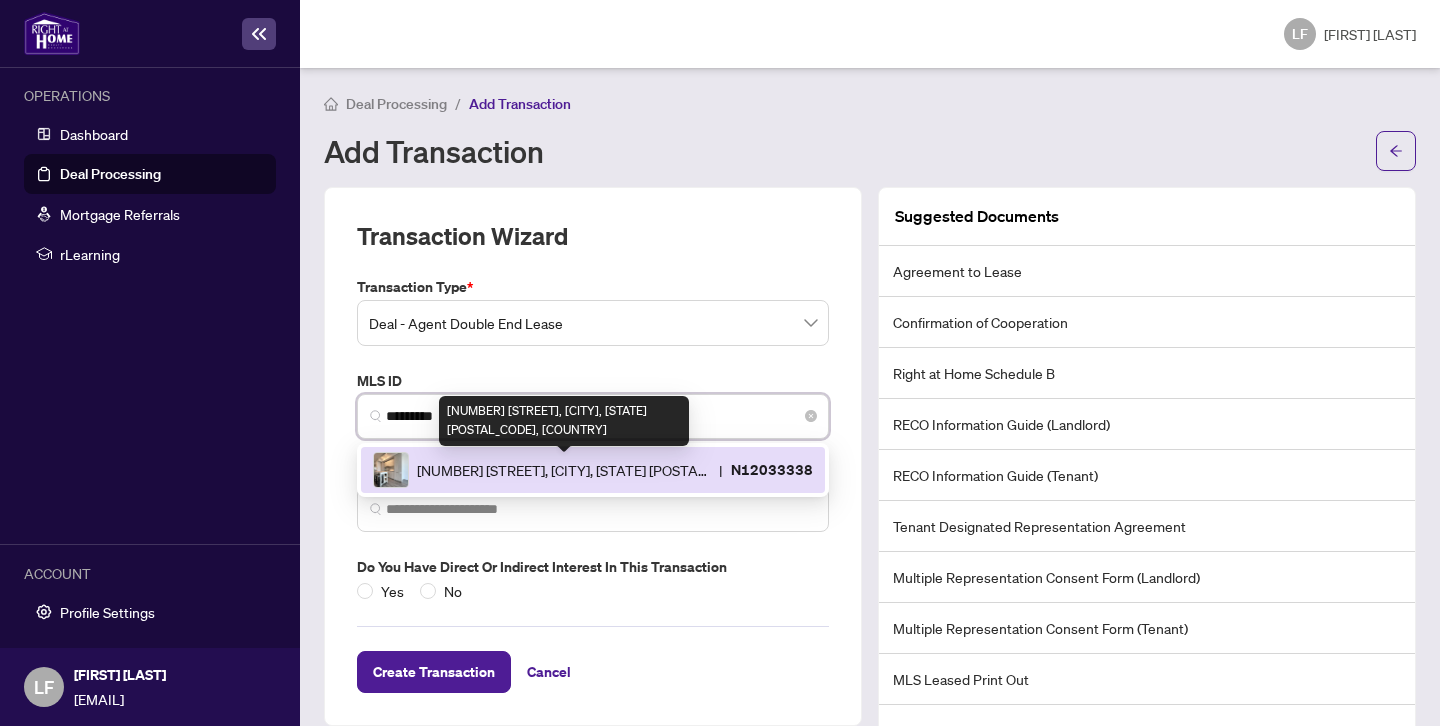 click on "[NUMBER] [STREET], [CITY], [STATE] [POSTAL_CODE], [COUNTRY]" at bounding box center (564, 470) 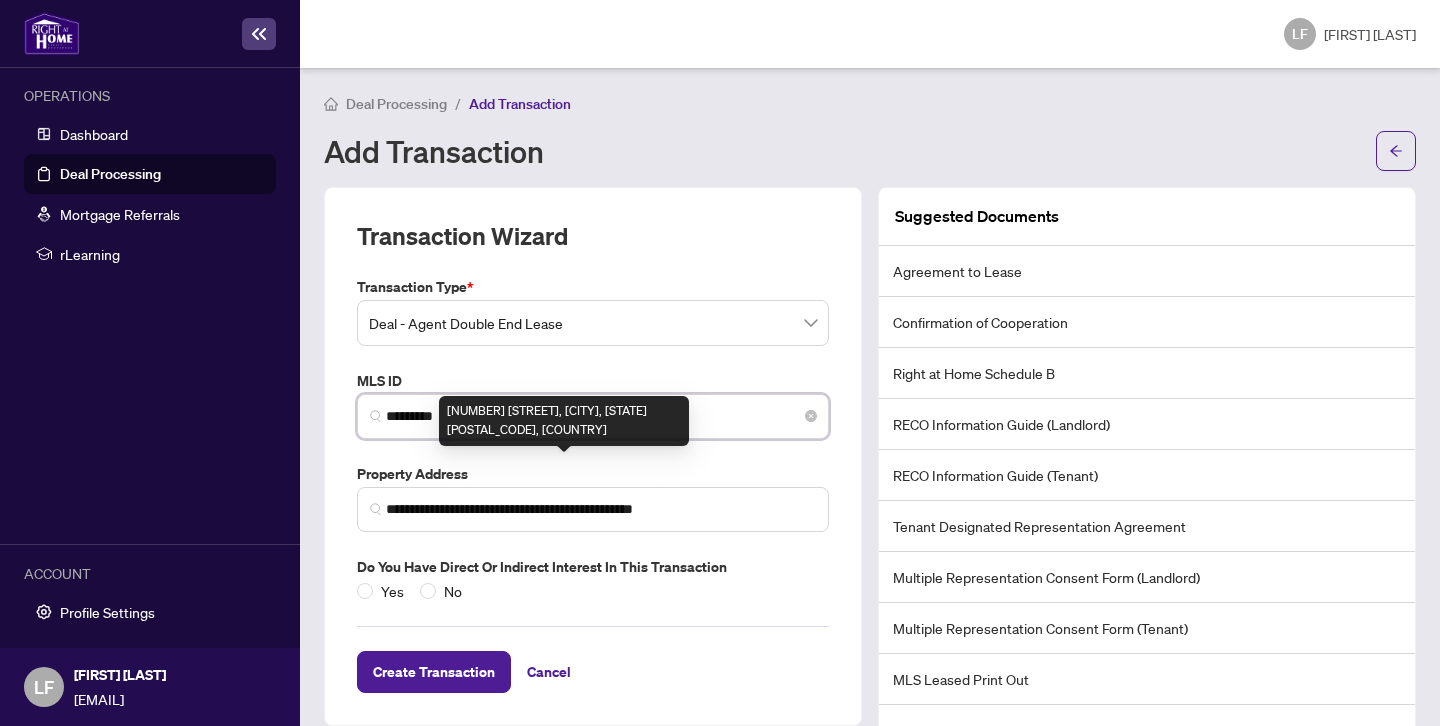 type on "**********" 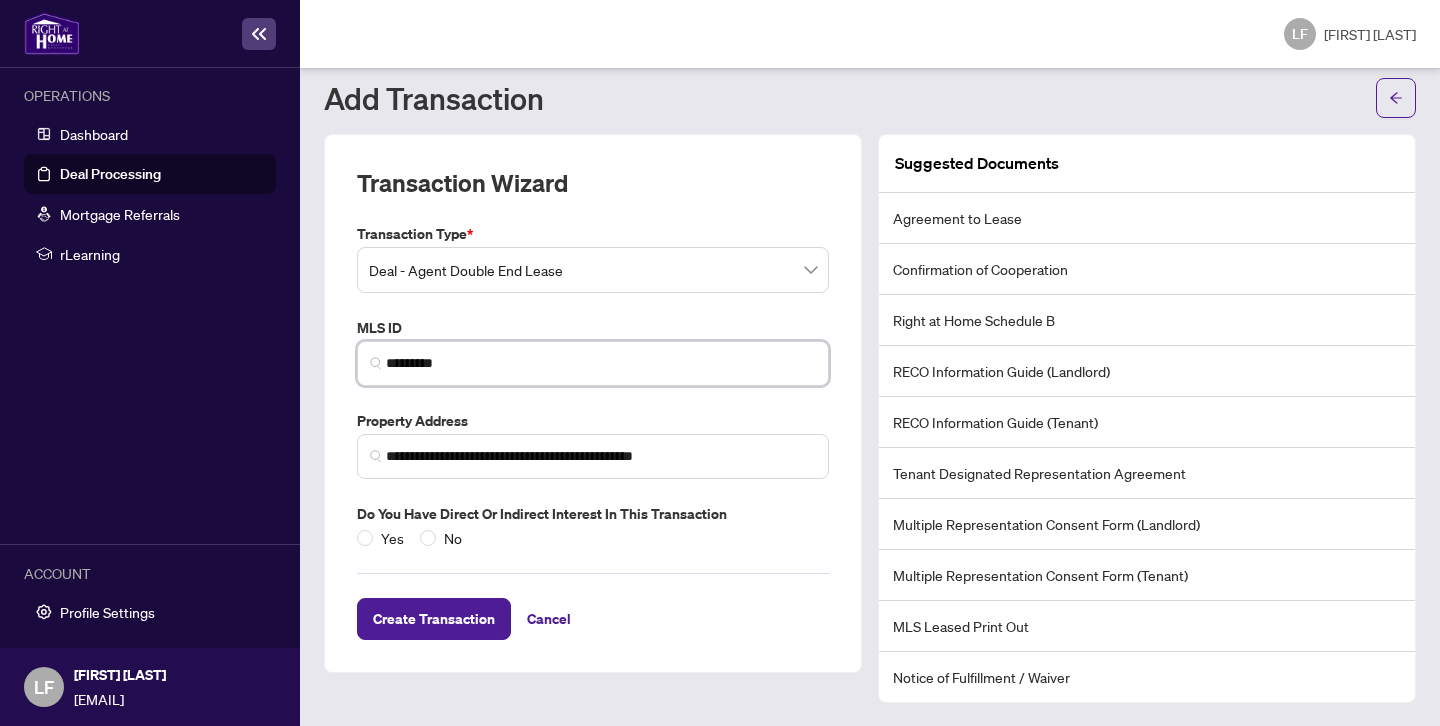 scroll, scrollTop: 51, scrollLeft: 0, axis: vertical 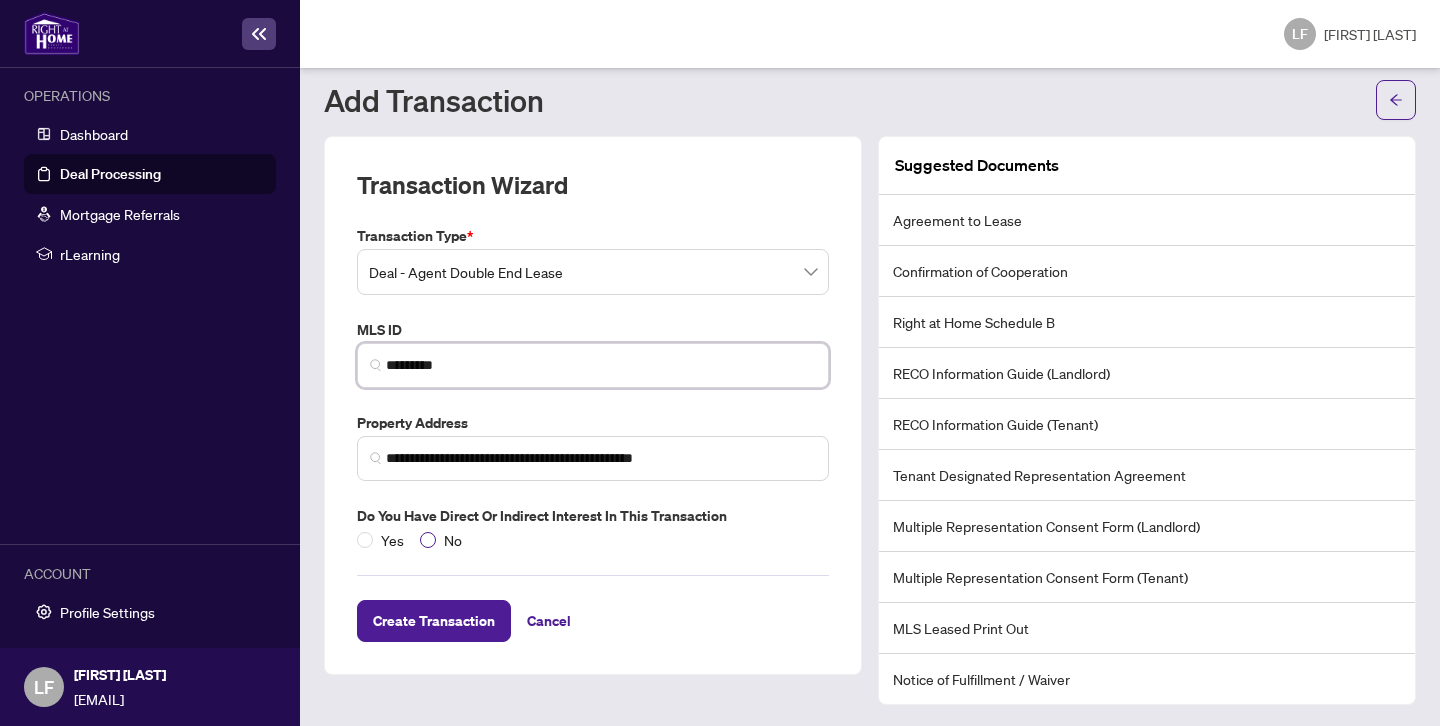 type on "*********" 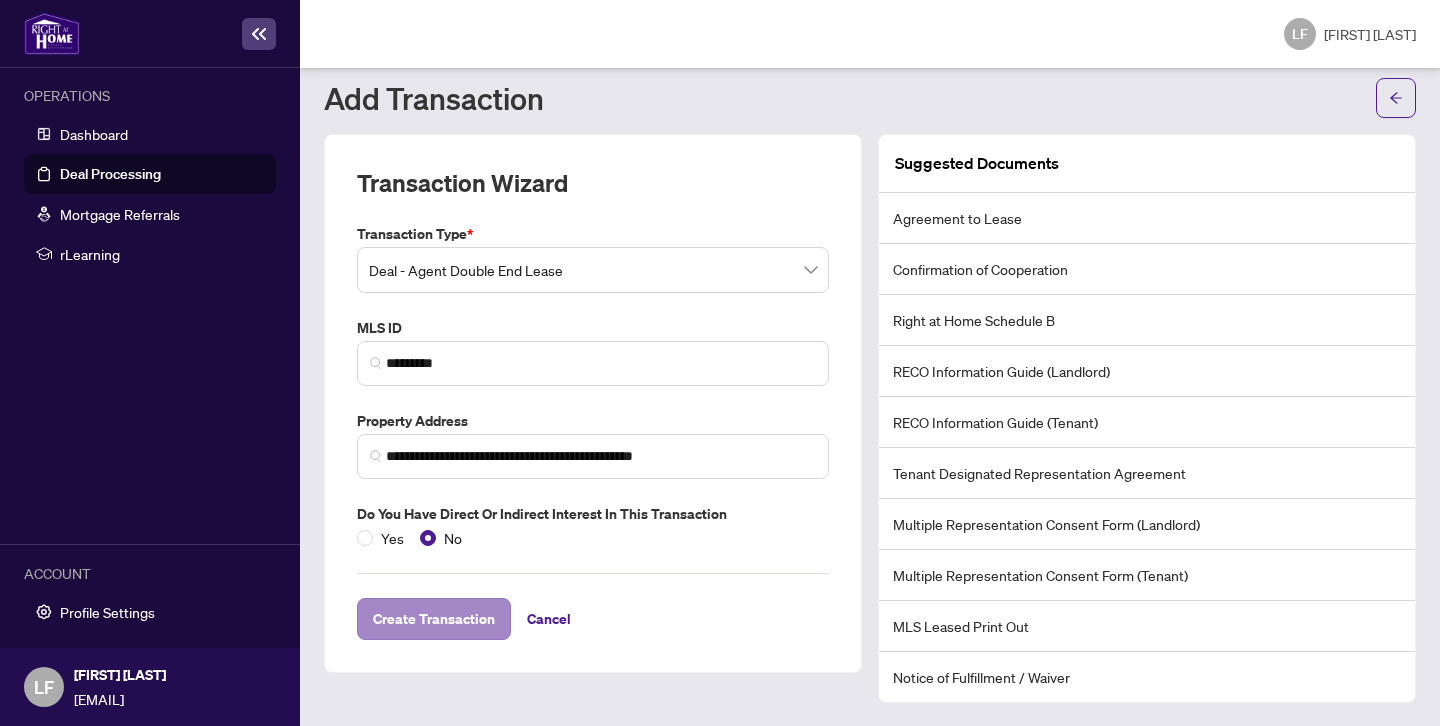 scroll, scrollTop: 51, scrollLeft: 0, axis: vertical 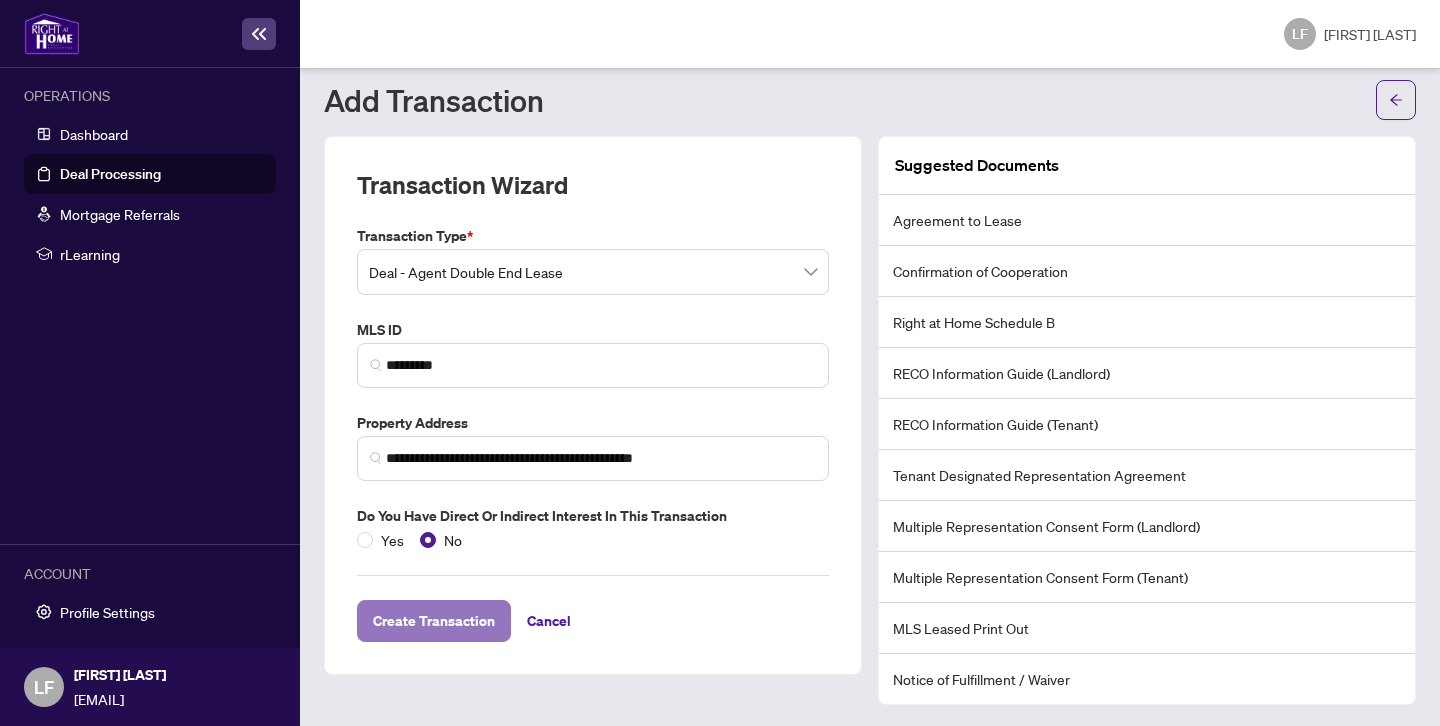 click on "Create Transaction" at bounding box center (434, 621) 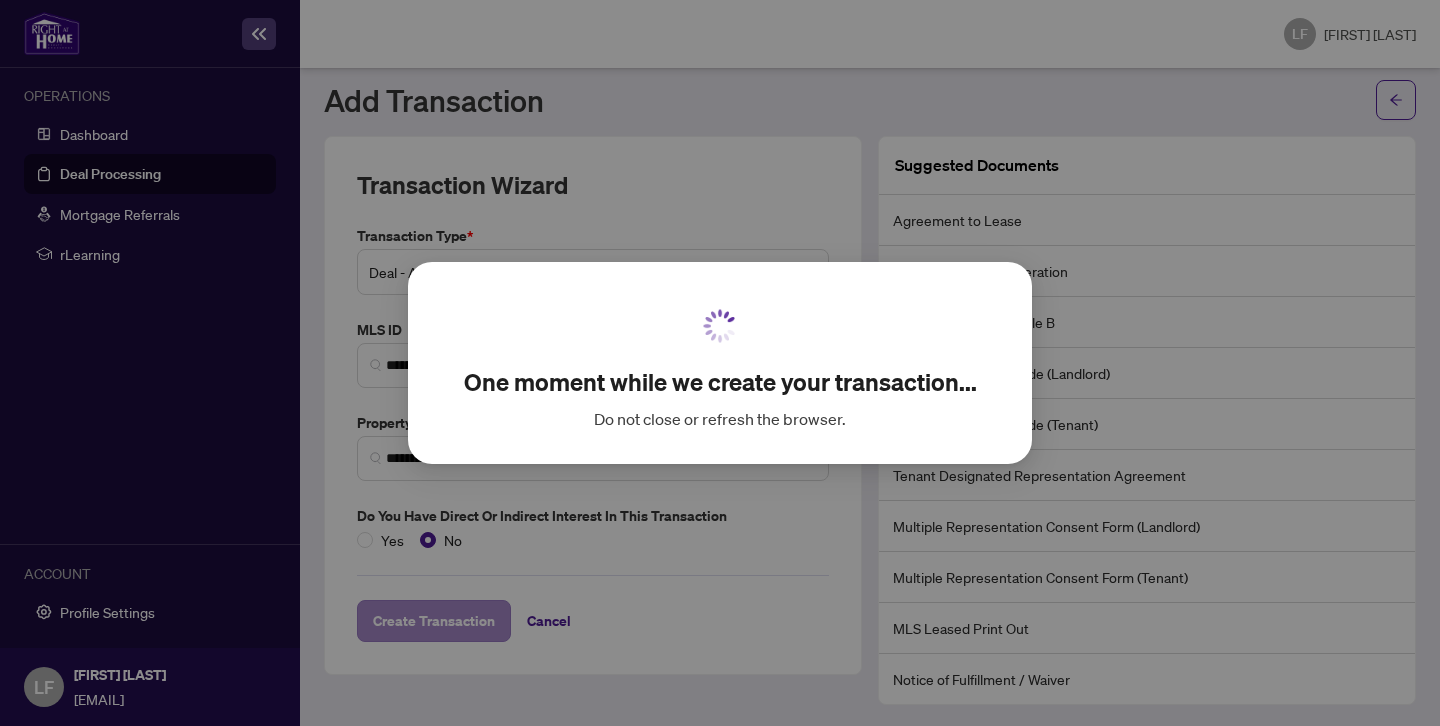 scroll, scrollTop: 0, scrollLeft: 0, axis: both 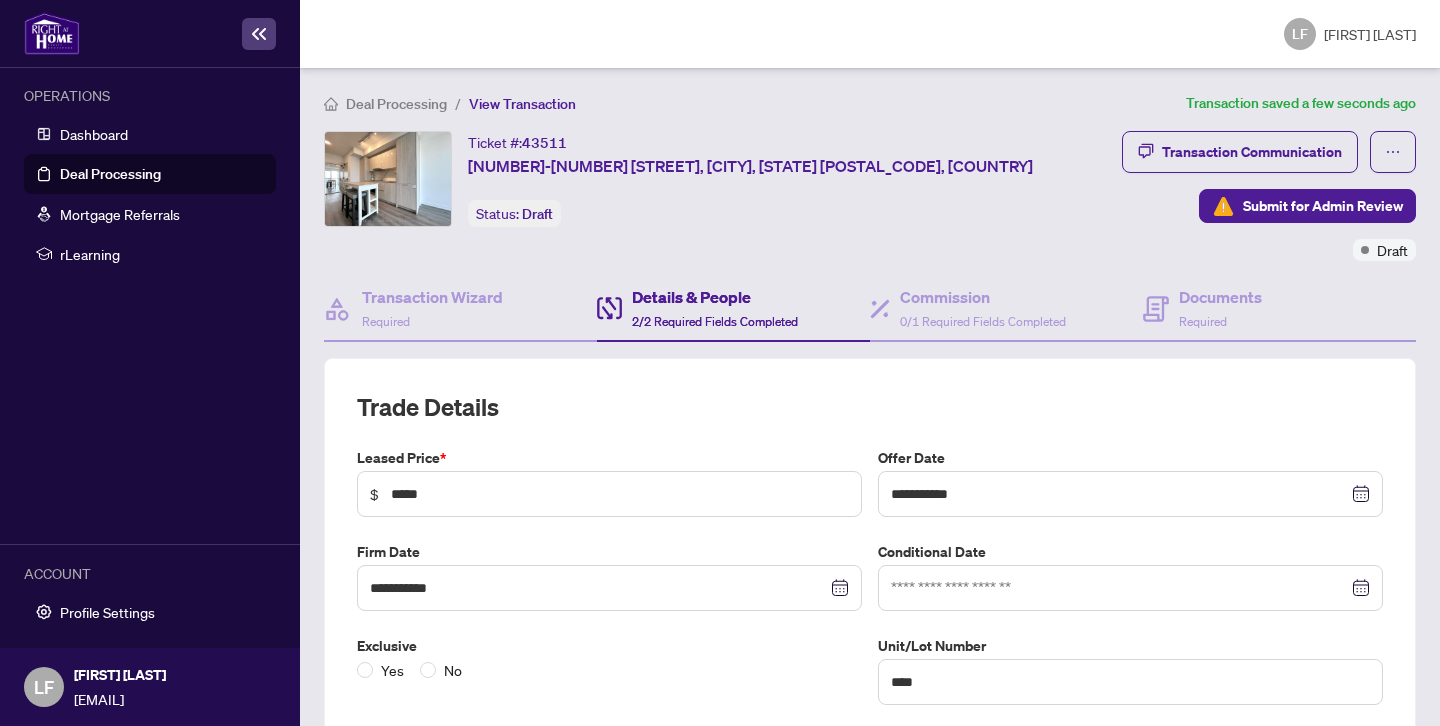 type on "**********" 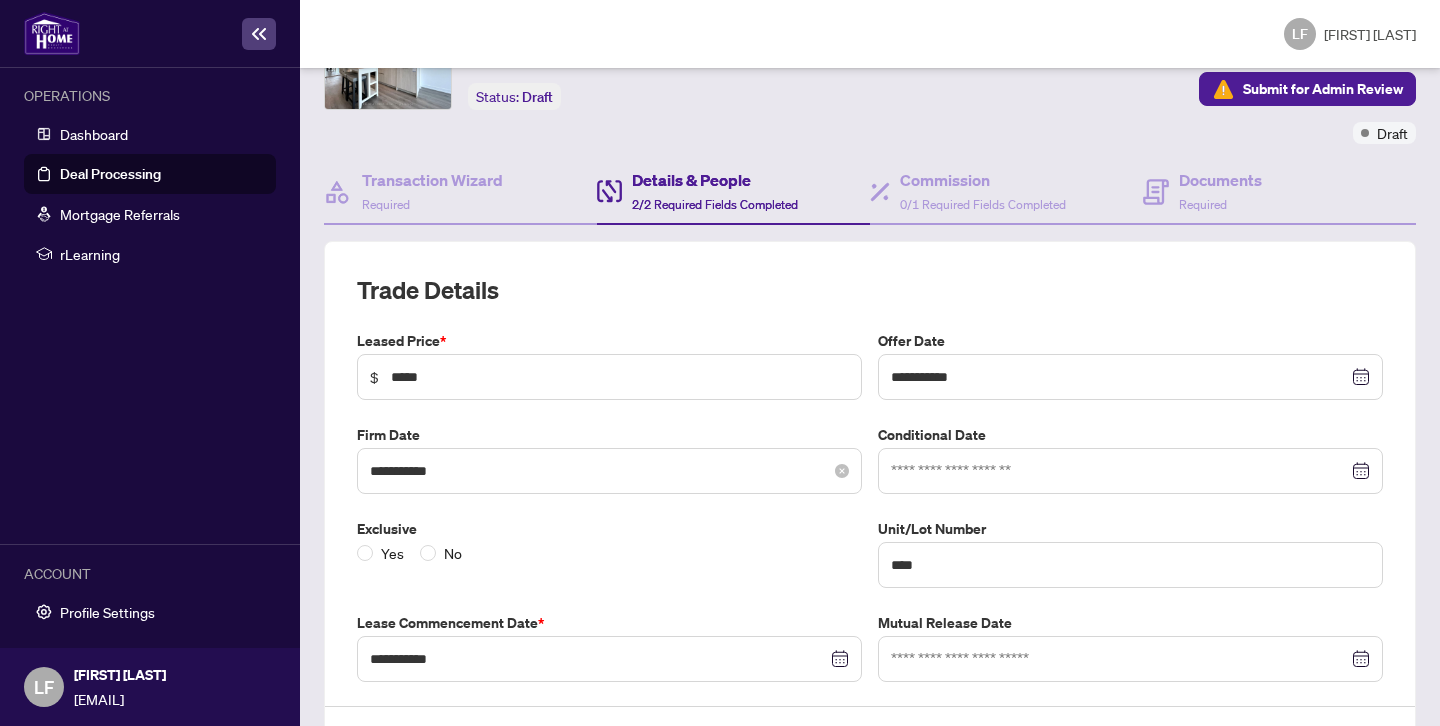 scroll, scrollTop: 114, scrollLeft: 0, axis: vertical 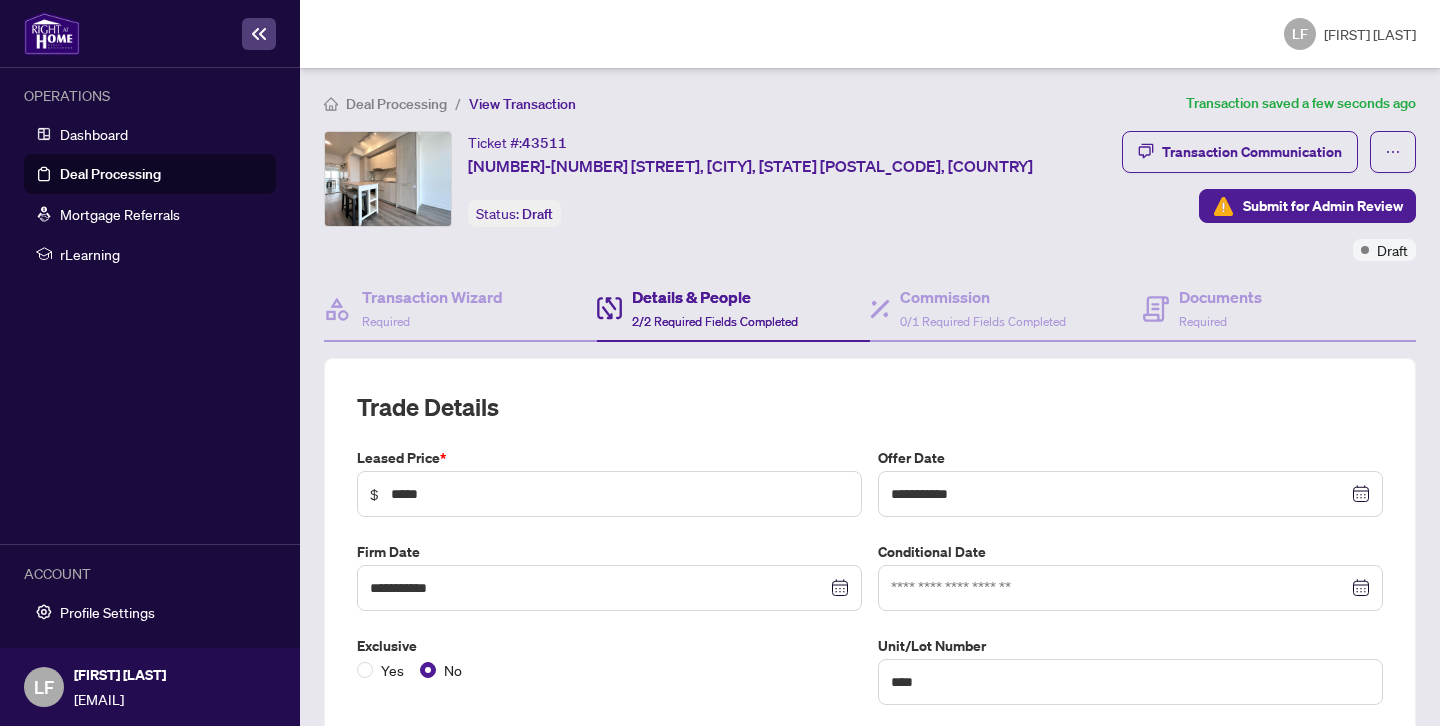 click on "Deal Processing" at bounding box center (110, 174) 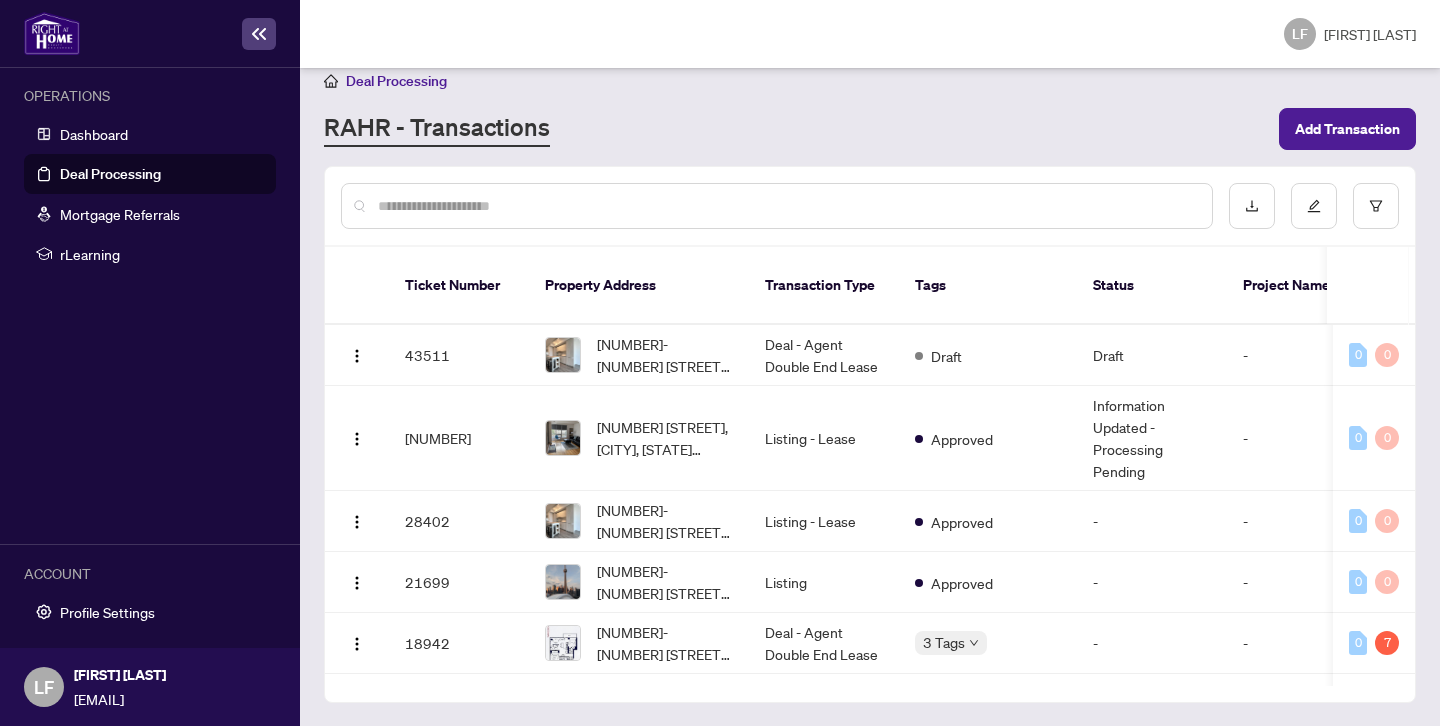 scroll, scrollTop: 0, scrollLeft: 0, axis: both 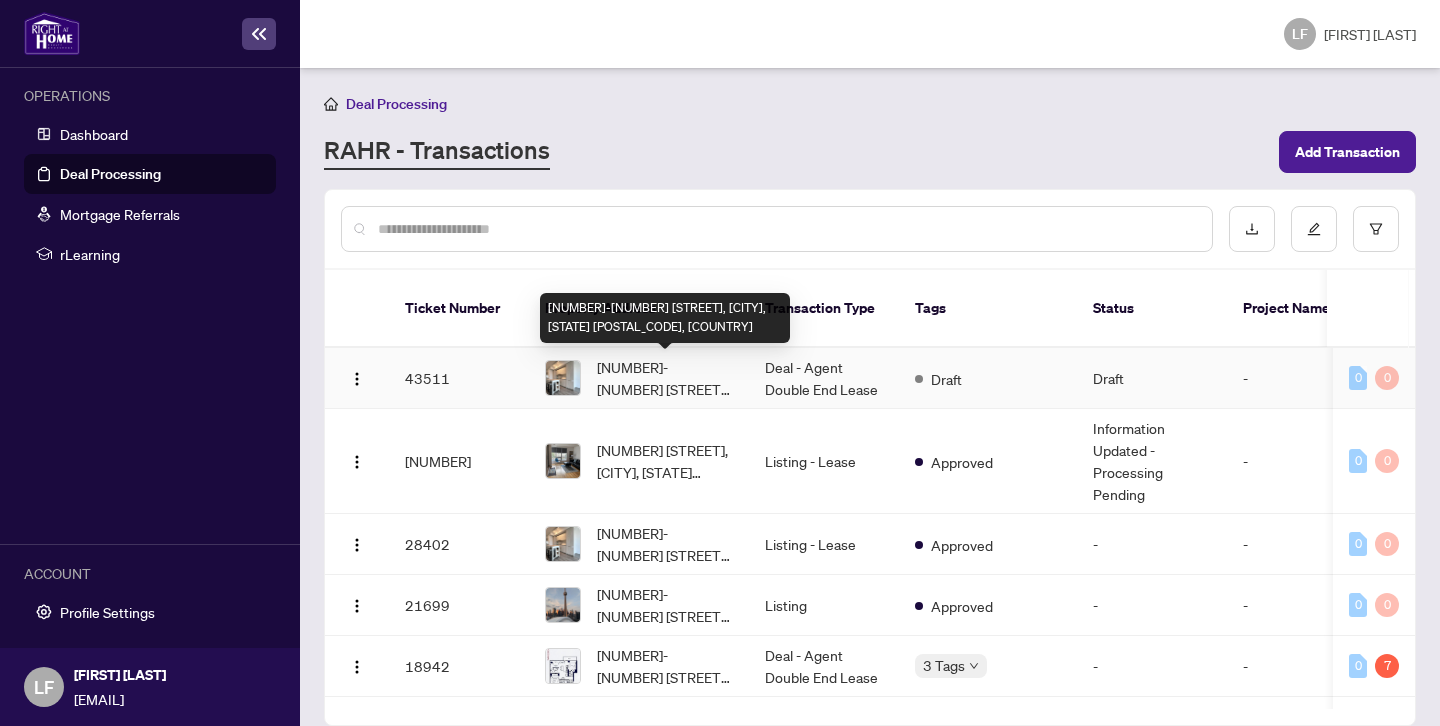 click on "[NUMBER]-[NUMBER] [STREET], [CITY], [STATE] [POSTAL_CODE], [COUNTRY]" at bounding box center [665, 378] 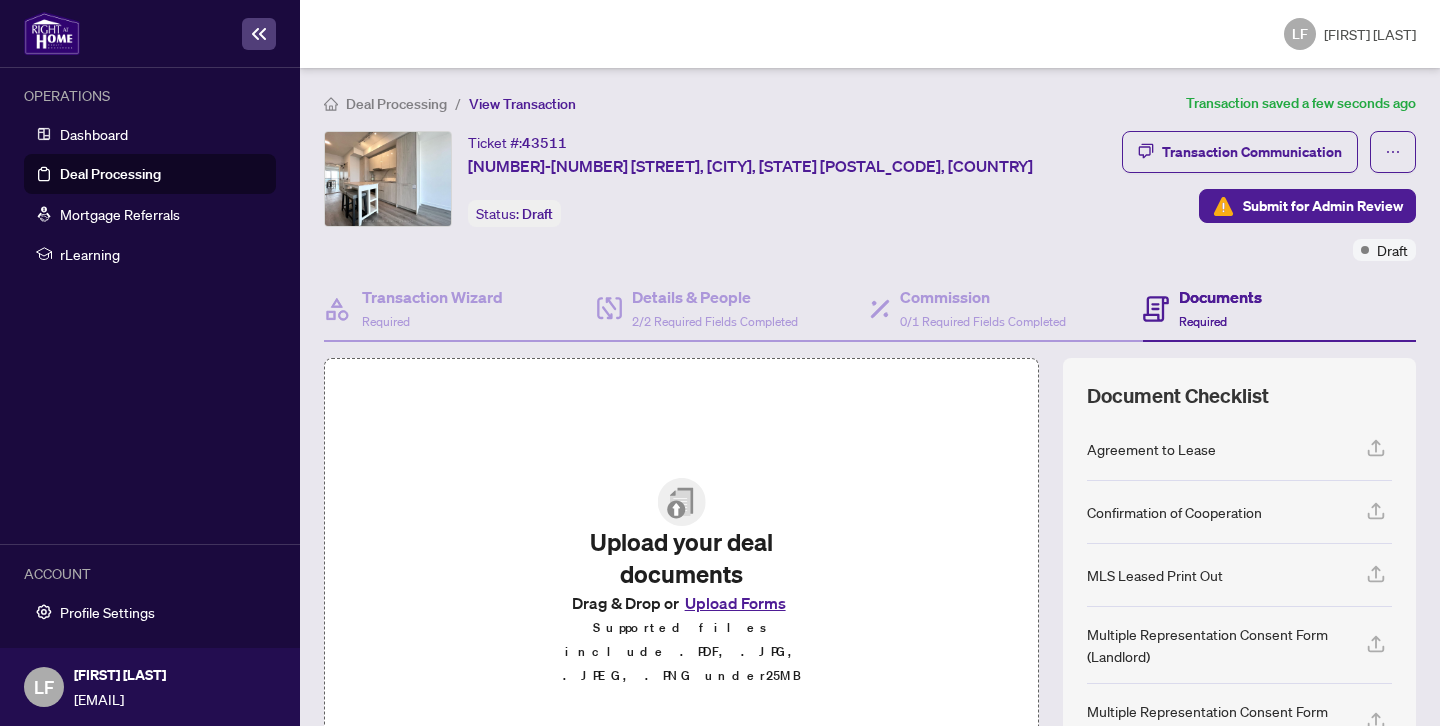 click on "Upload Forms" at bounding box center (735, 603) 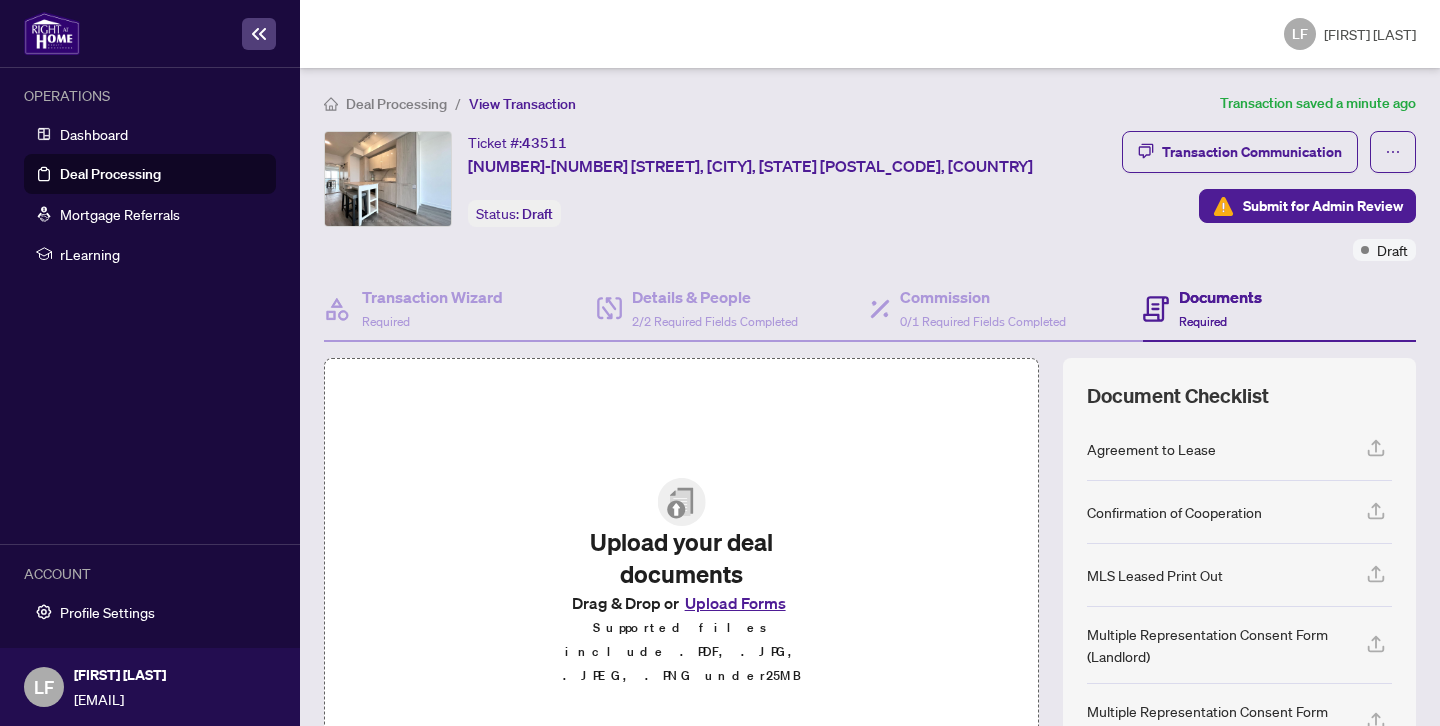 type 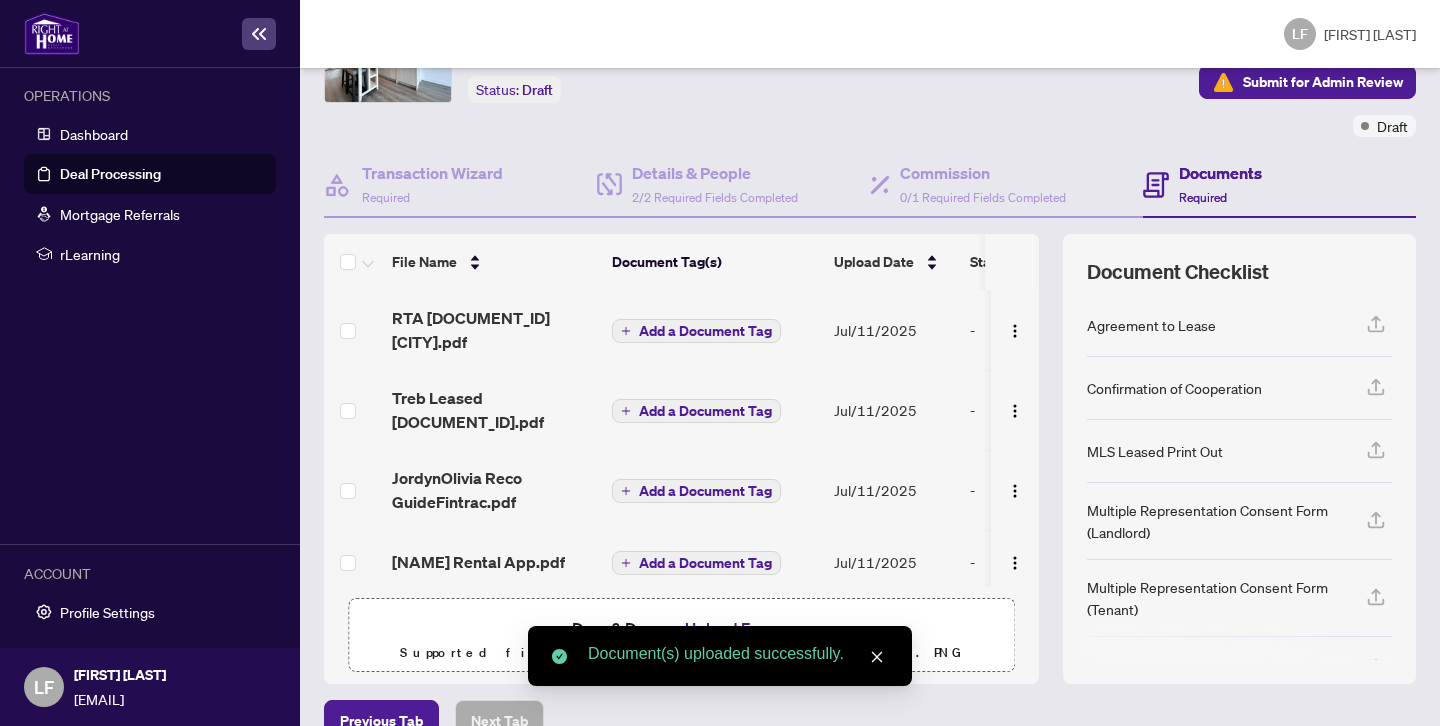 scroll, scrollTop: 163, scrollLeft: 0, axis: vertical 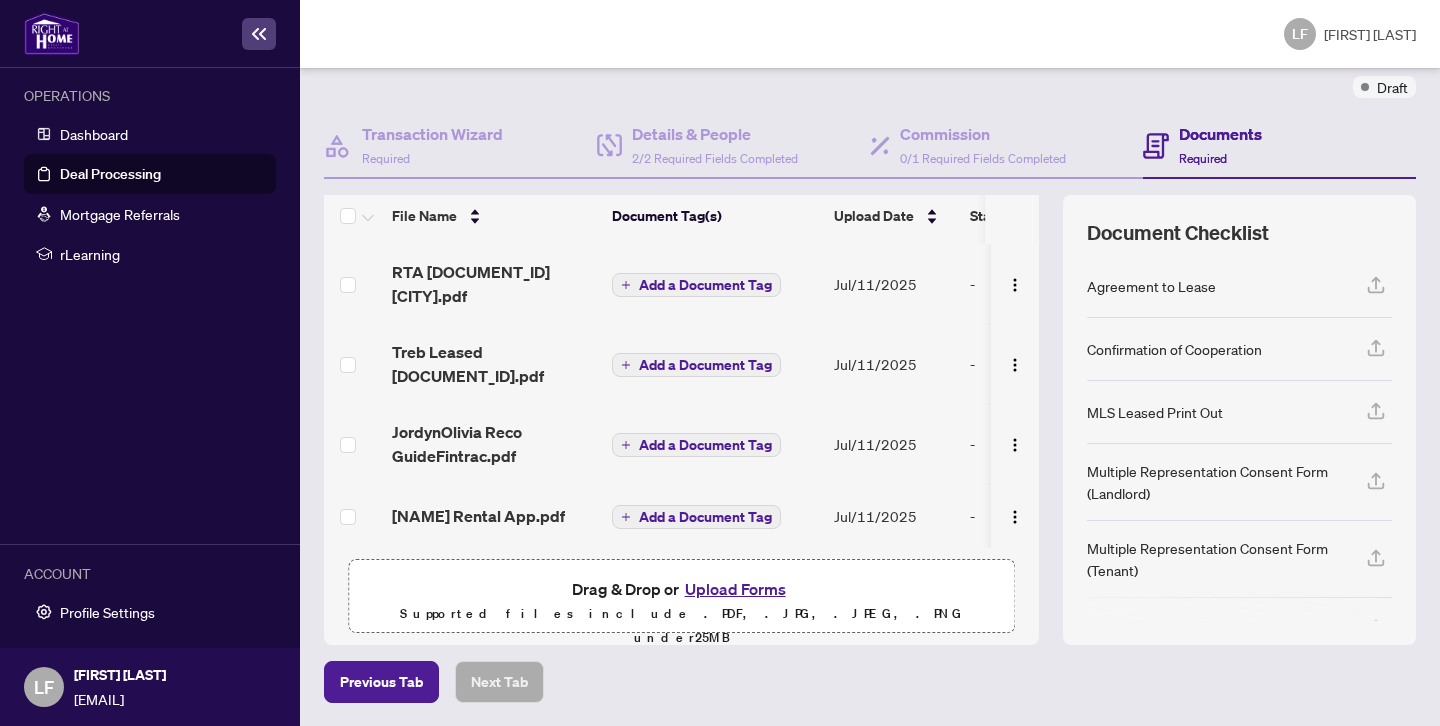 click on "Upload Forms" at bounding box center (735, 589) 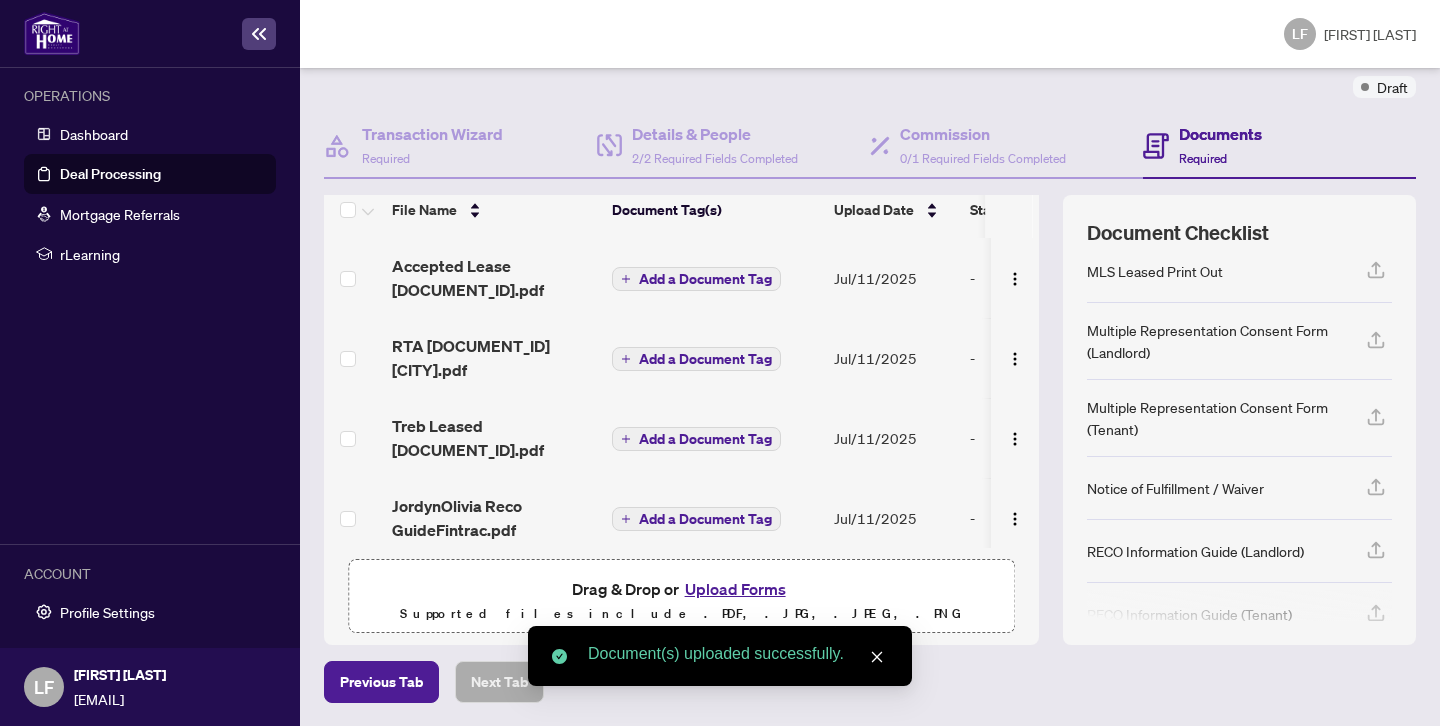 scroll, scrollTop: 166, scrollLeft: 0, axis: vertical 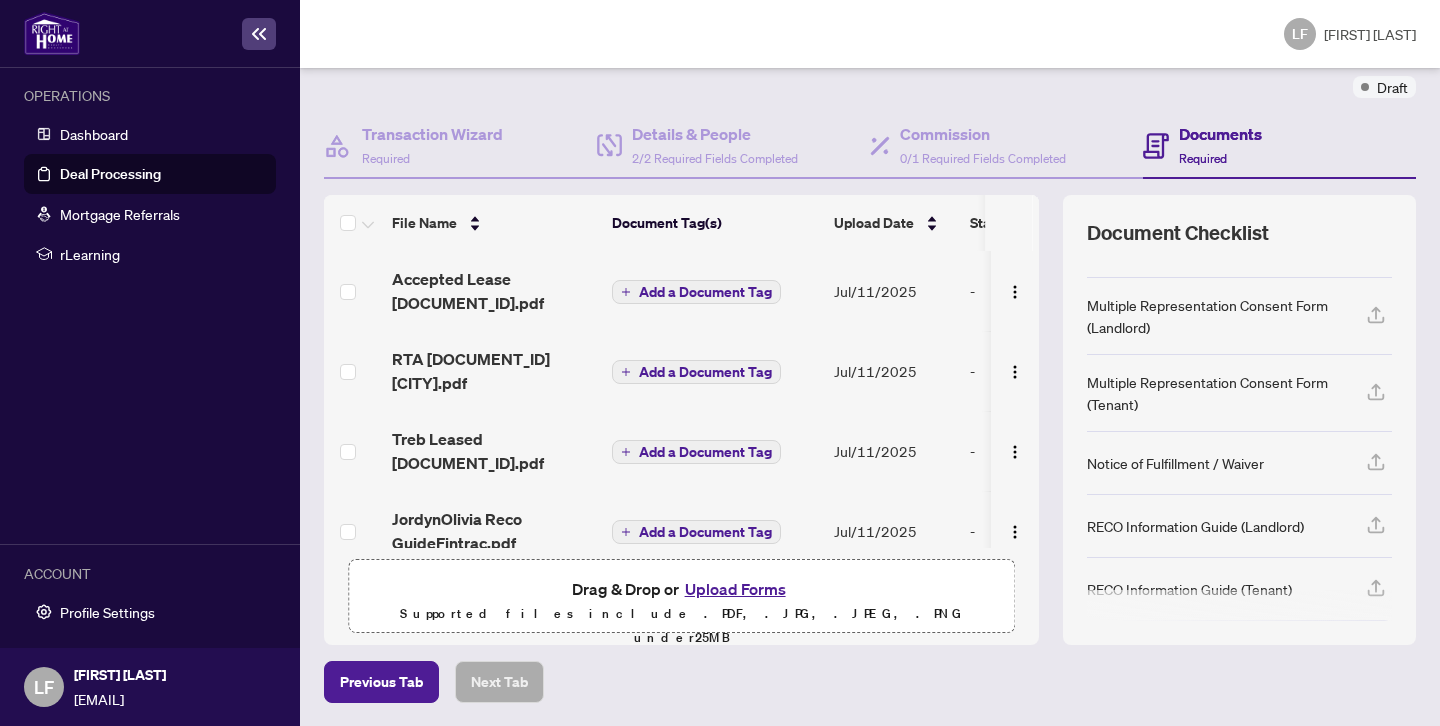 click on "Upload Forms" at bounding box center [735, 589] 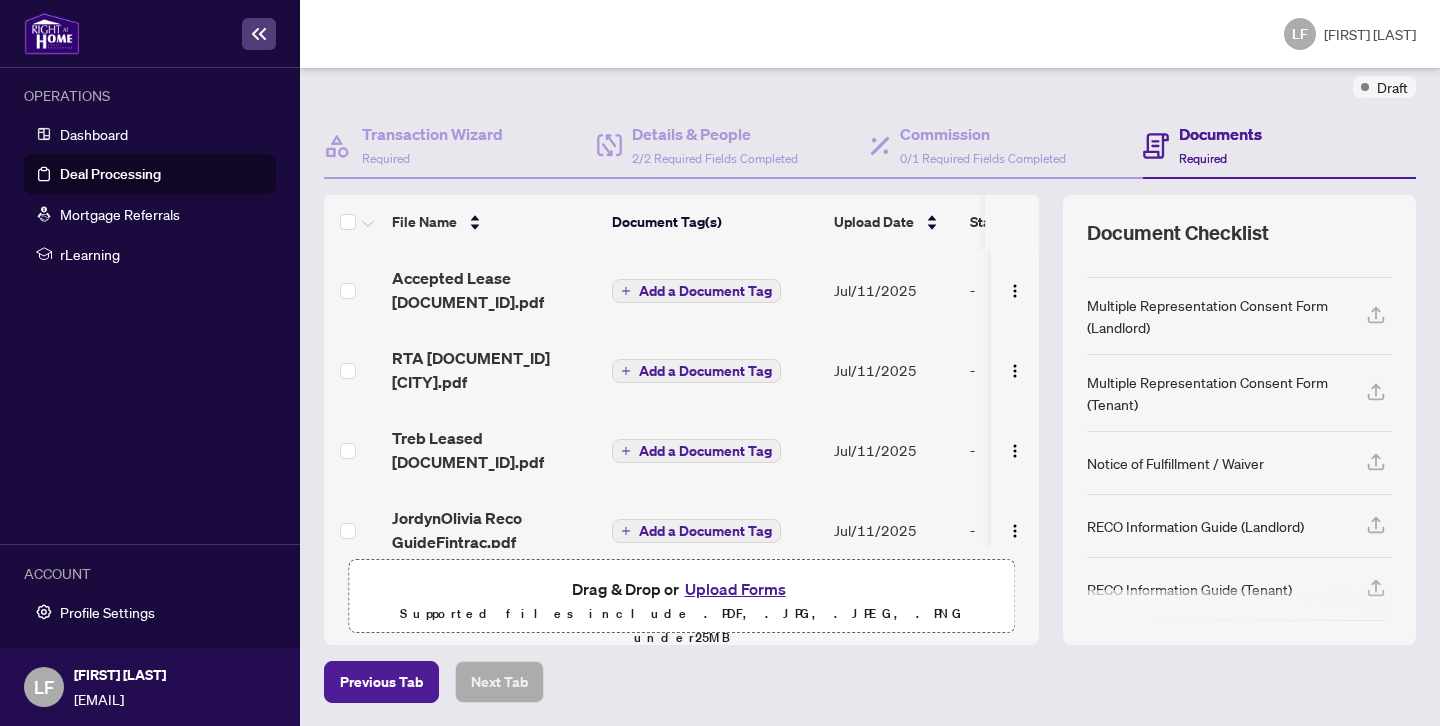 scroll, scrollTop: 0, scrollLeft: 0, axis: both 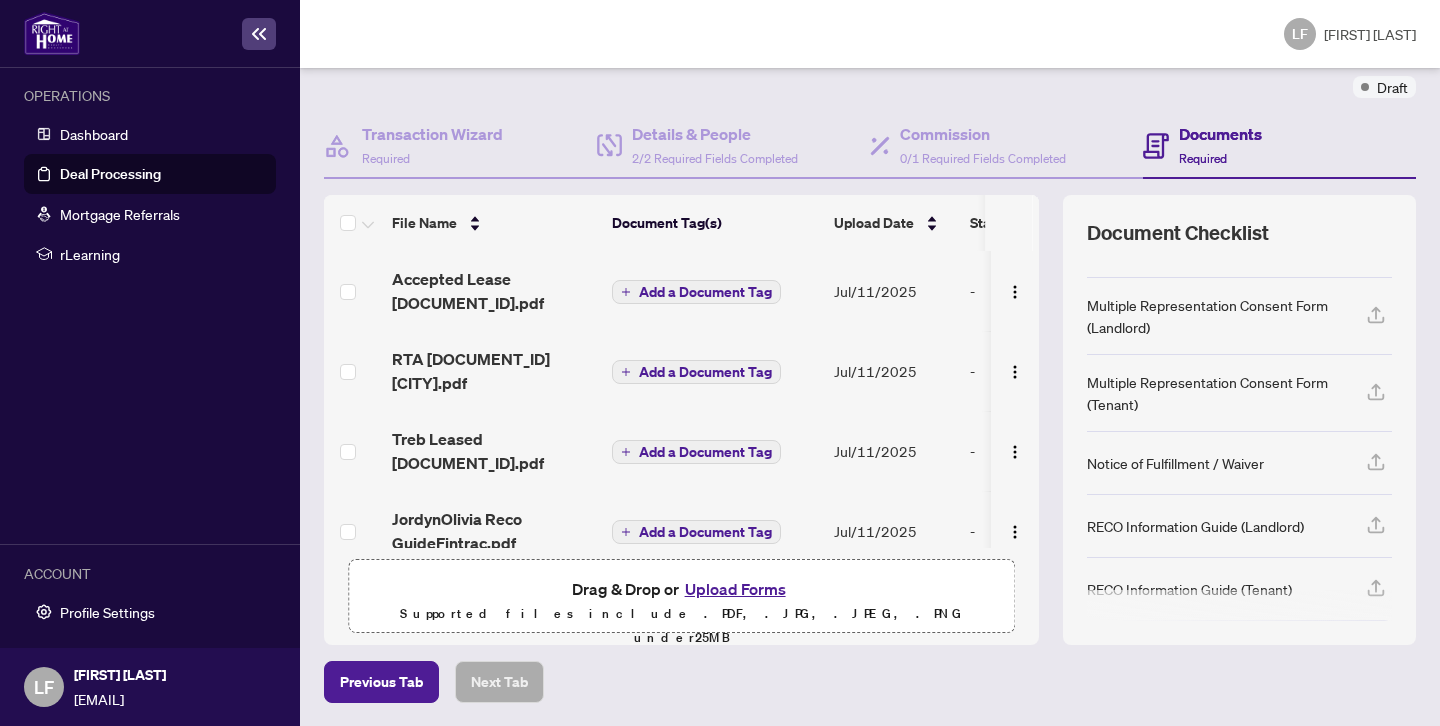 click on "Upload Forms" at bounding box center [735, 589] 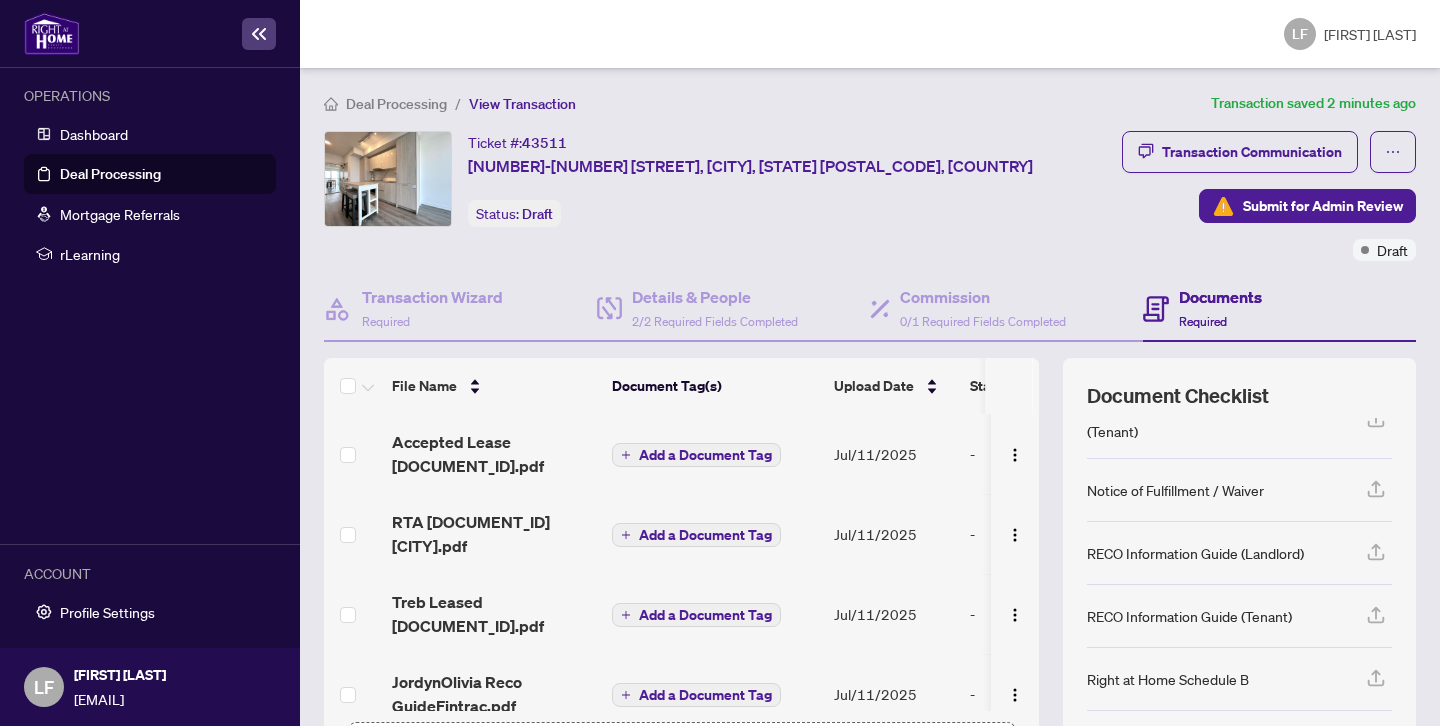 scroll, scrollTop: 320, scrollLeft: 0, axis: vertical 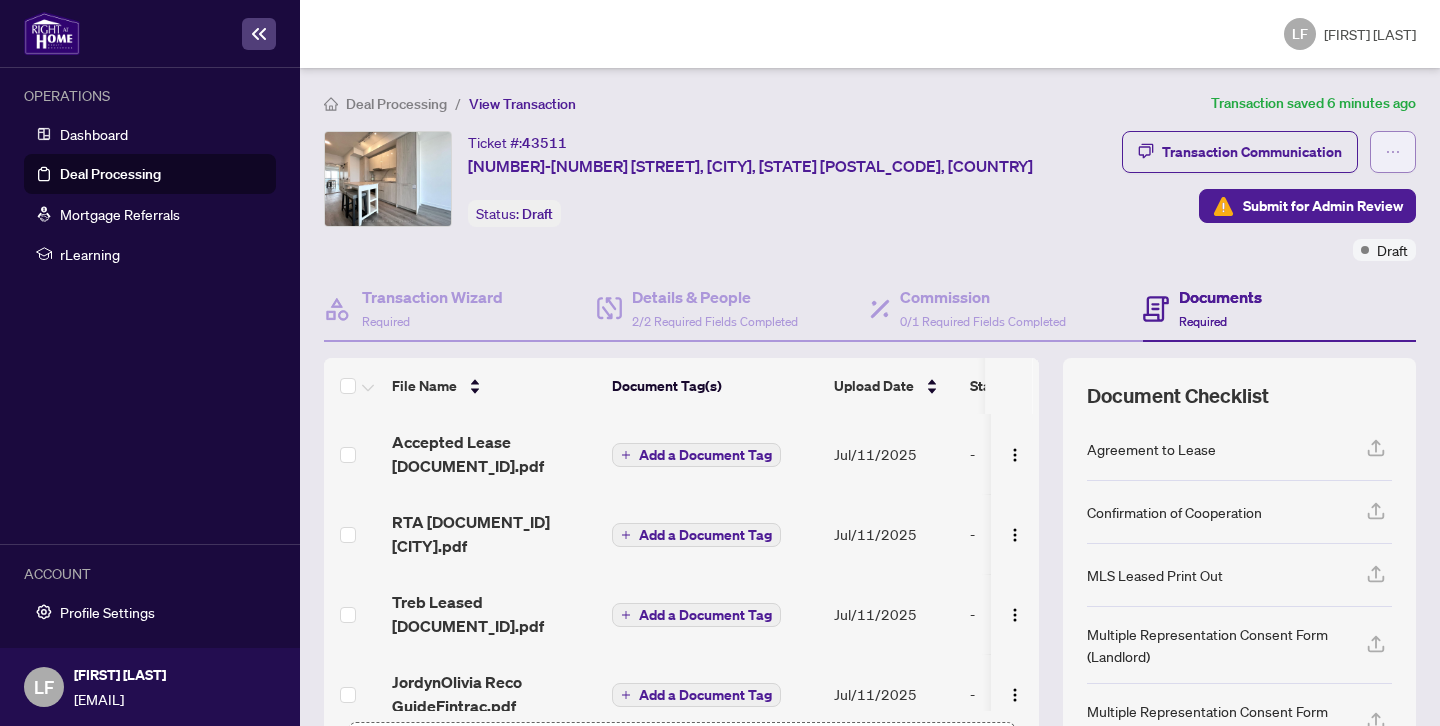click at bounding box center (1393, 152) 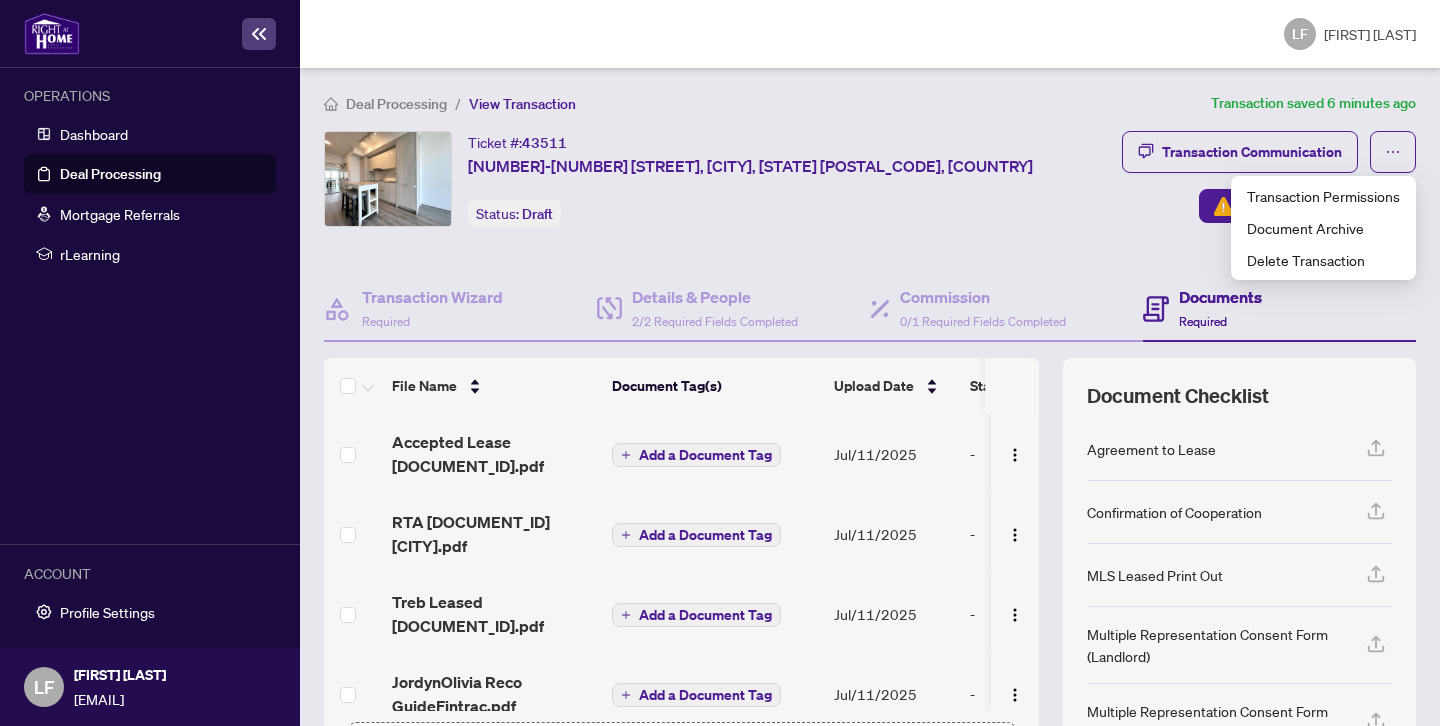 click on "Ticket #: [NUMBER] [NUMBER] [STREET], [CITY], [STATE] [POSTAL_CODE], [COUNTRY] Status: Draft Submit for Admin Review" at bounding box center [719, 179] 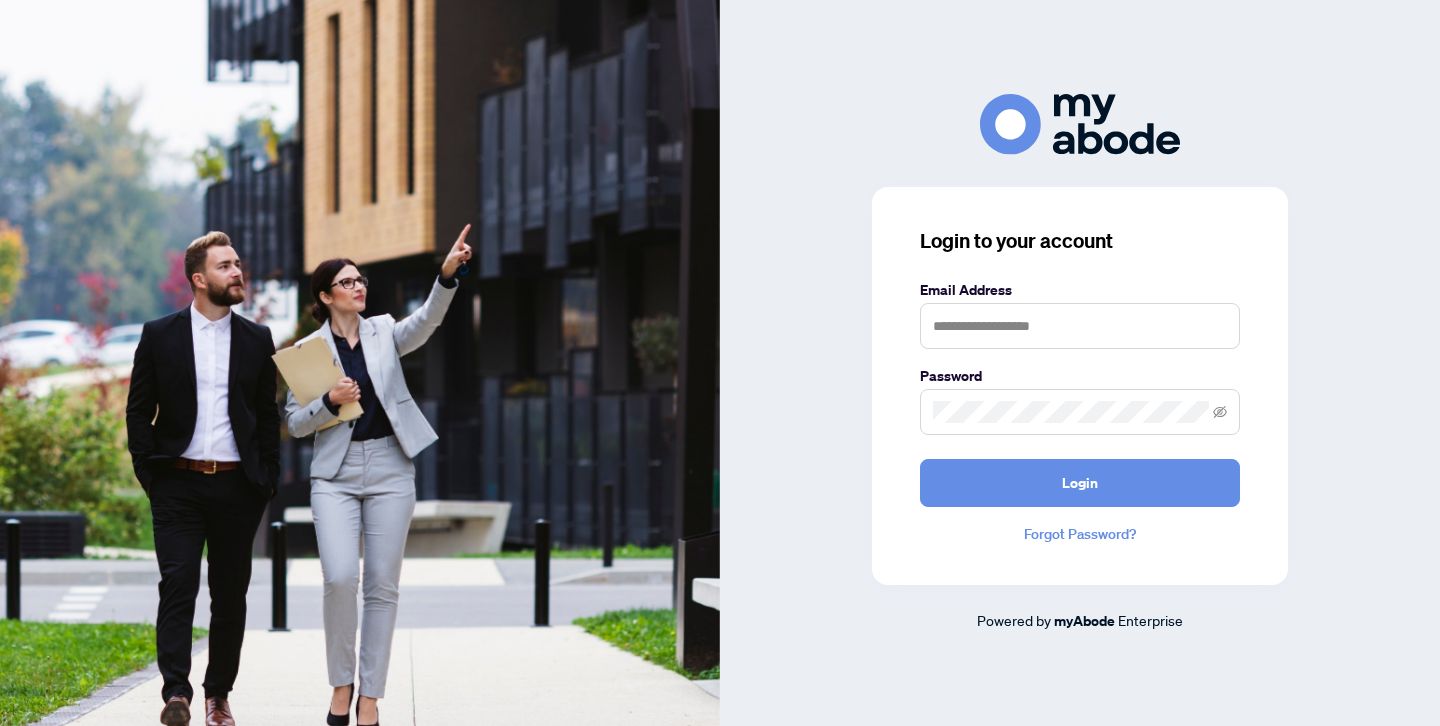 scroll, scrollTop: 0, scrollLeft: 0, axis: both 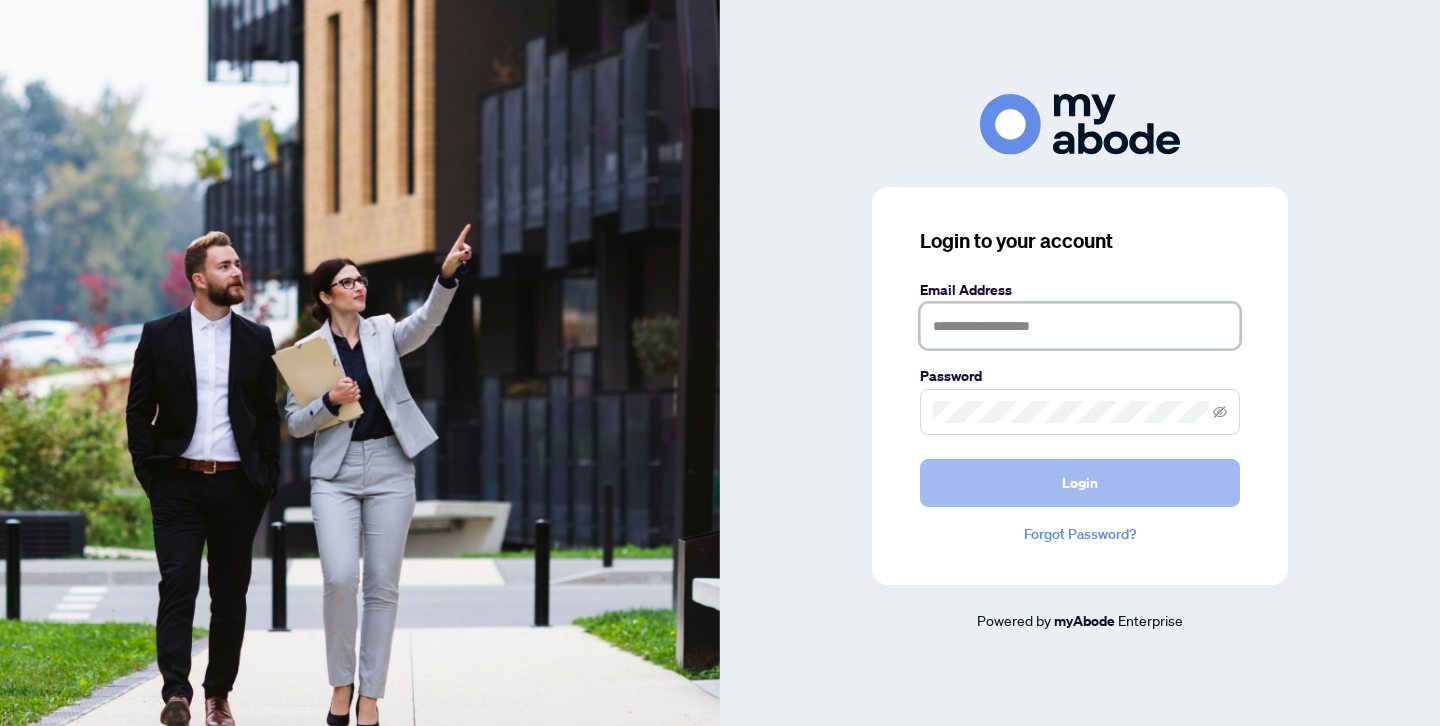 type on "**********" 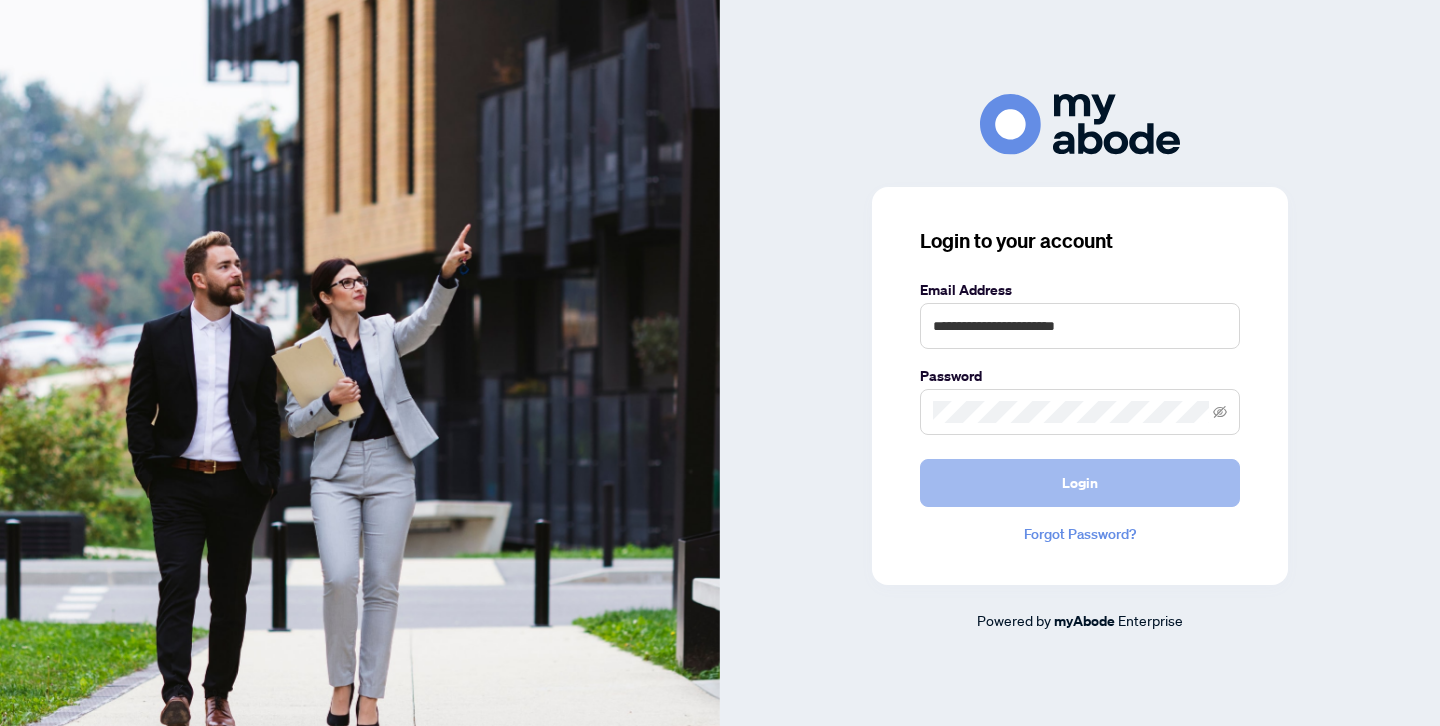 click on "Login" at bounding box center [1080, 483] 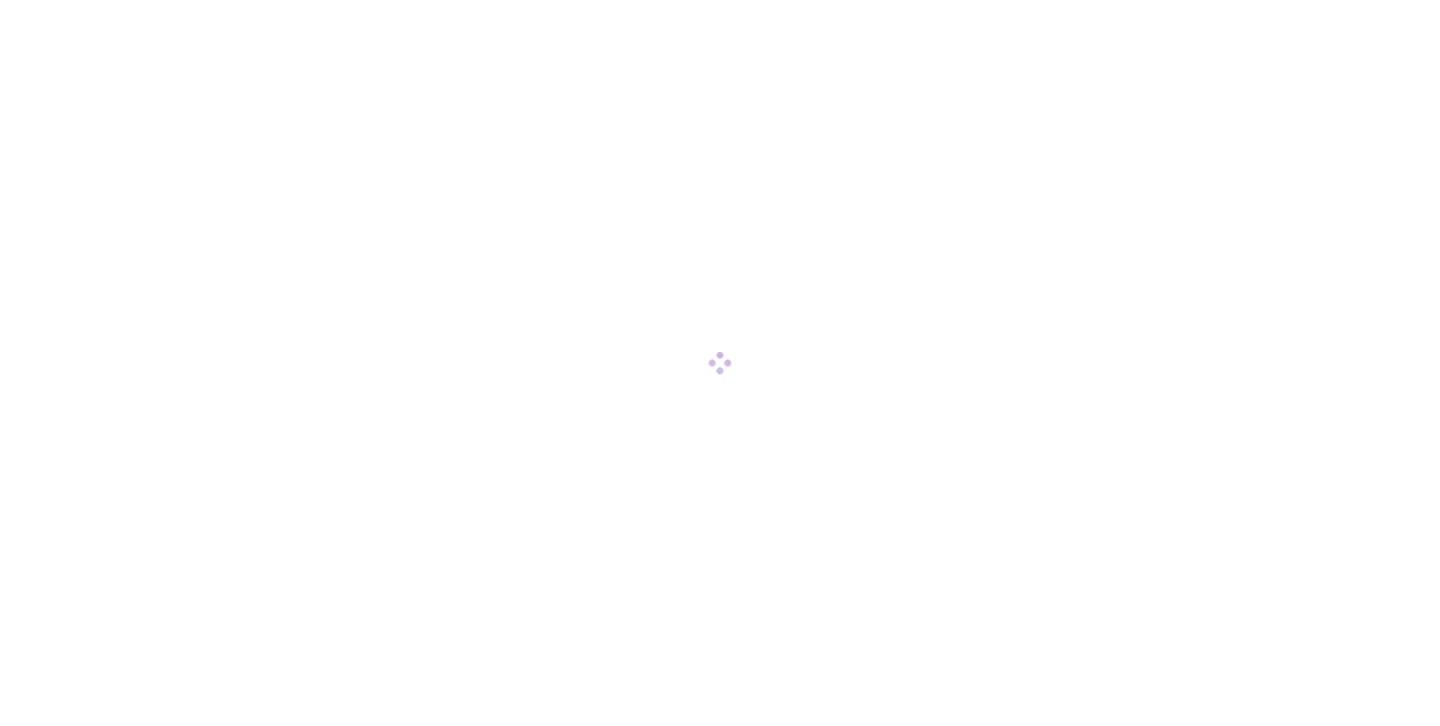 scroll, scrollTop: 0, scrollLeft: 0, axis: both 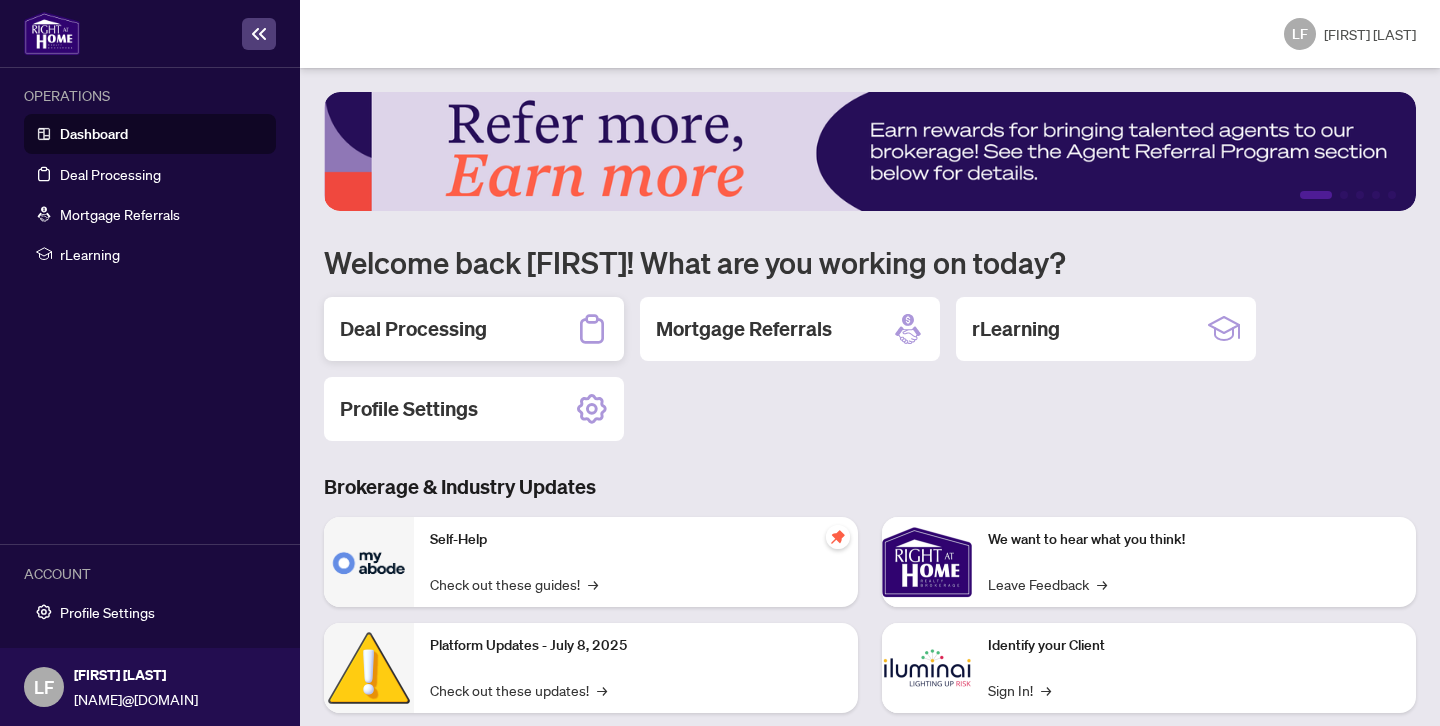 click on "Deal Processing" at bounding box center (474, 329) 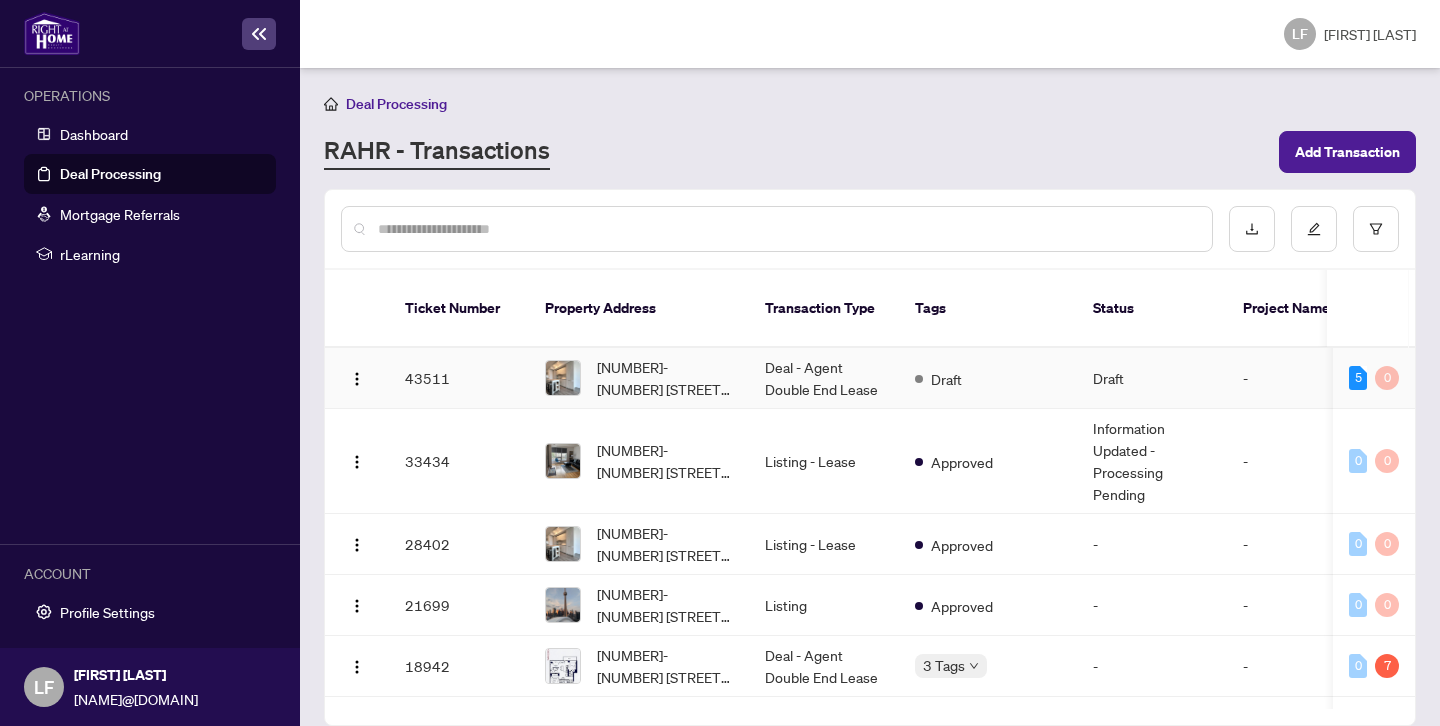 click on "Deal - Agent Double End Lease" at bounding box center [824, 378] 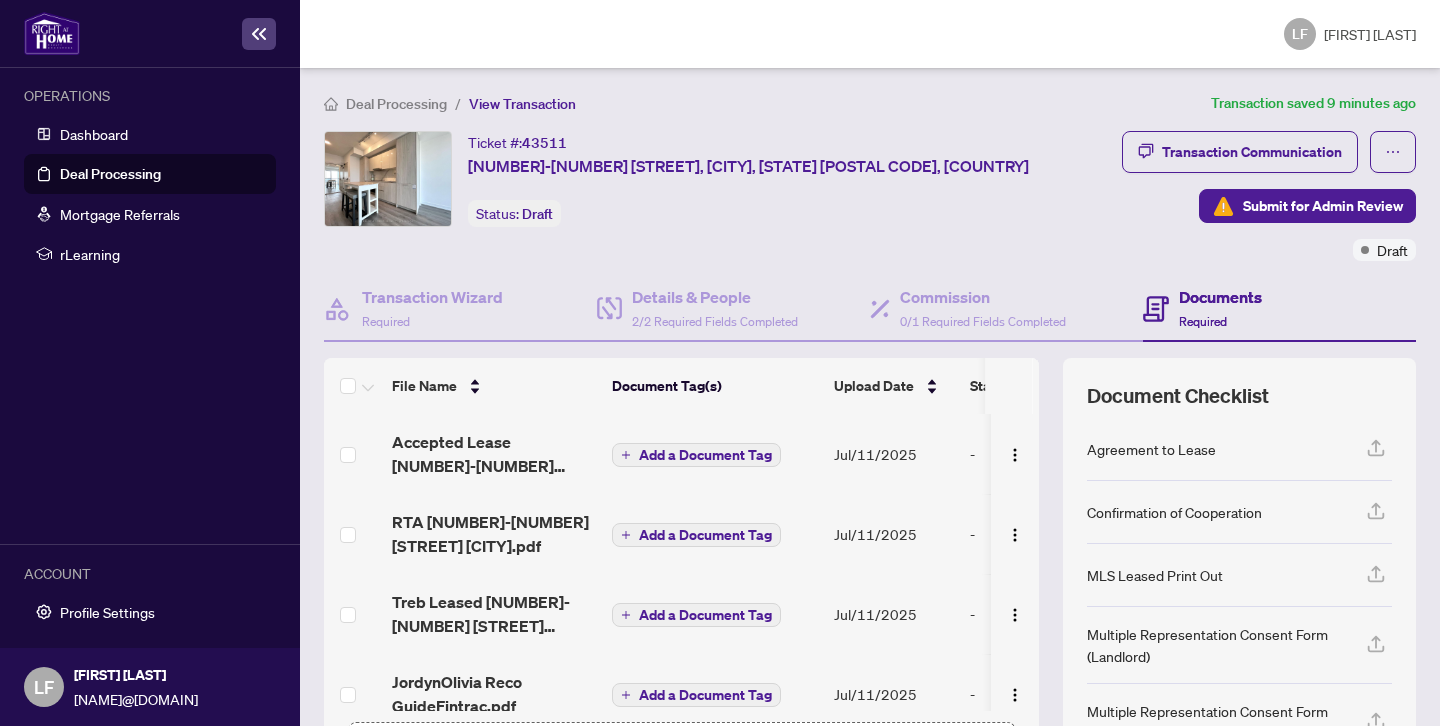 scroll, scrollTop: 93, scrollLeft: 0, axis: vertical 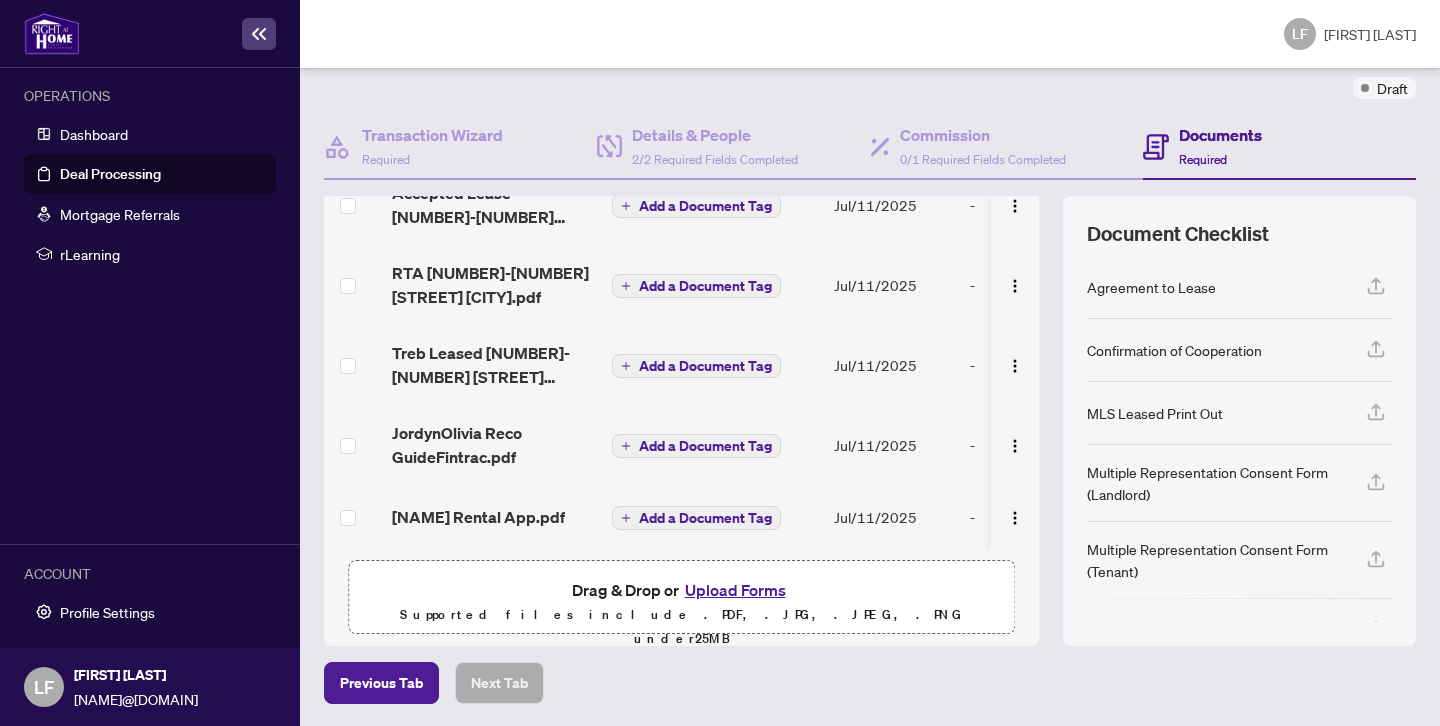 click on "Upload Forms" at bounding box center (735, 590) 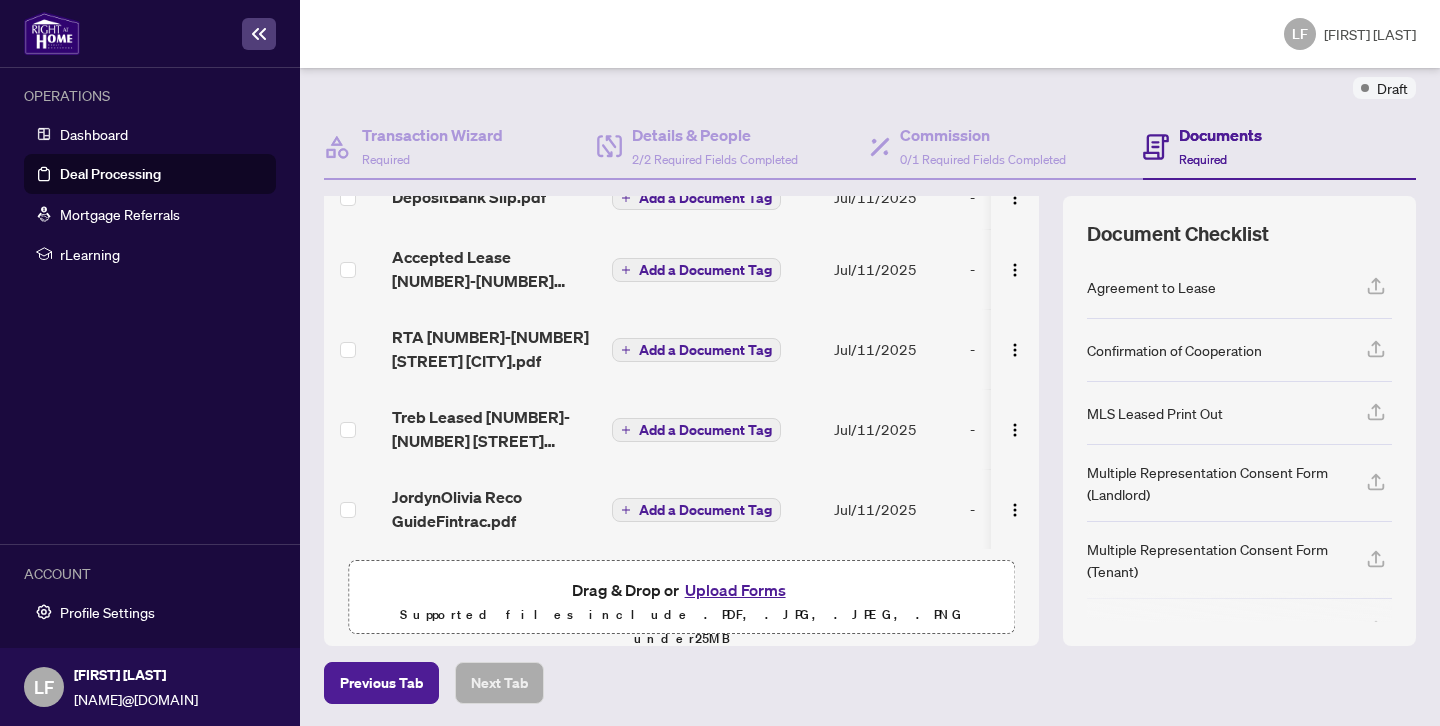 scroll, scrollTop: 157, scrollLeft: 0, axis: vertical 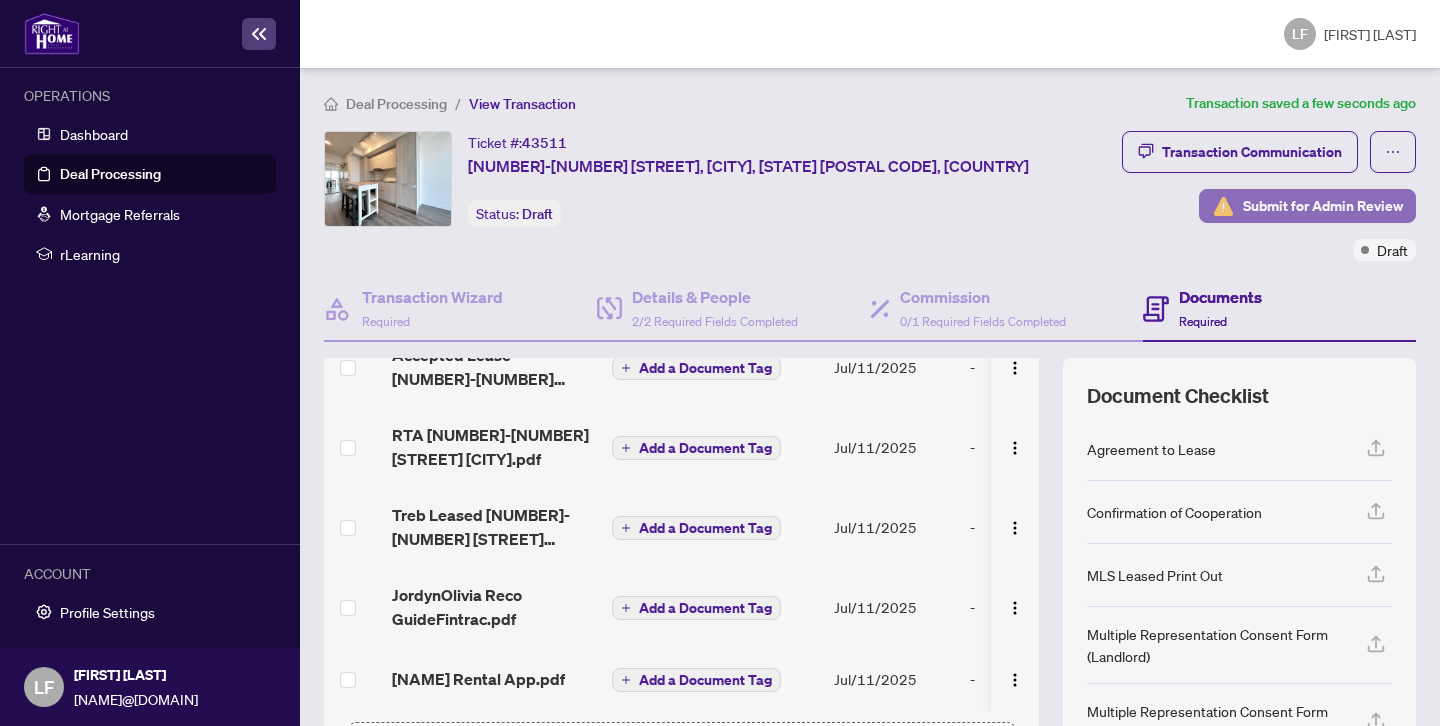 click on "Submit for Admin Review" at bounding box center (1323, 206) 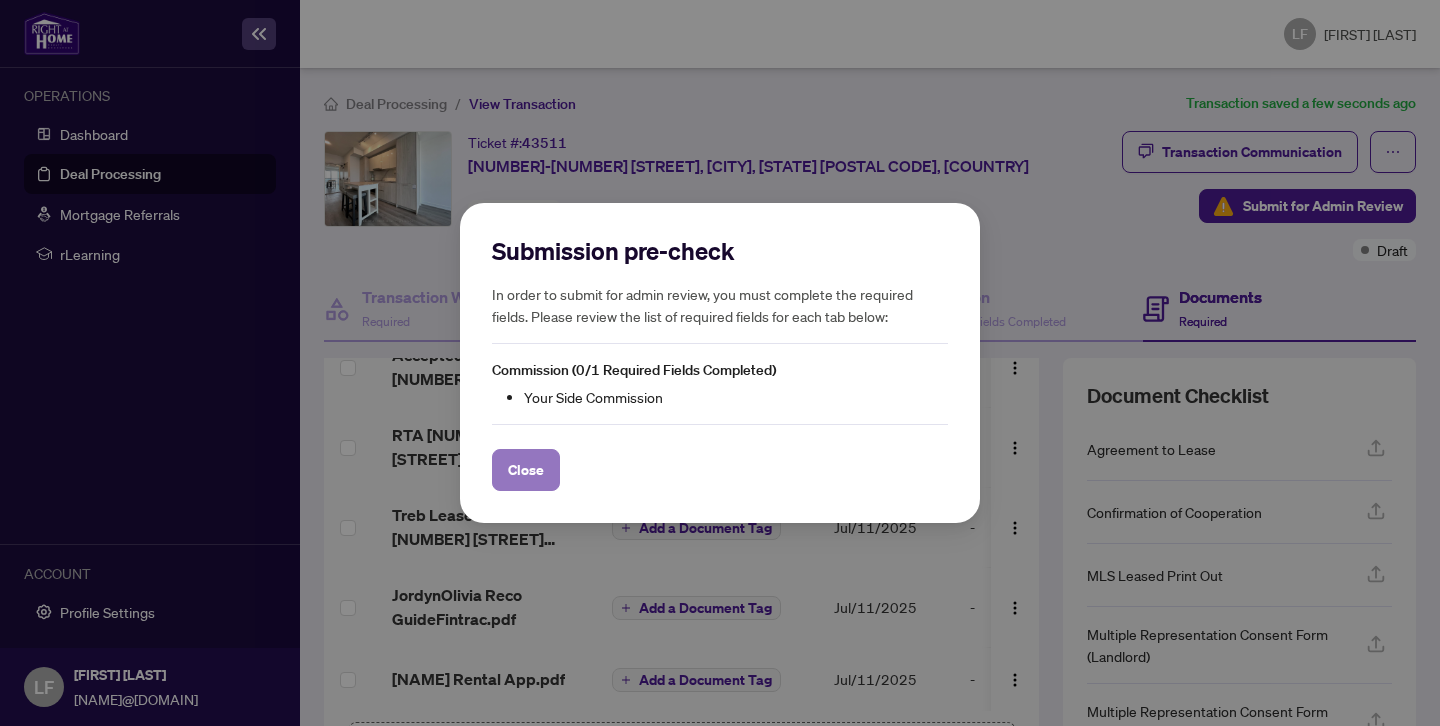 click on "Close" at bounding box center (526, 470) 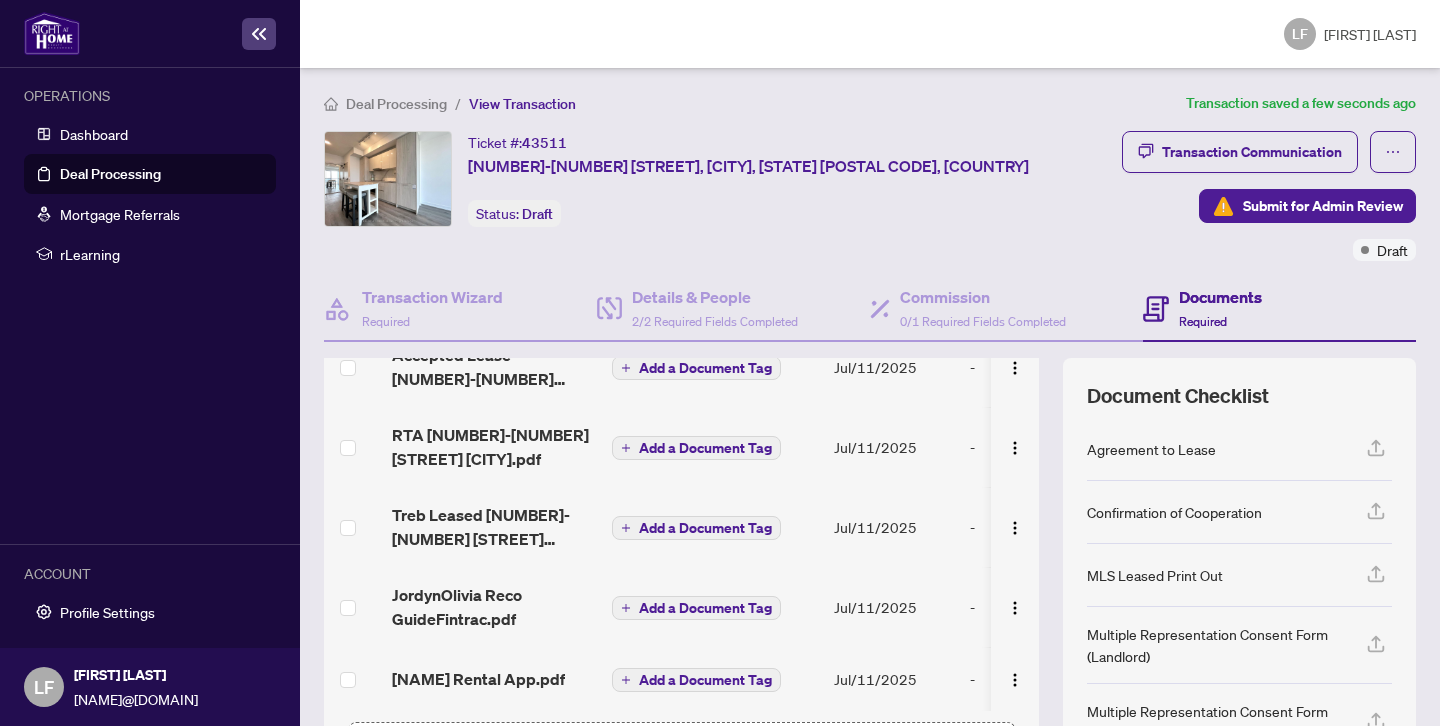 scroll, scrollTop: 163, scrollLeft: 0, axis: vertical 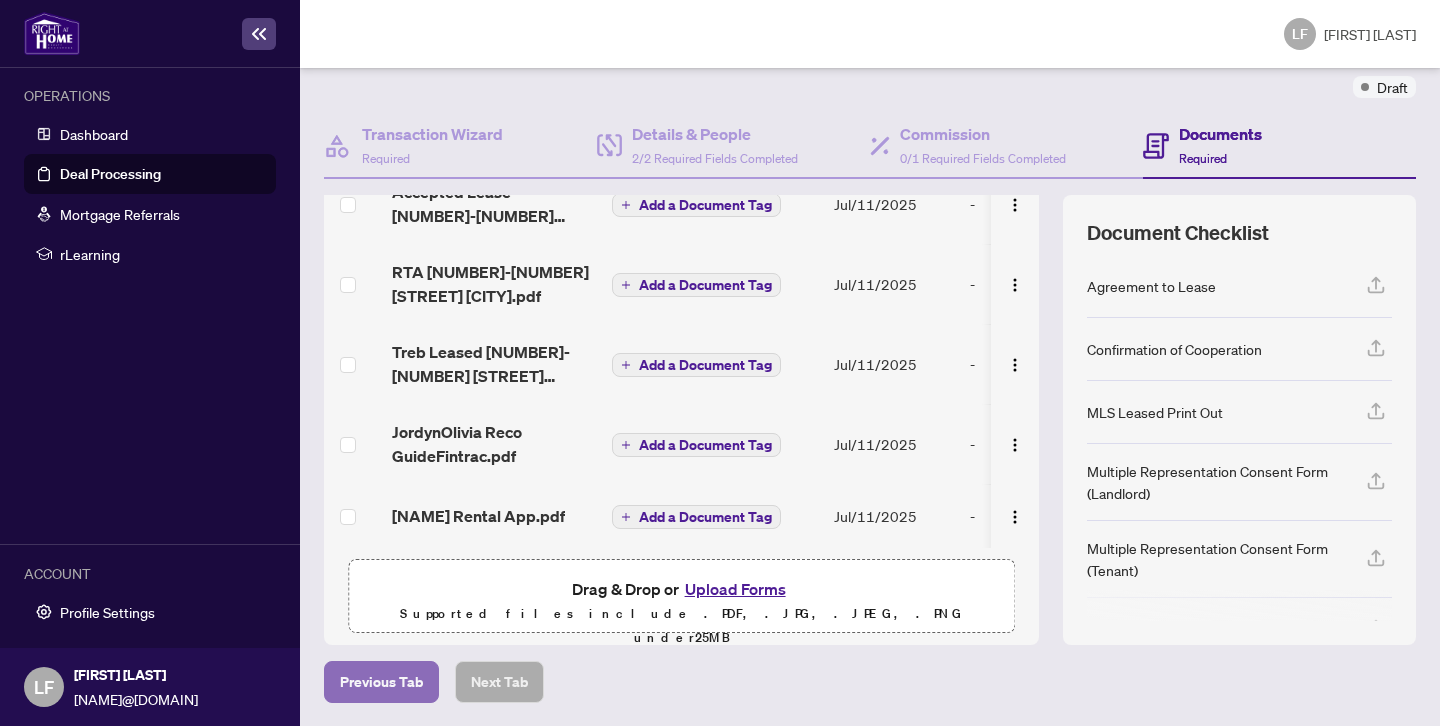 click on "Previous Tab" at bounding box center [381, 682] 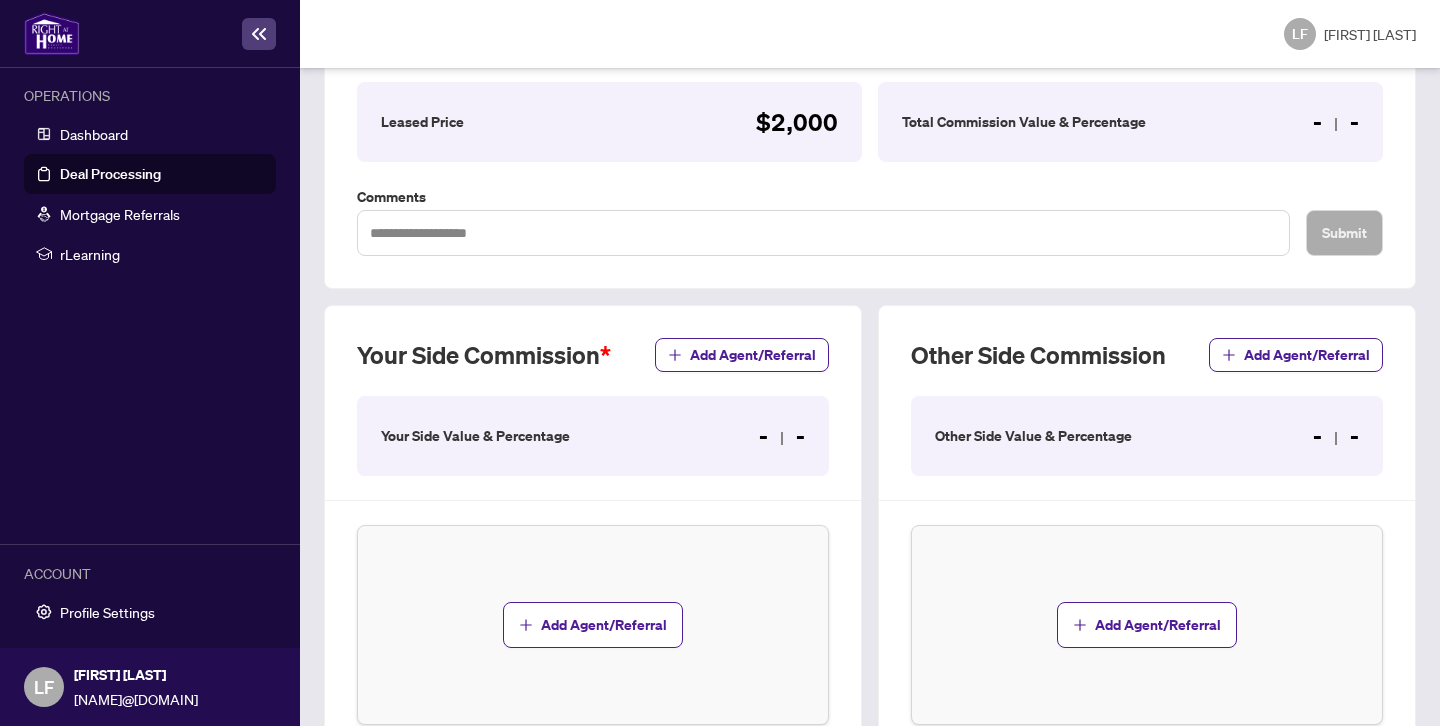 scroll, scrollTop: 478, scrollLeft: 0, axis: vertical 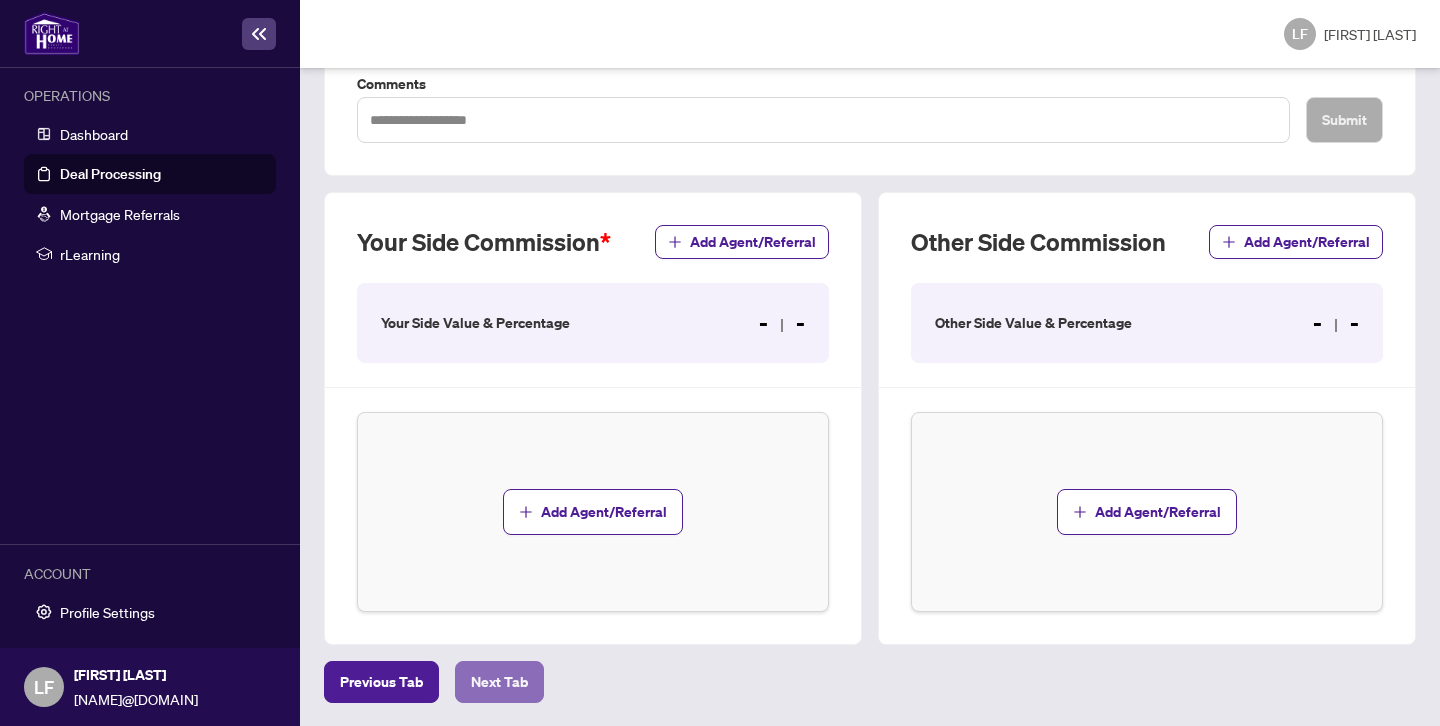 click on "Next Tab" at bounding box center (499, 682) 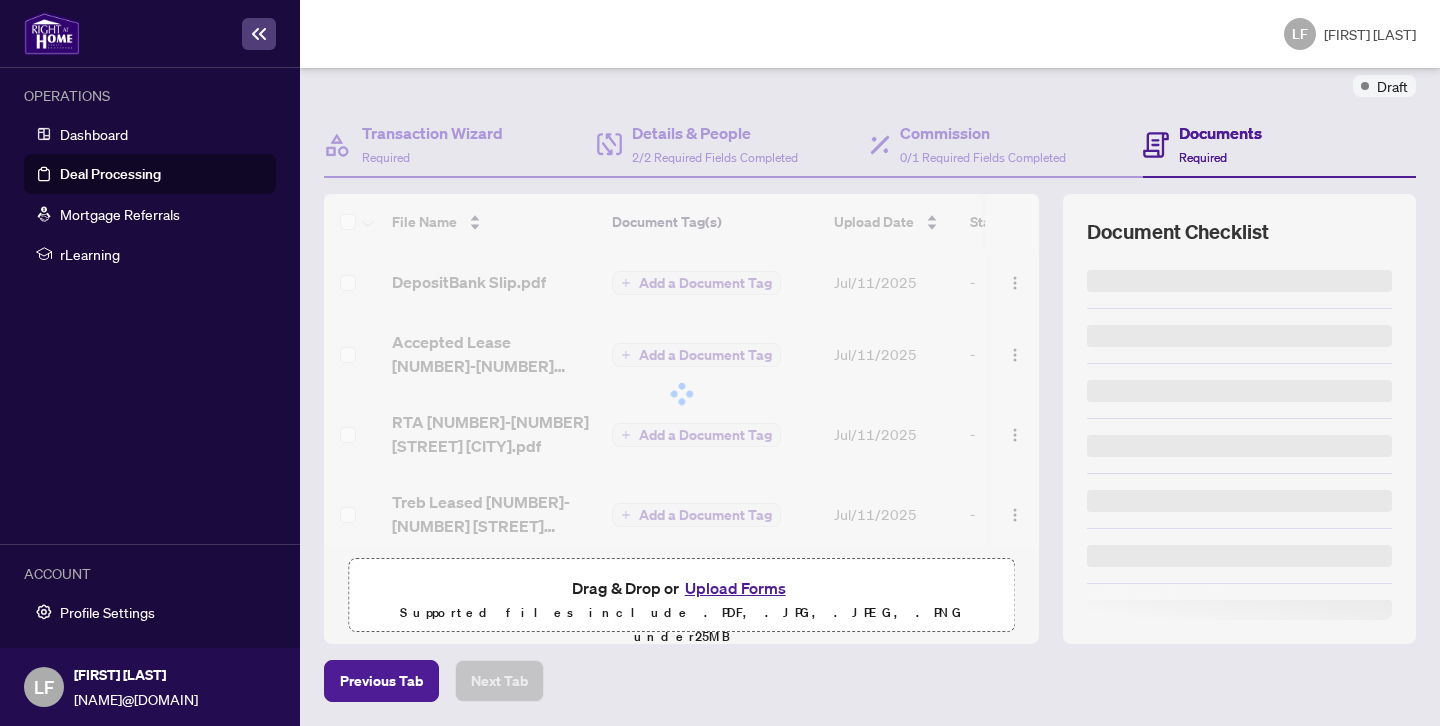 scroll, scrollTop: 0, scrollLeft: 0, axis: both 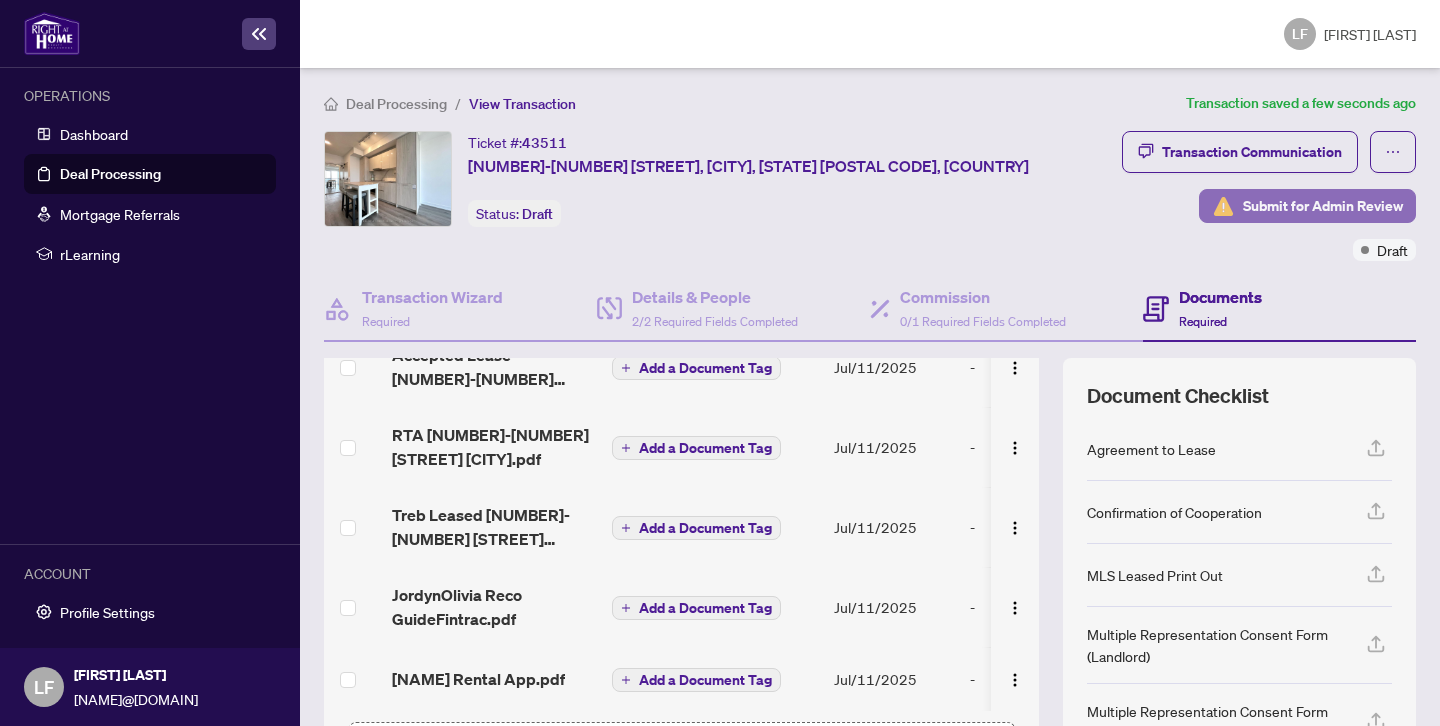 click on "Submit for Admin Review" at bounding box center [1323, 206] 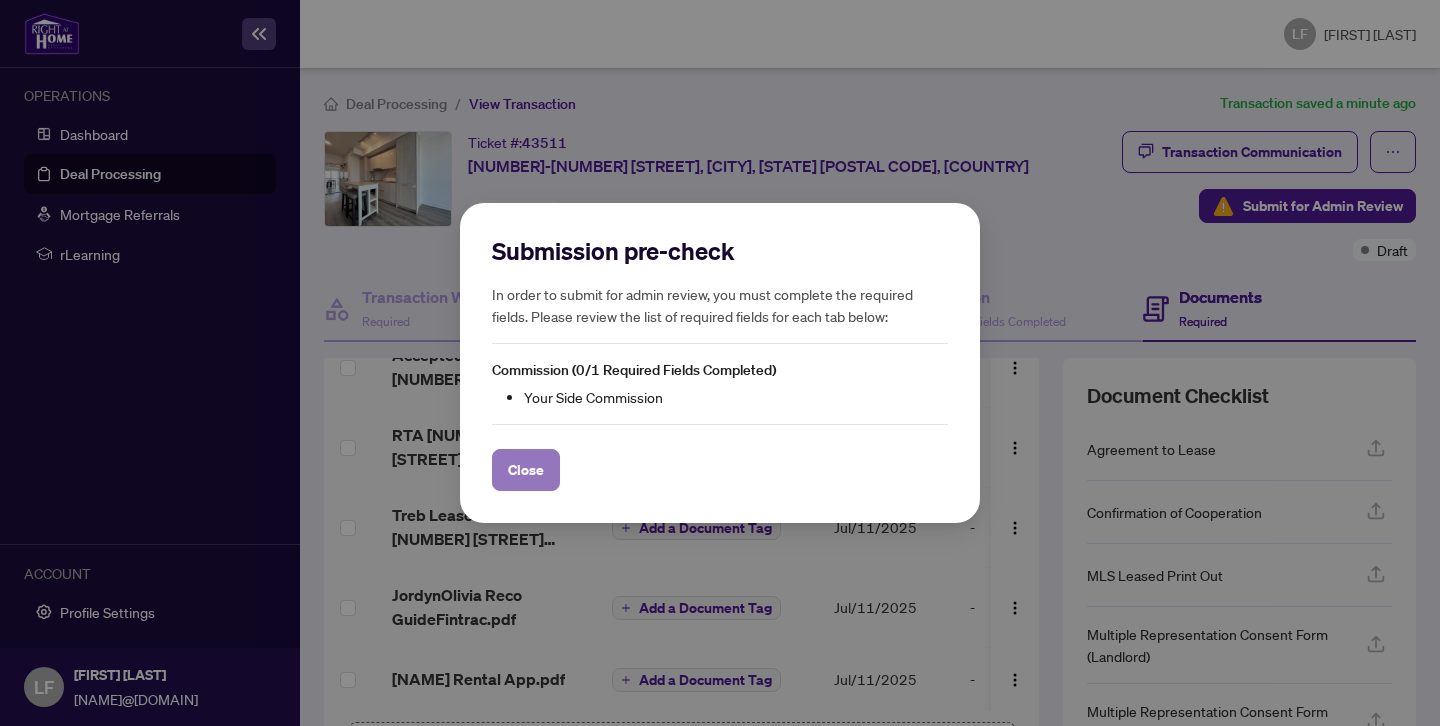 click on "Close" at bounding box center [526, 470] 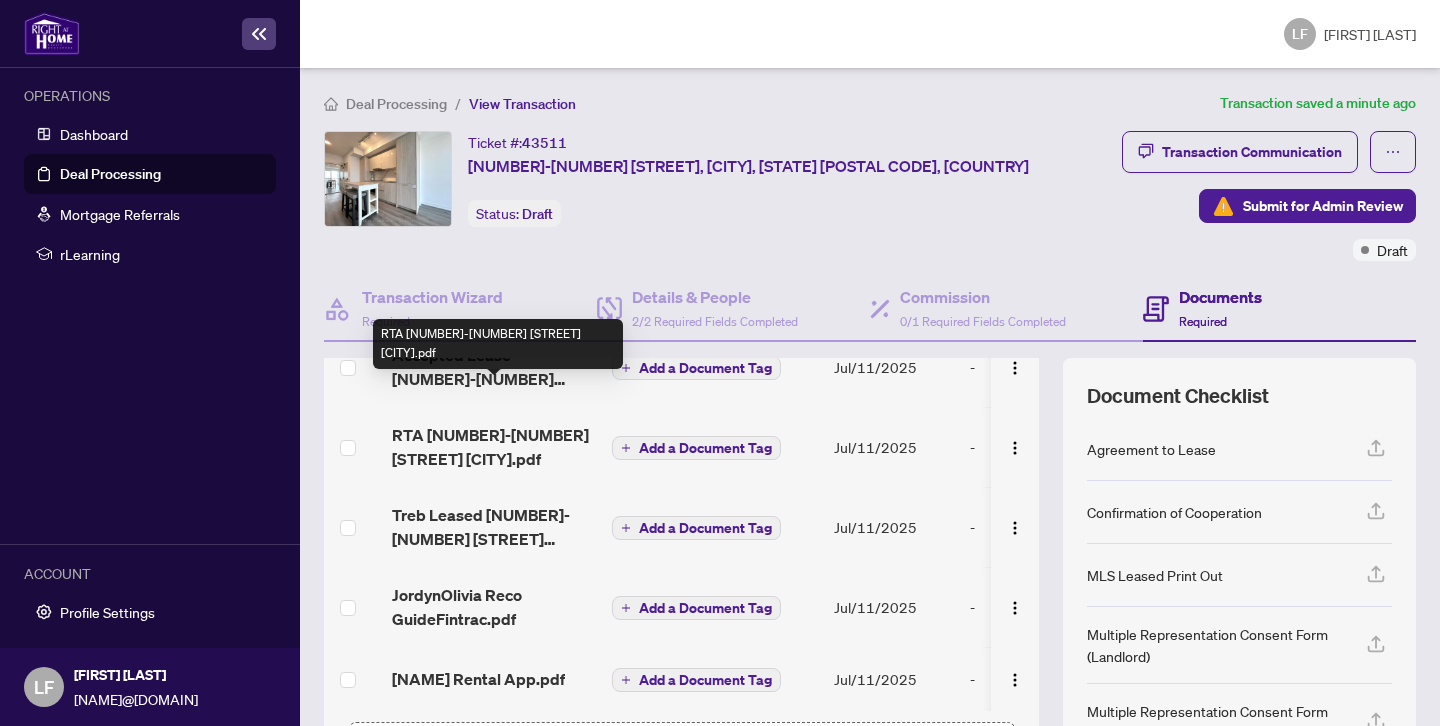 scroll, scrollTop: 163, scrollLeft: 0, axis: vertical 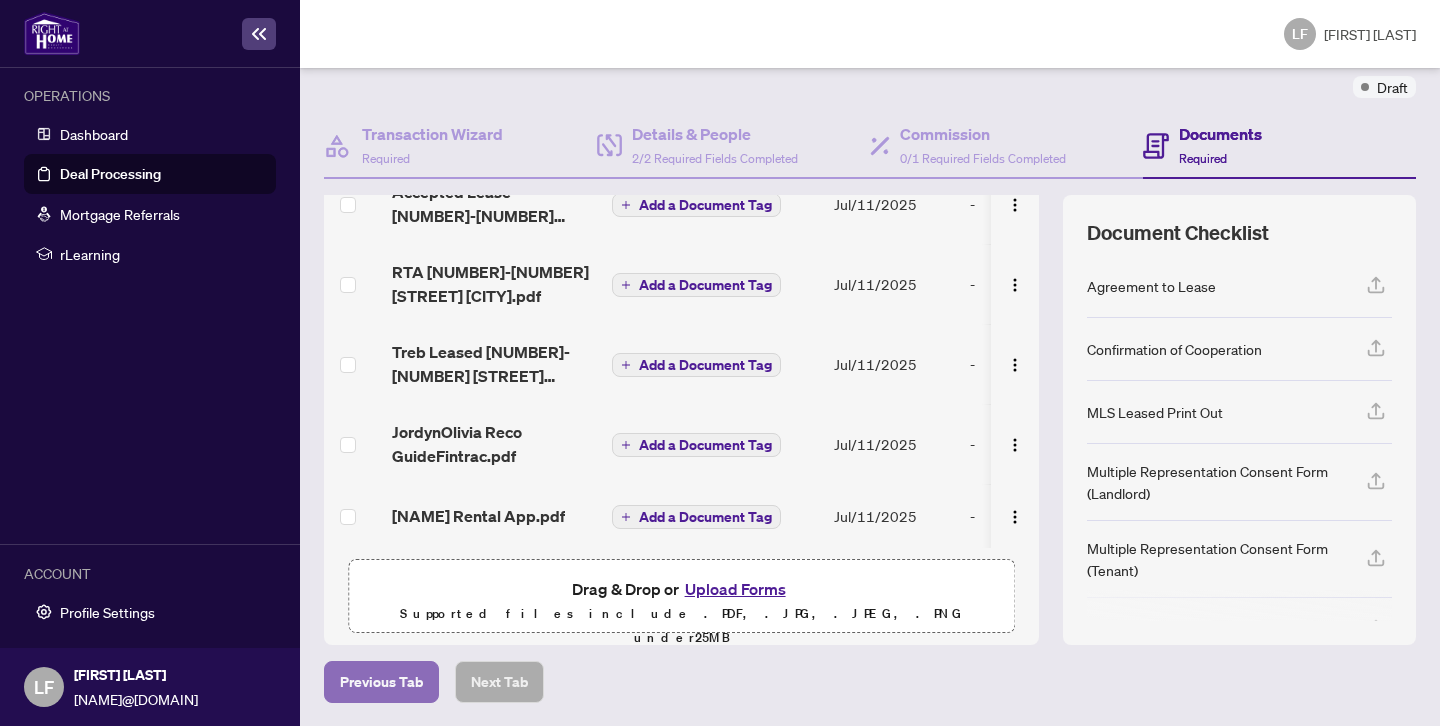 click on "Previous Tab" at bounding box center [381, 682] 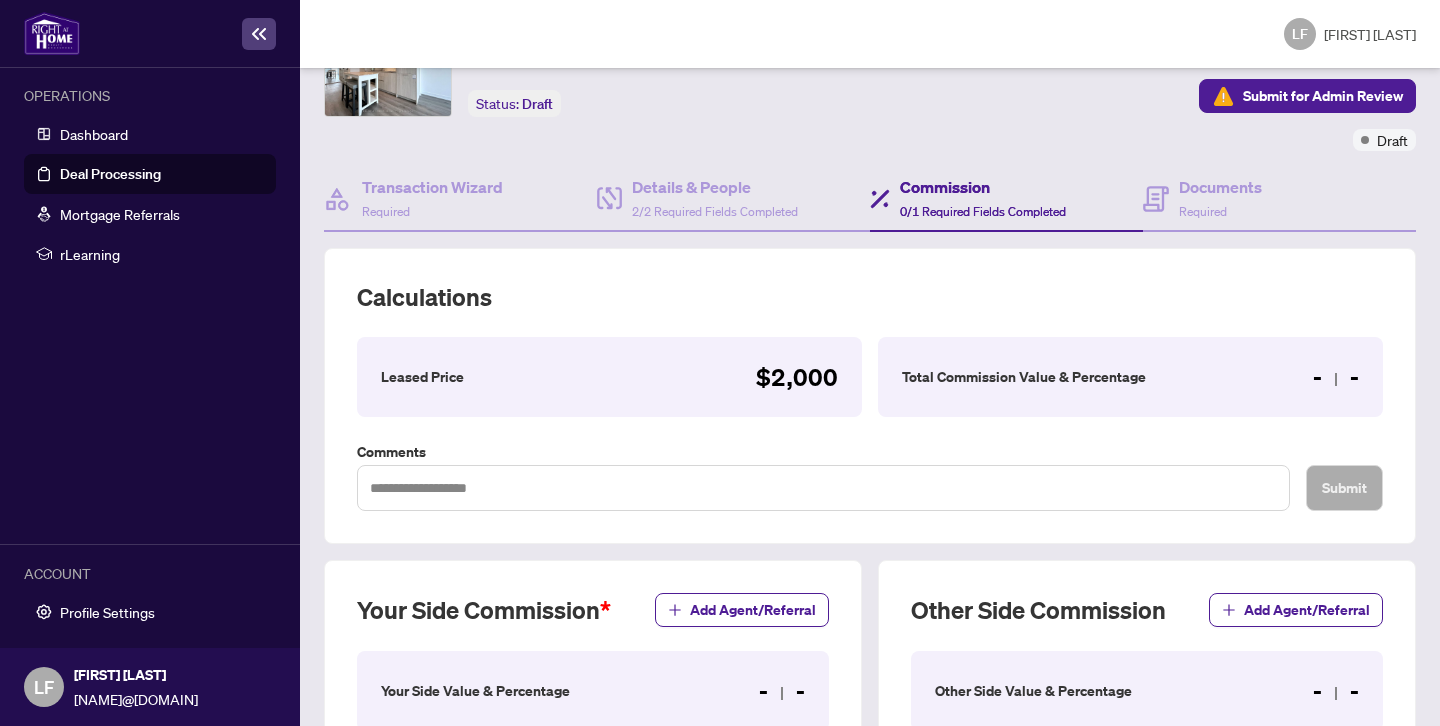 scroll, scrollTop: 103, scrollLeft: 0, axis: vertical 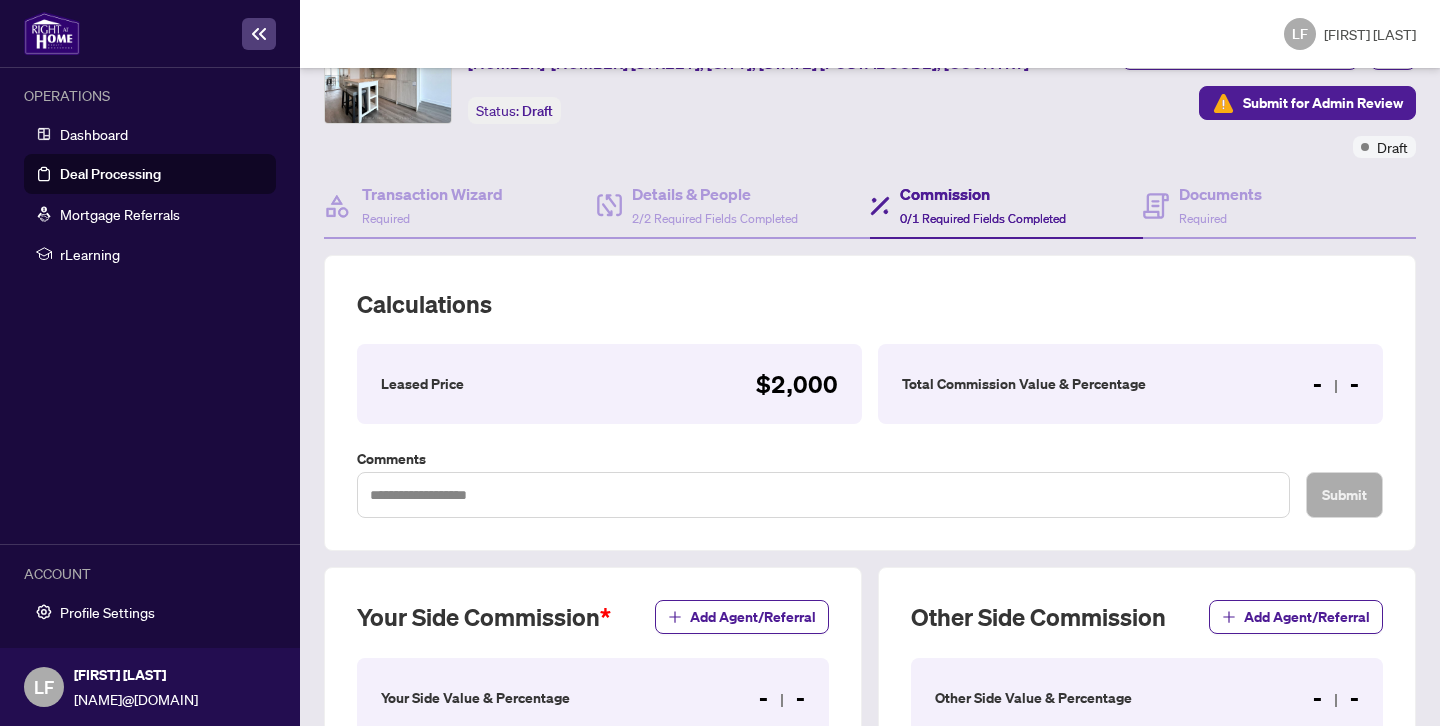 click on "-     -" at bounding box center [1336, 384] 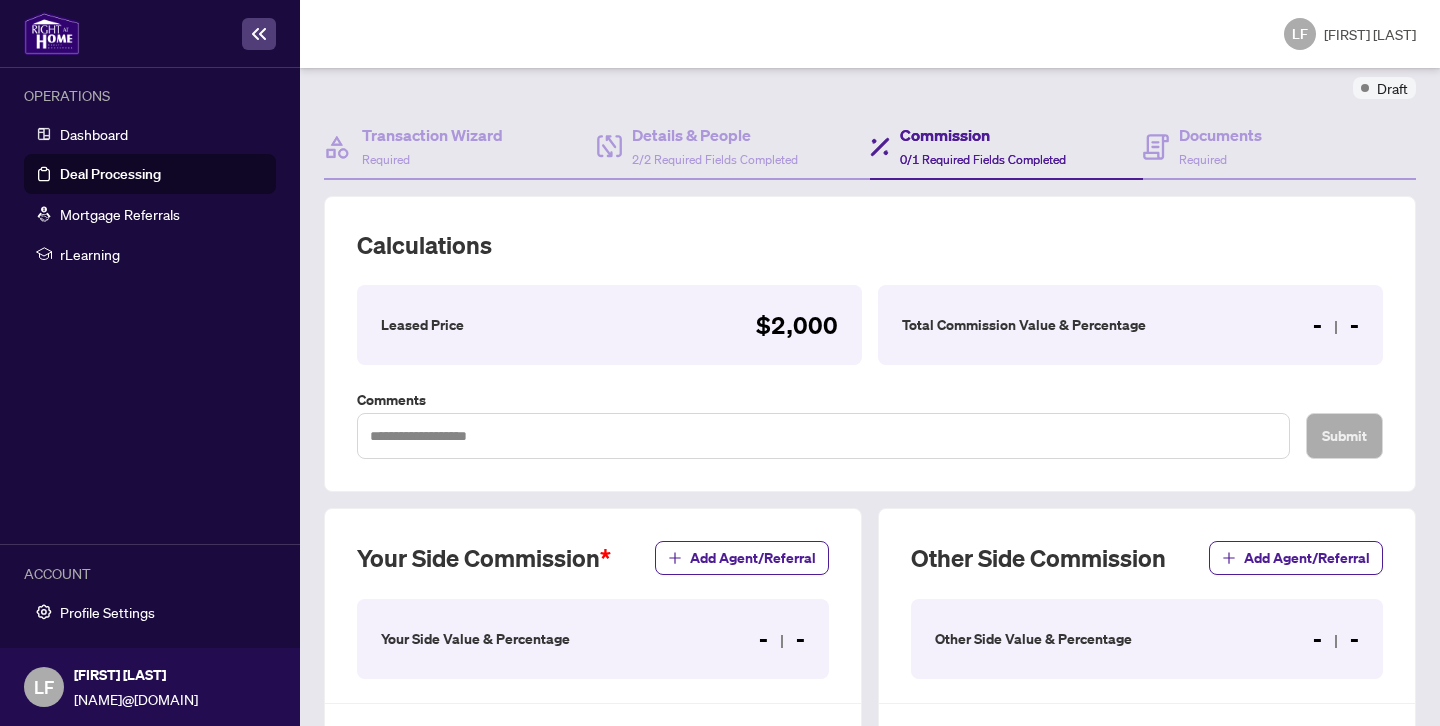 scroll, scrollTop: 193, scrollLeft: 0, axis: vertical 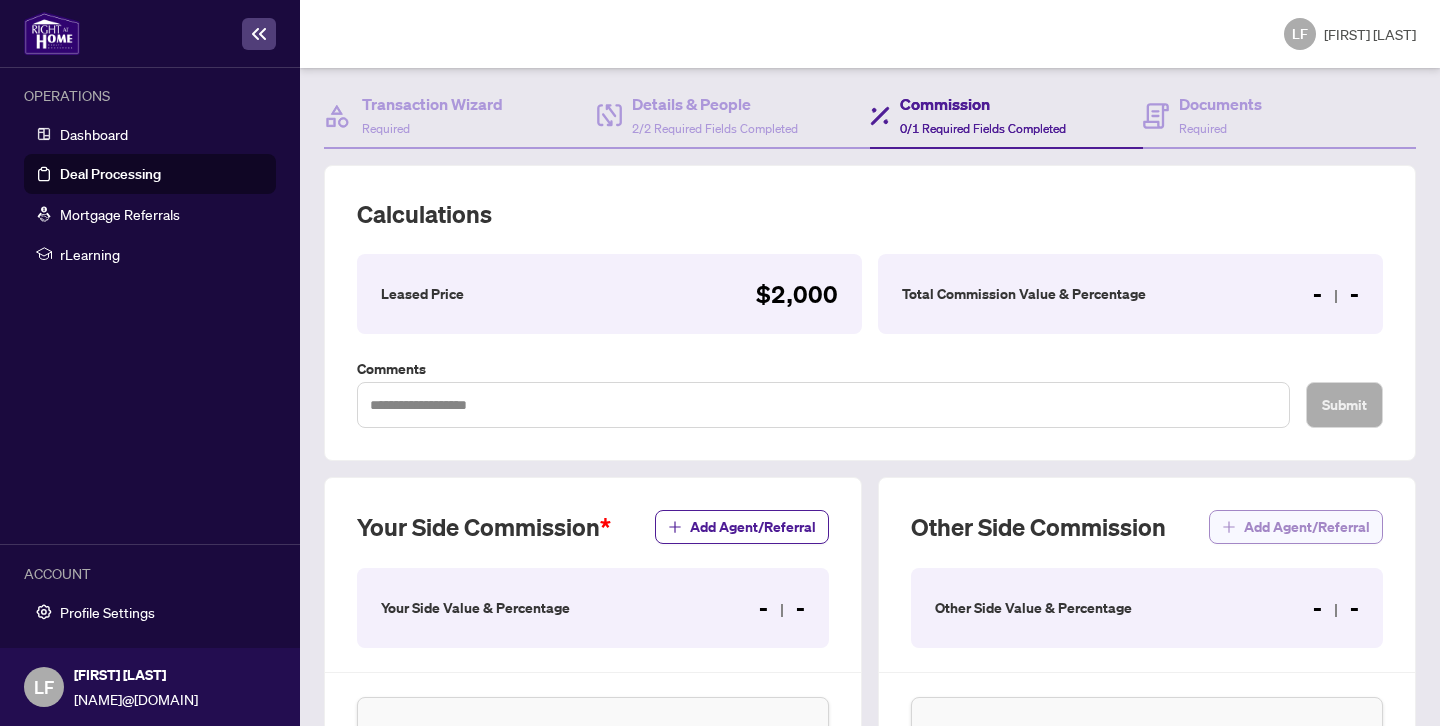 click on "Add Agent/Referral" at bounding box center [1307, 527] 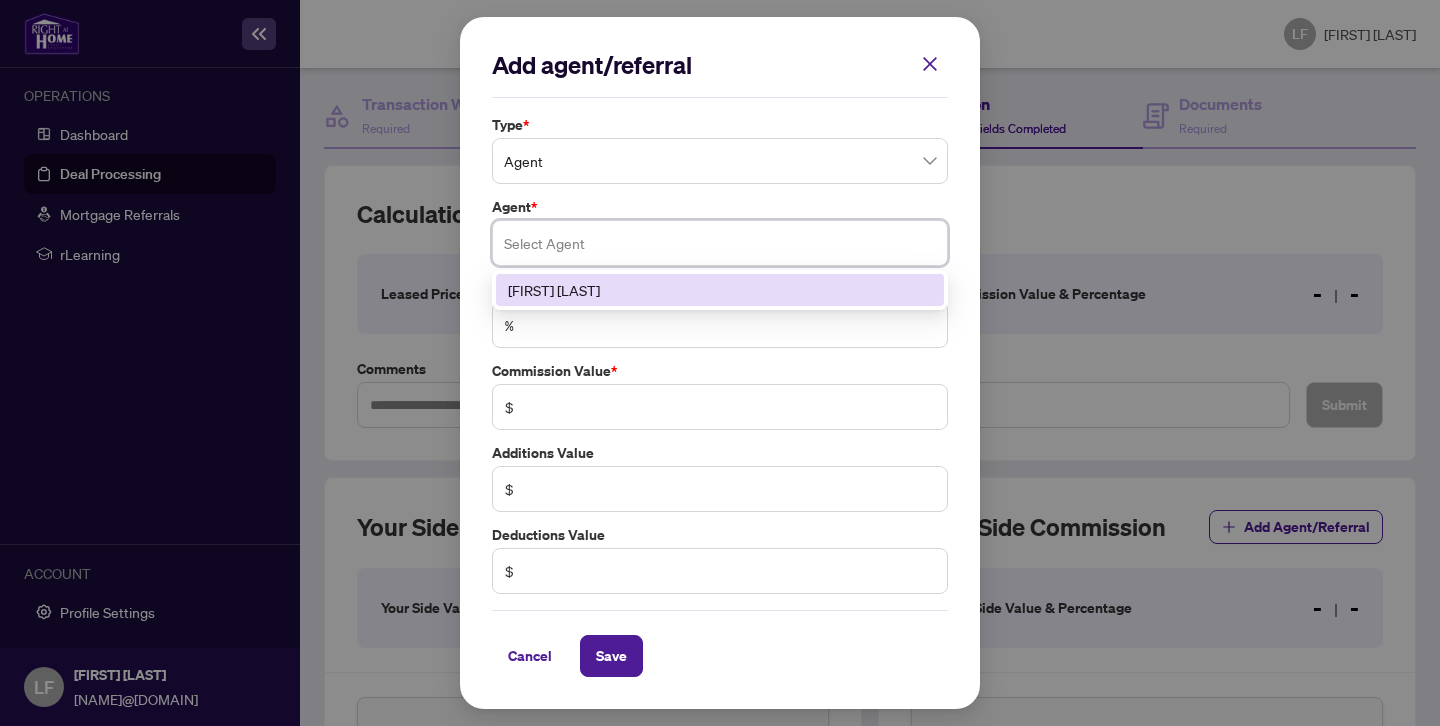 click at bounding box center (720, 243) 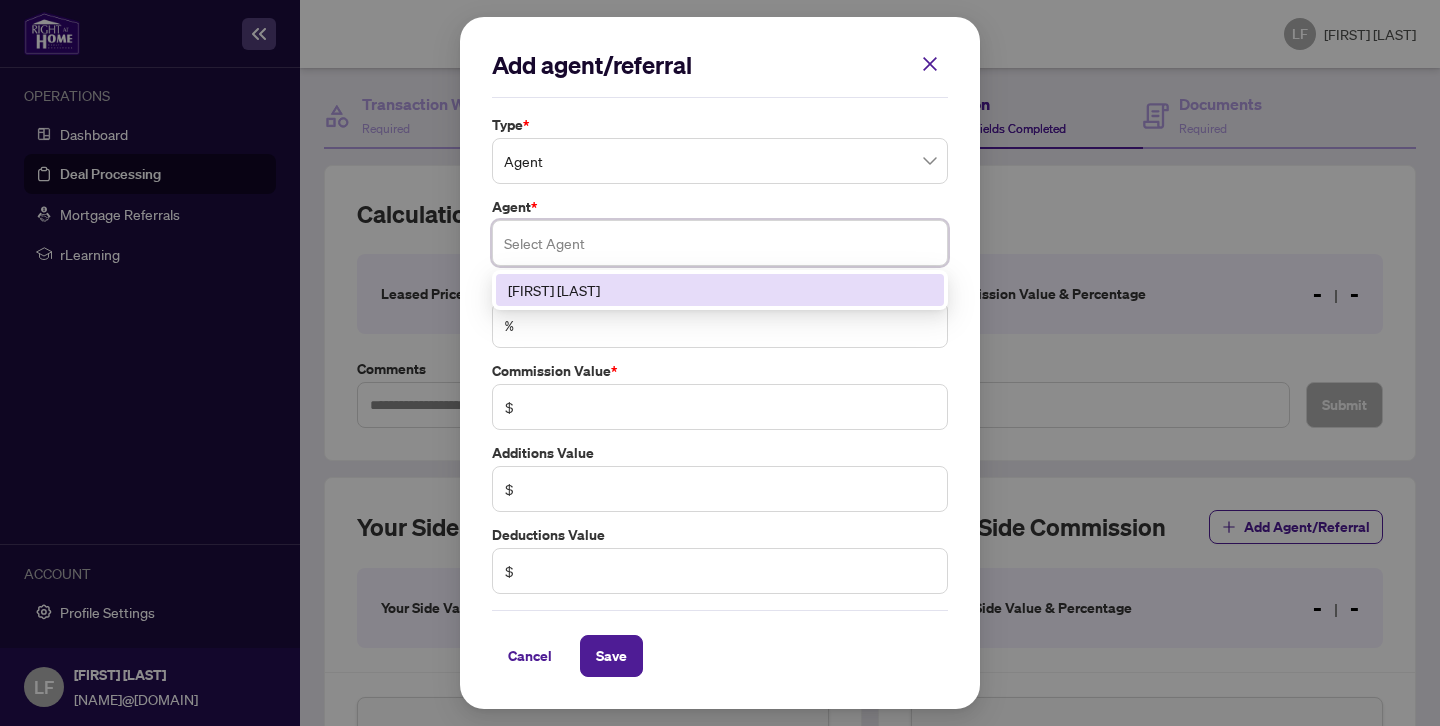 click on "[FIRST] [LAST]" at bounding box center (720, 290) 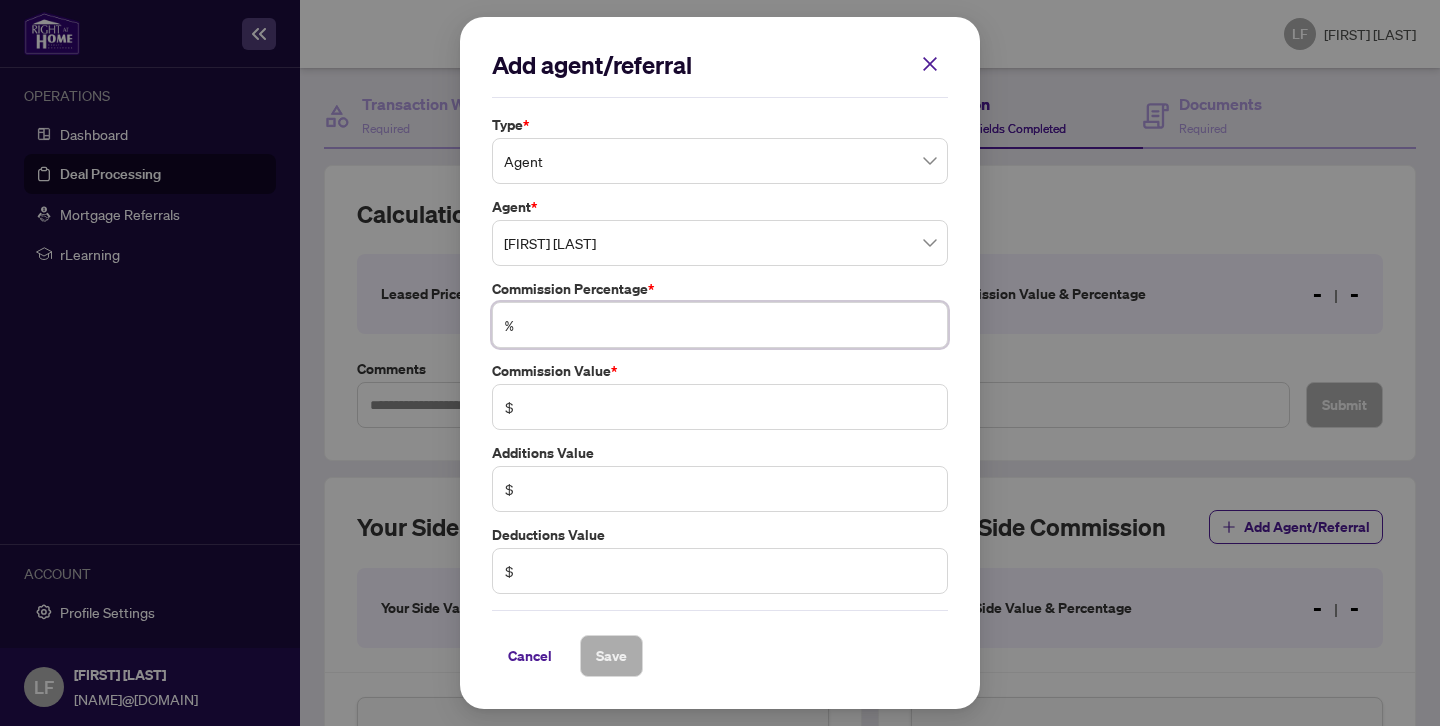 click at bounding box center (730, 325) 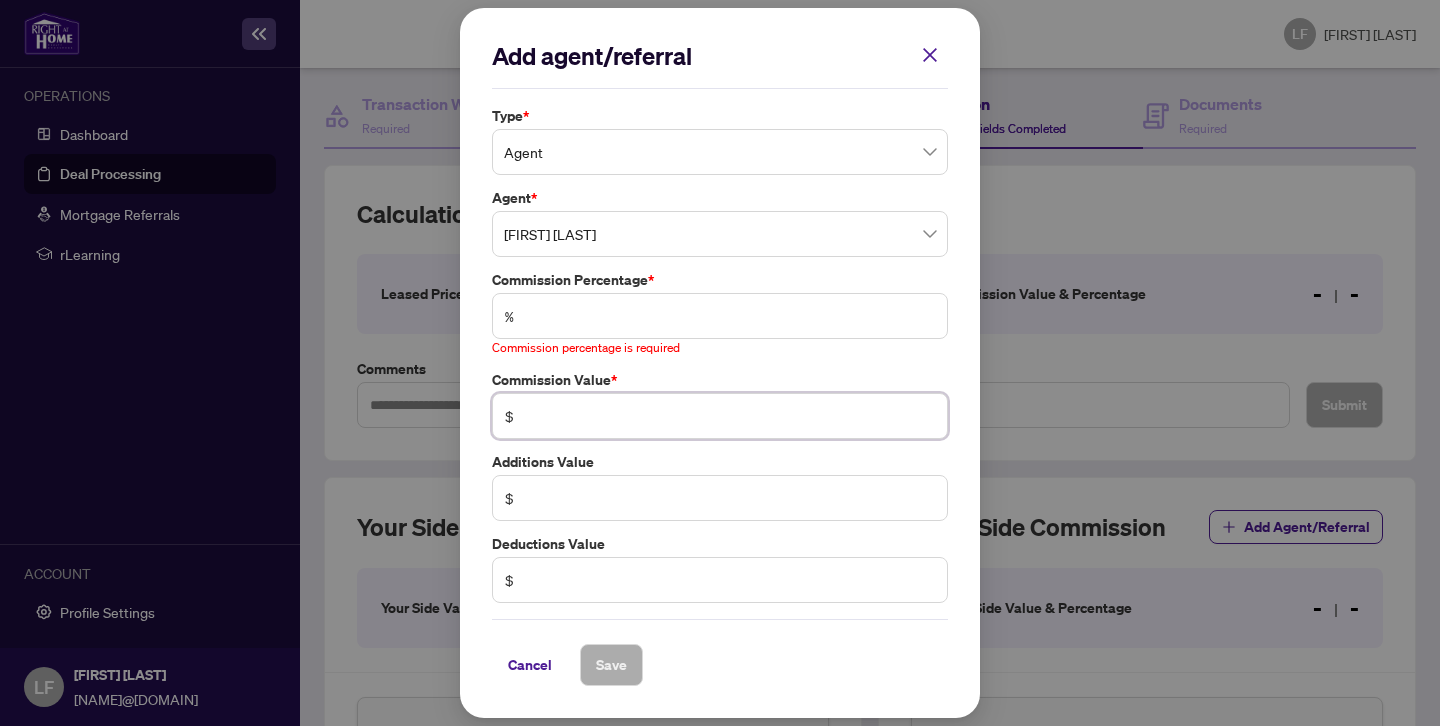 click at bounding box center (730, 416) 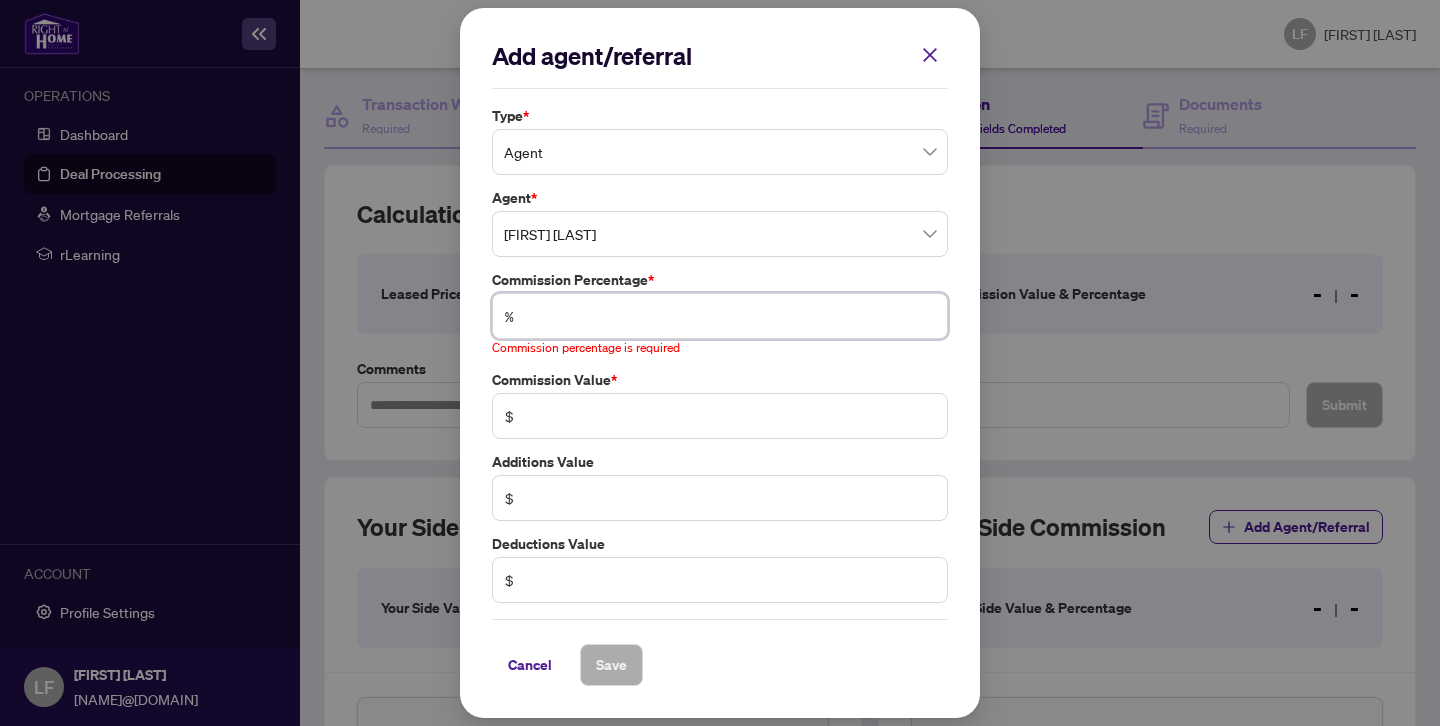 click at bounding box center [730, 316] 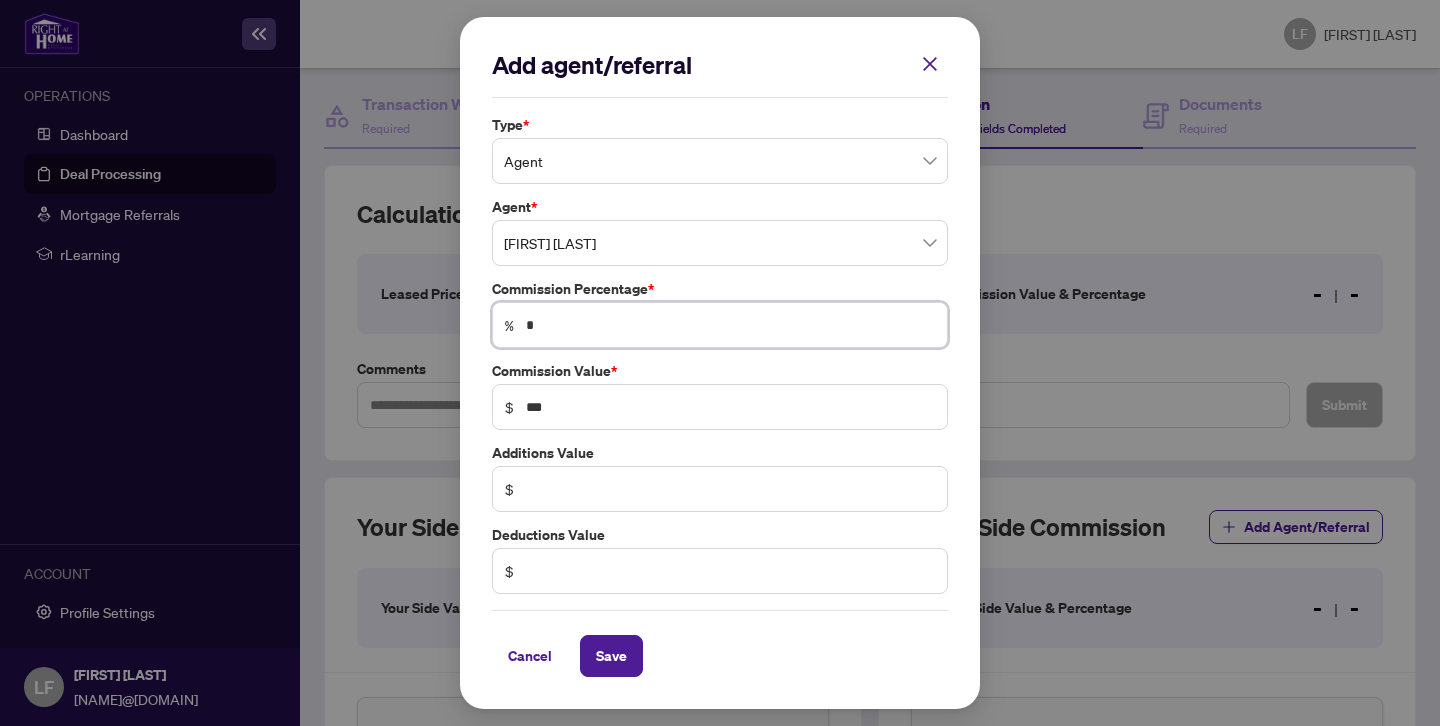 type on "*" 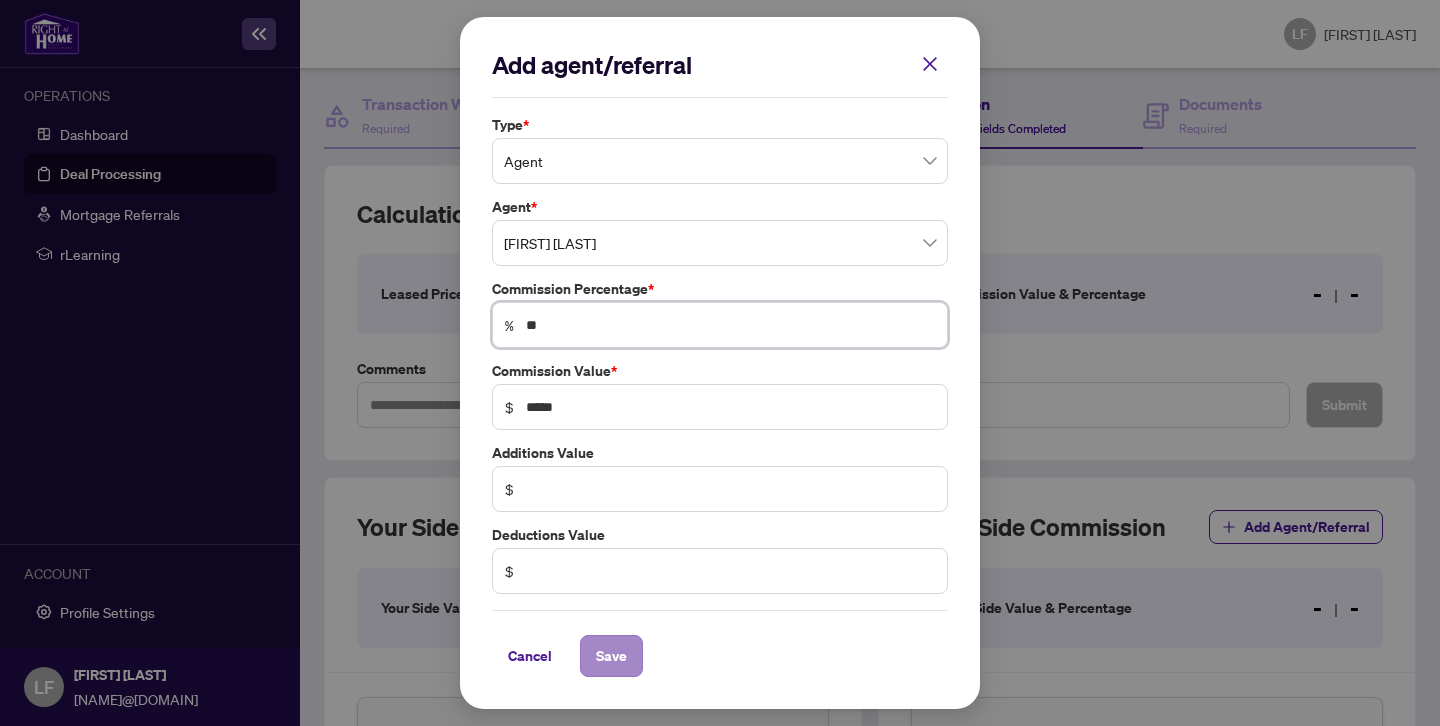 type on "**" 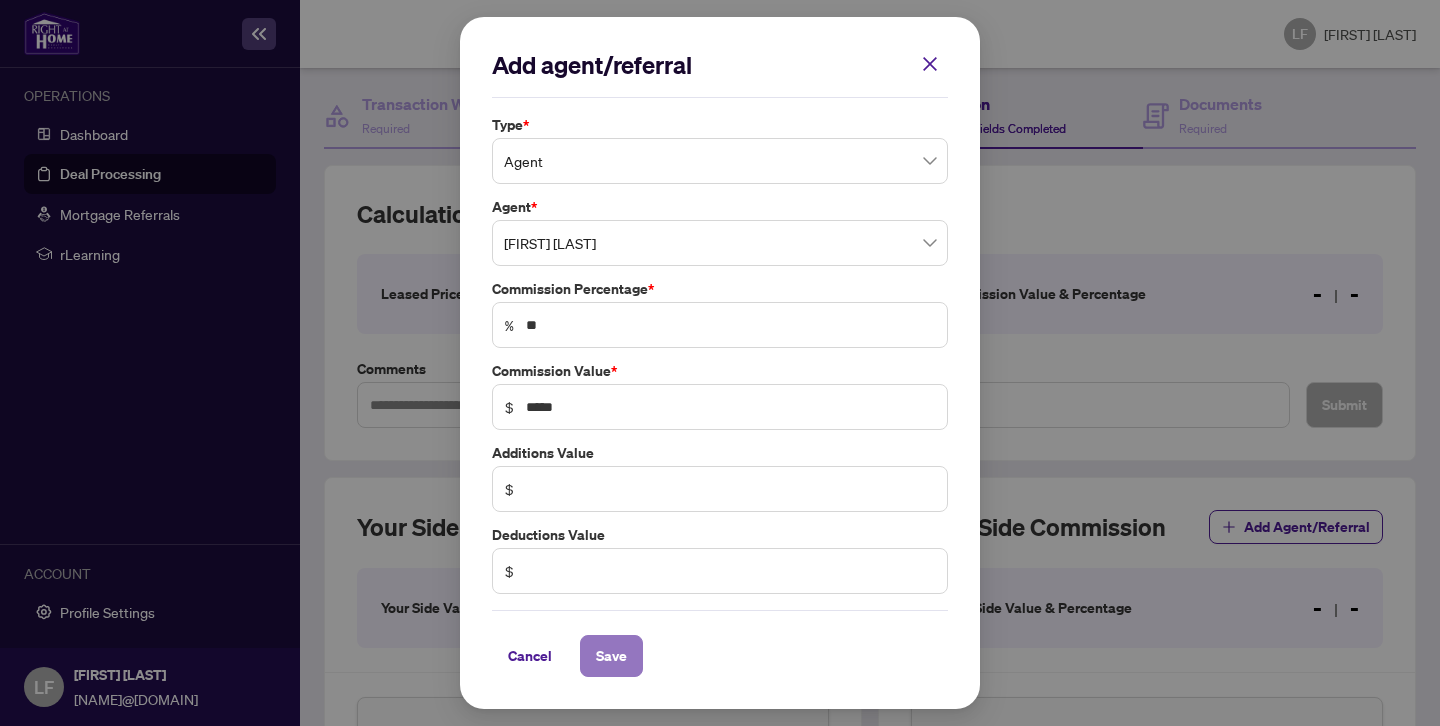 click on "Save" at bounding box center (611, 656) 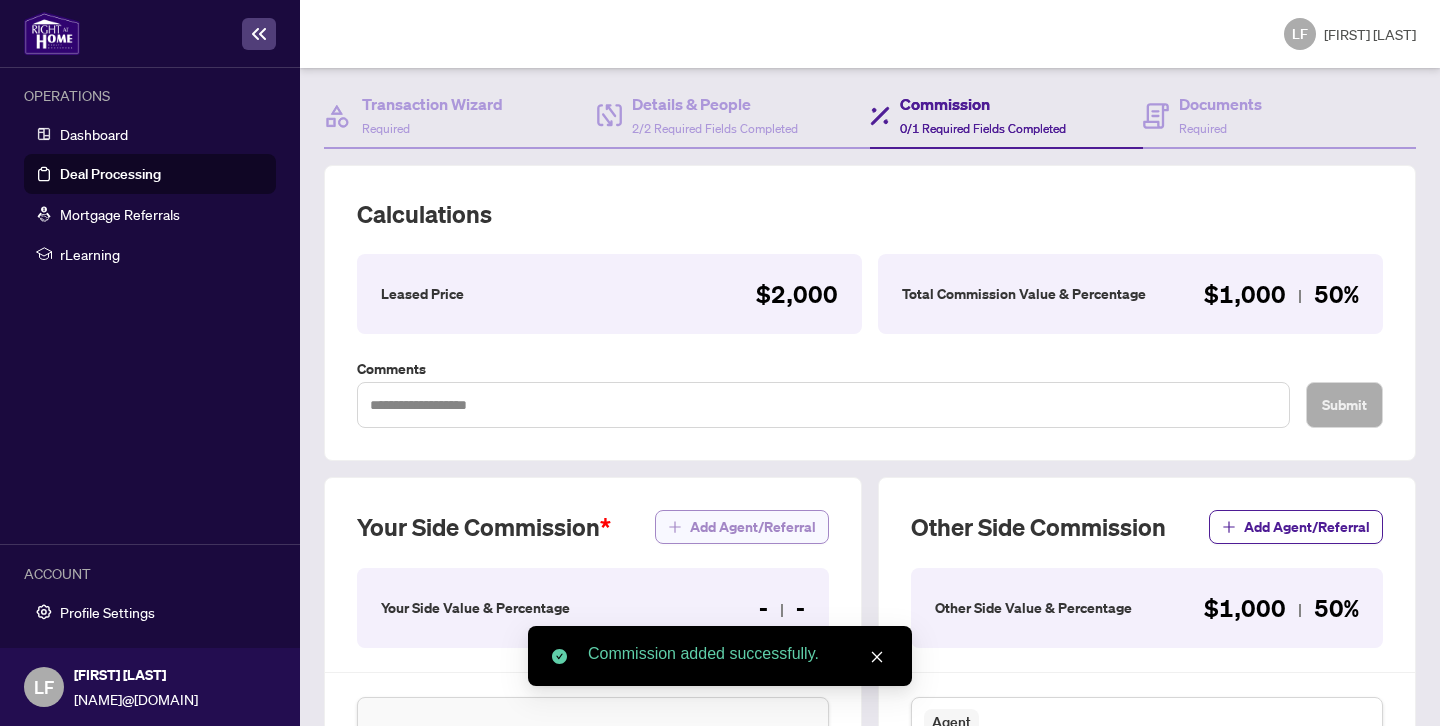 click on "Add Agent/Referral" at bounding box center (753, 527) 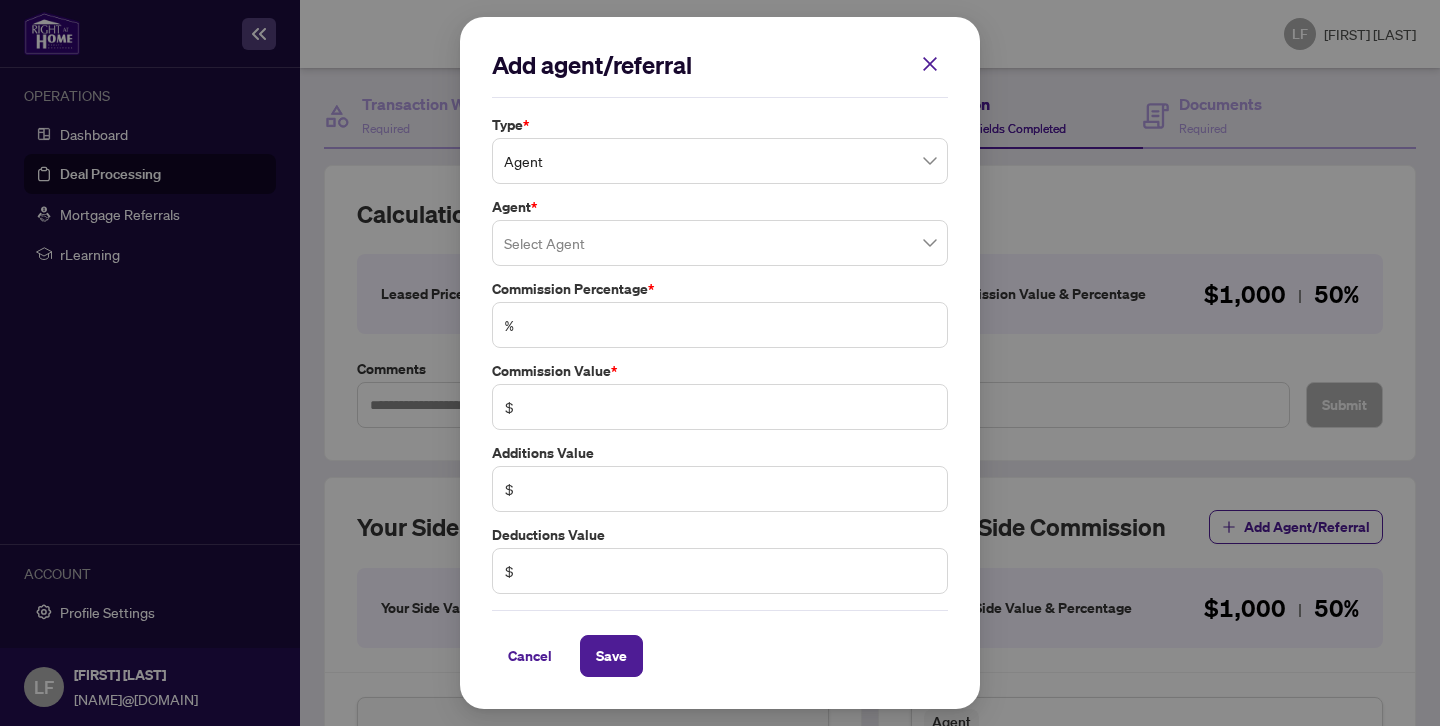 click at bounding box center [720, 243] 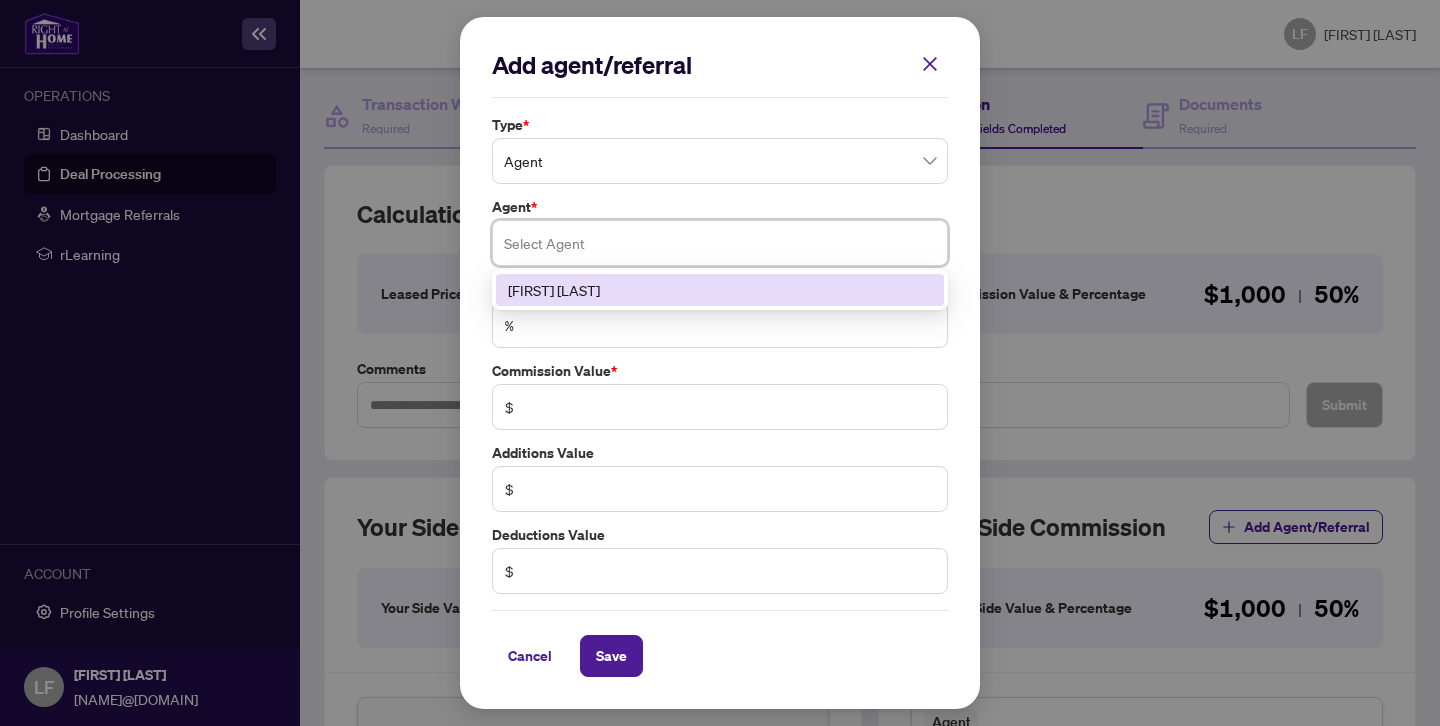 click on "[FIRST] [LAST]" at bounding box center (720, 290) 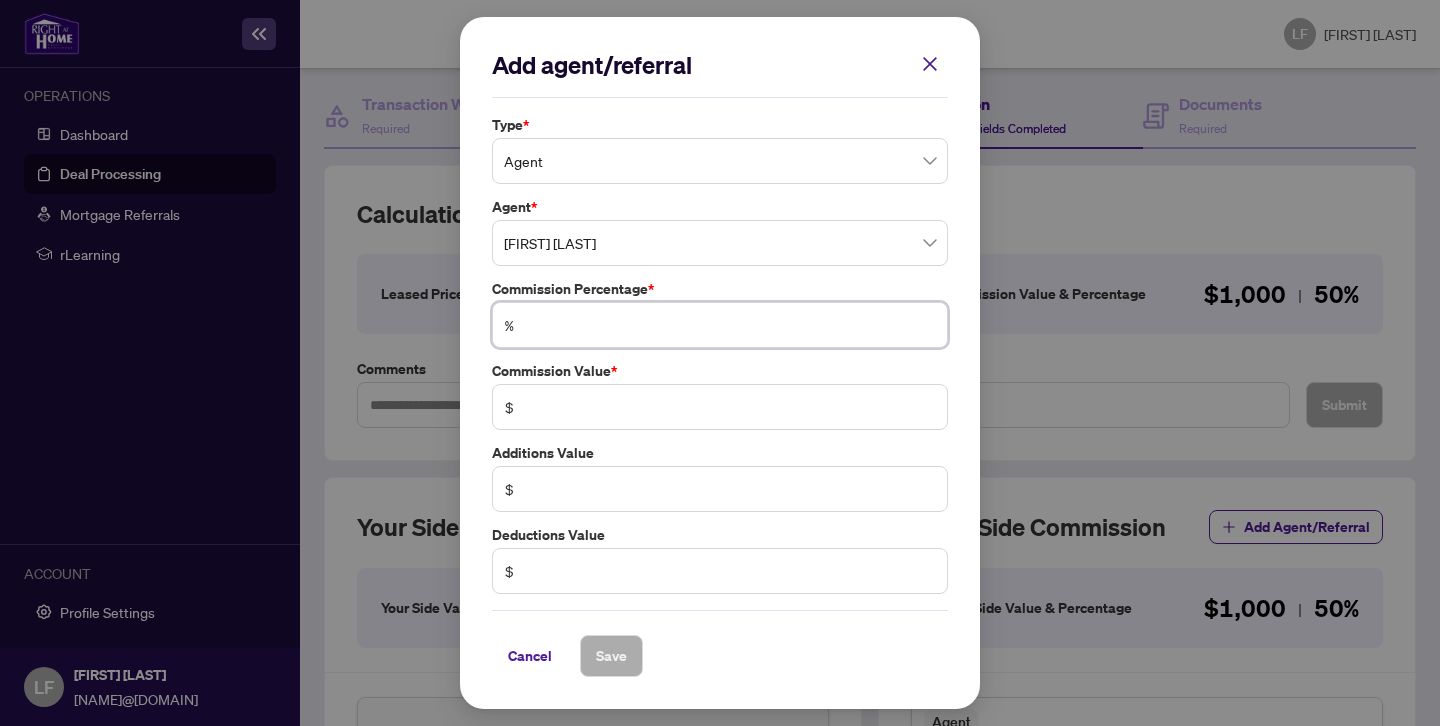 click at bounding box center [730, 325] 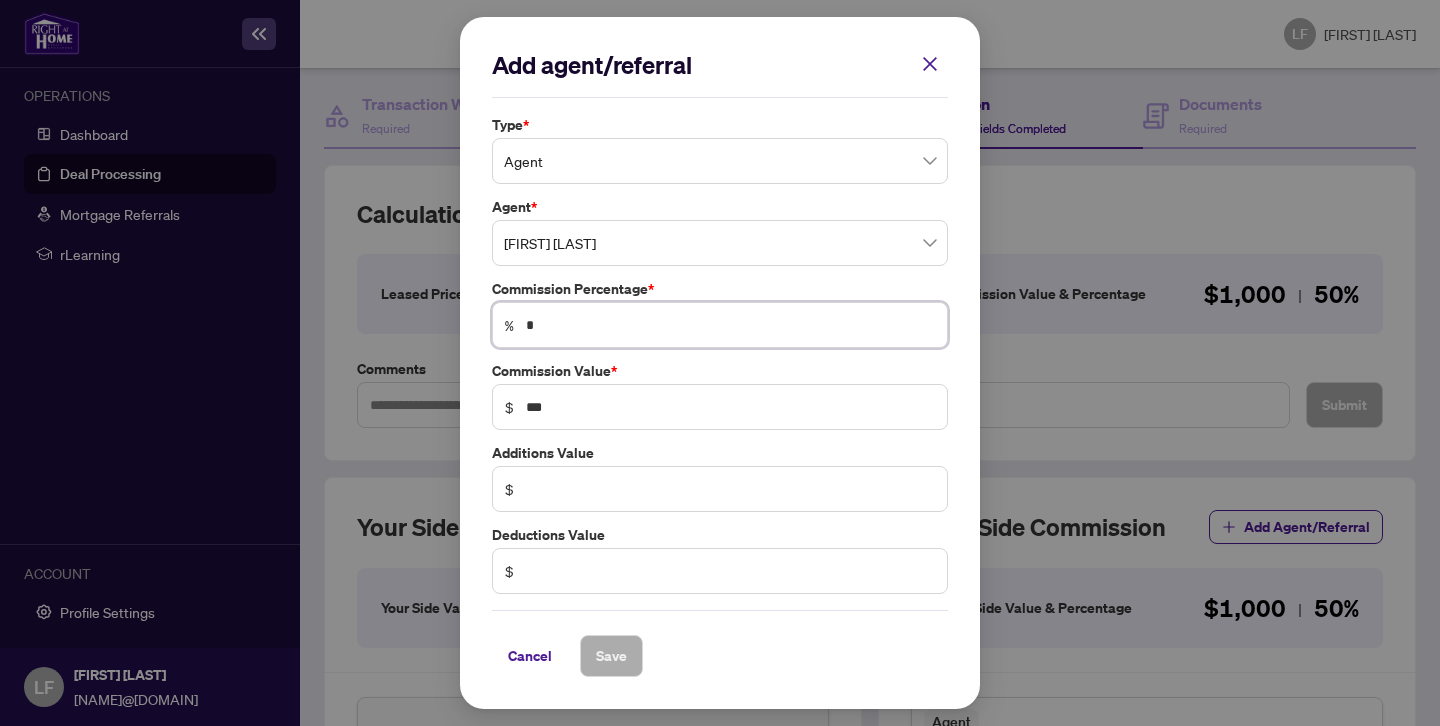 type on "**" 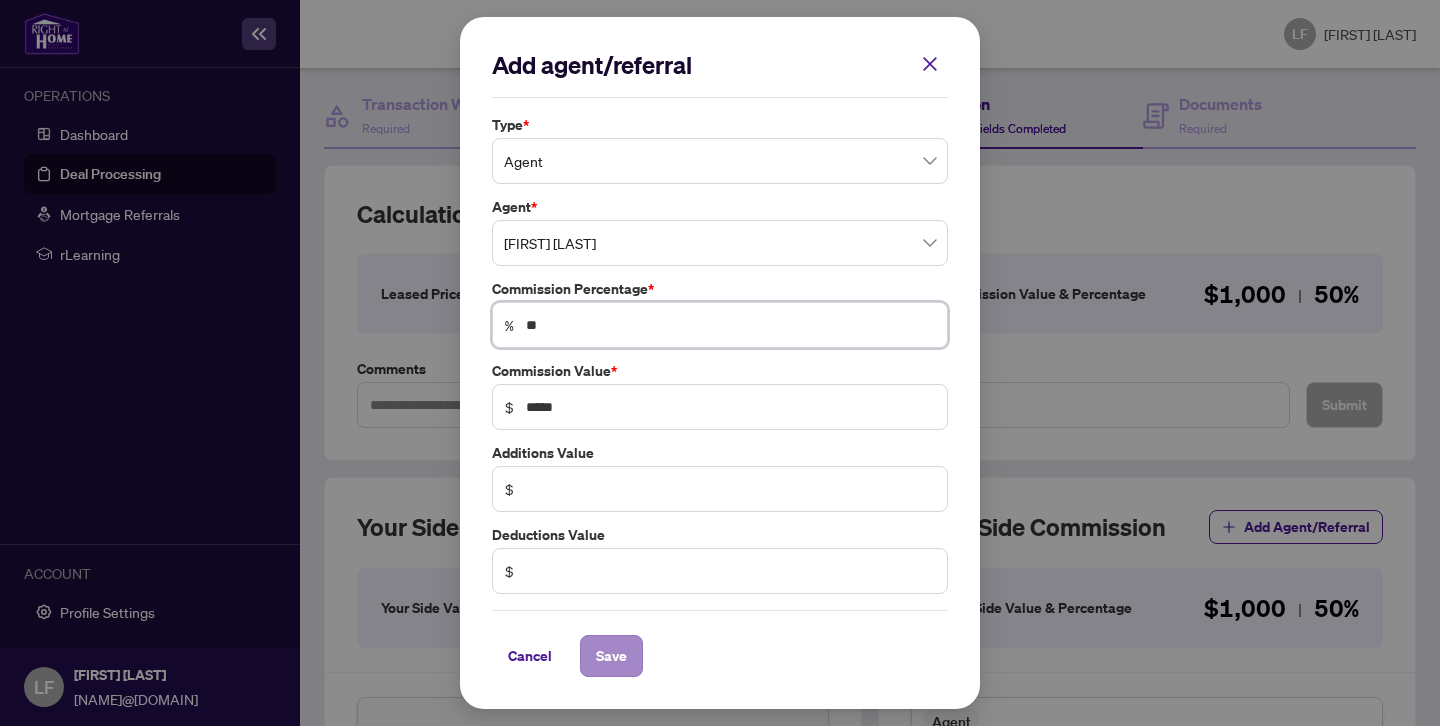 type on "**" 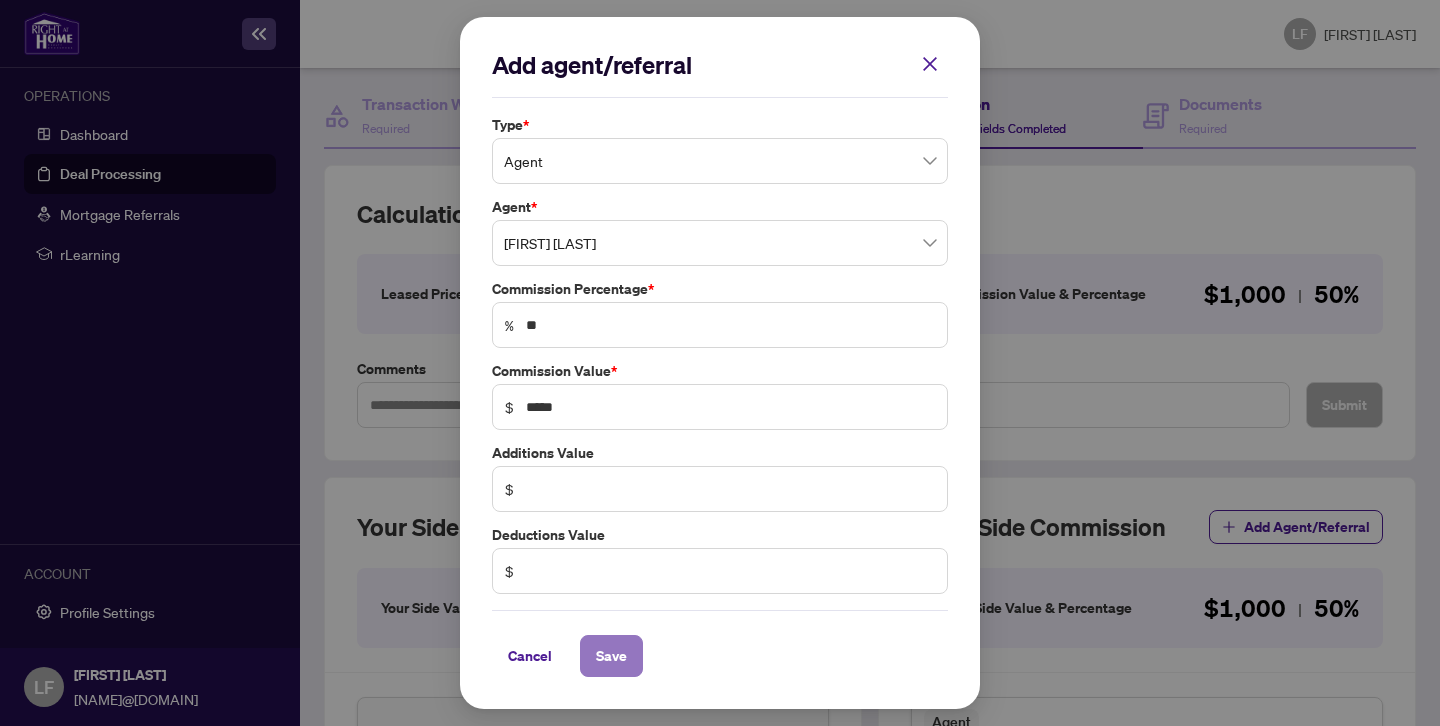 click on "Save" at bounding box center [611, 656] 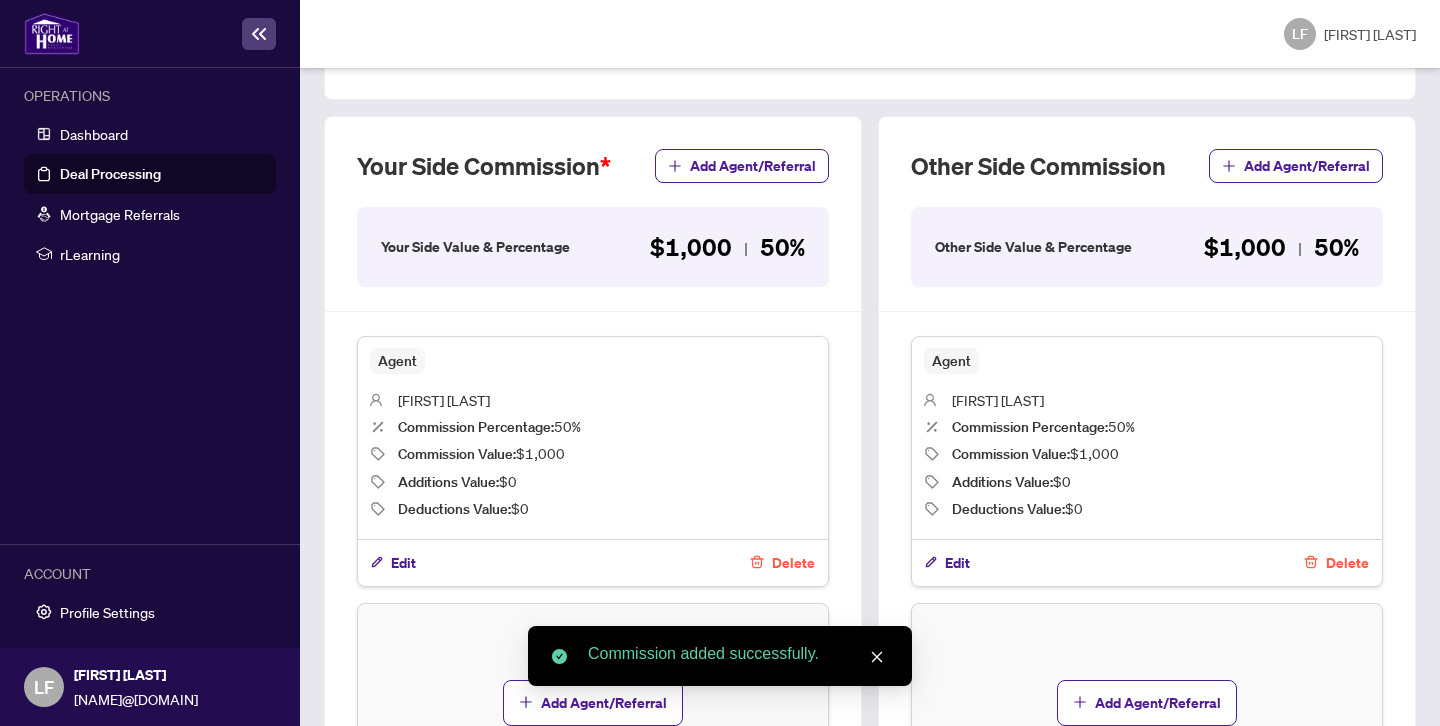 scroll, scrollTop: 740, scrollLeft: 0, axis: vertical 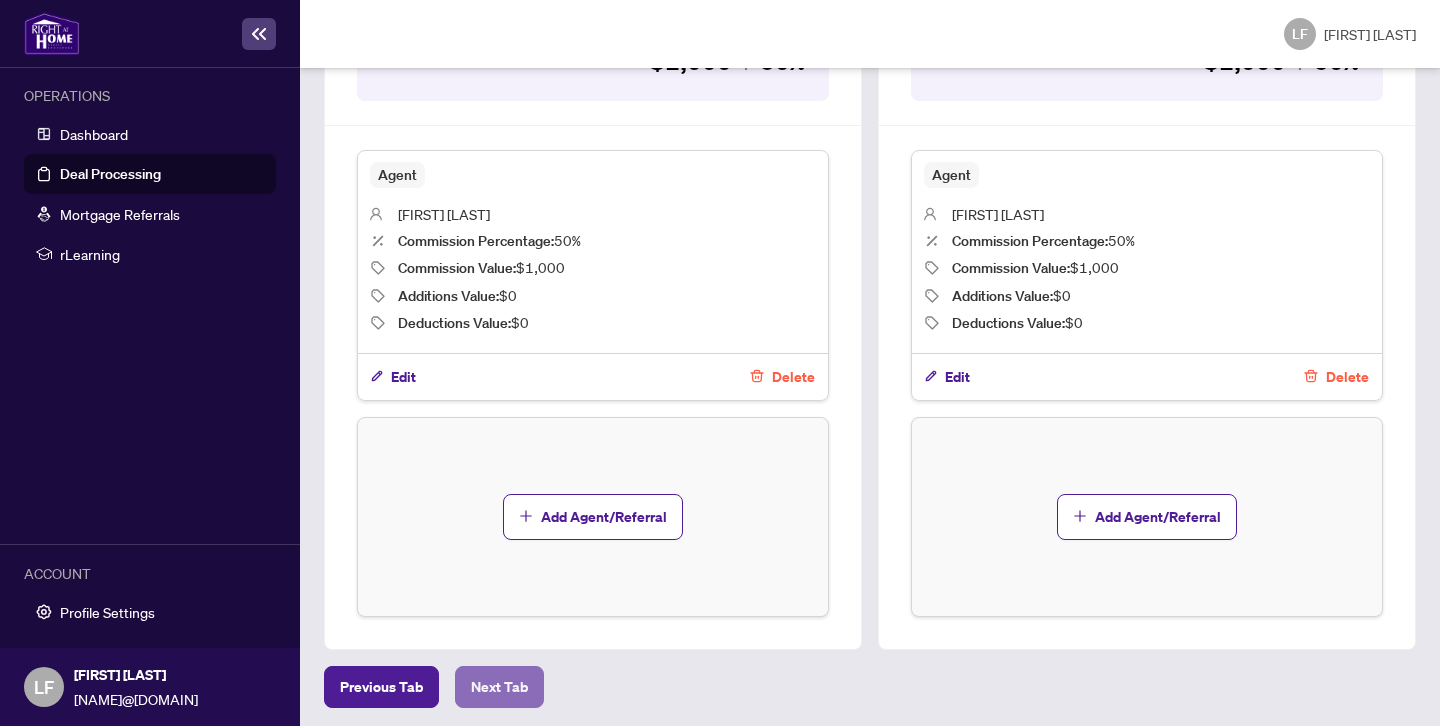 click on "Next Tab" at bounding box center (499, 687) 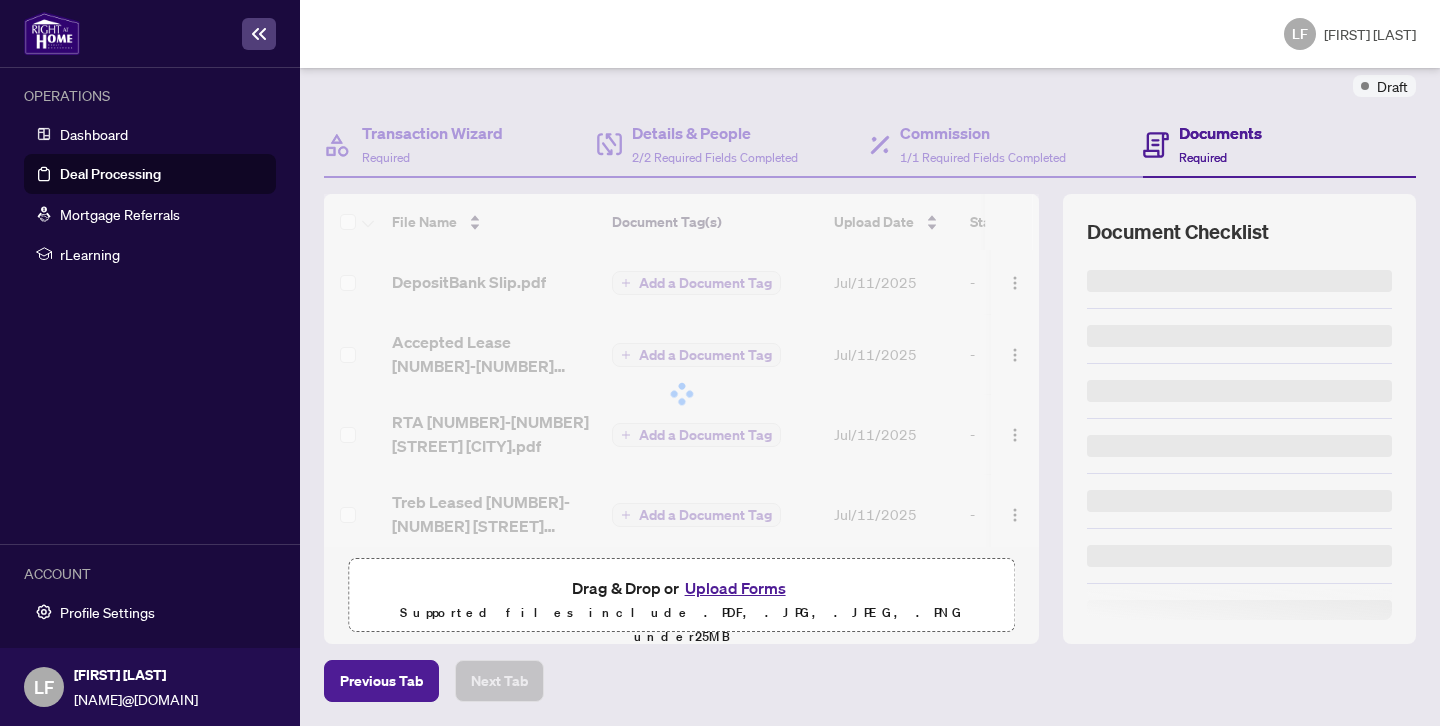 scroll, scrollTop: 0, scrollLeft: 0, axis: both 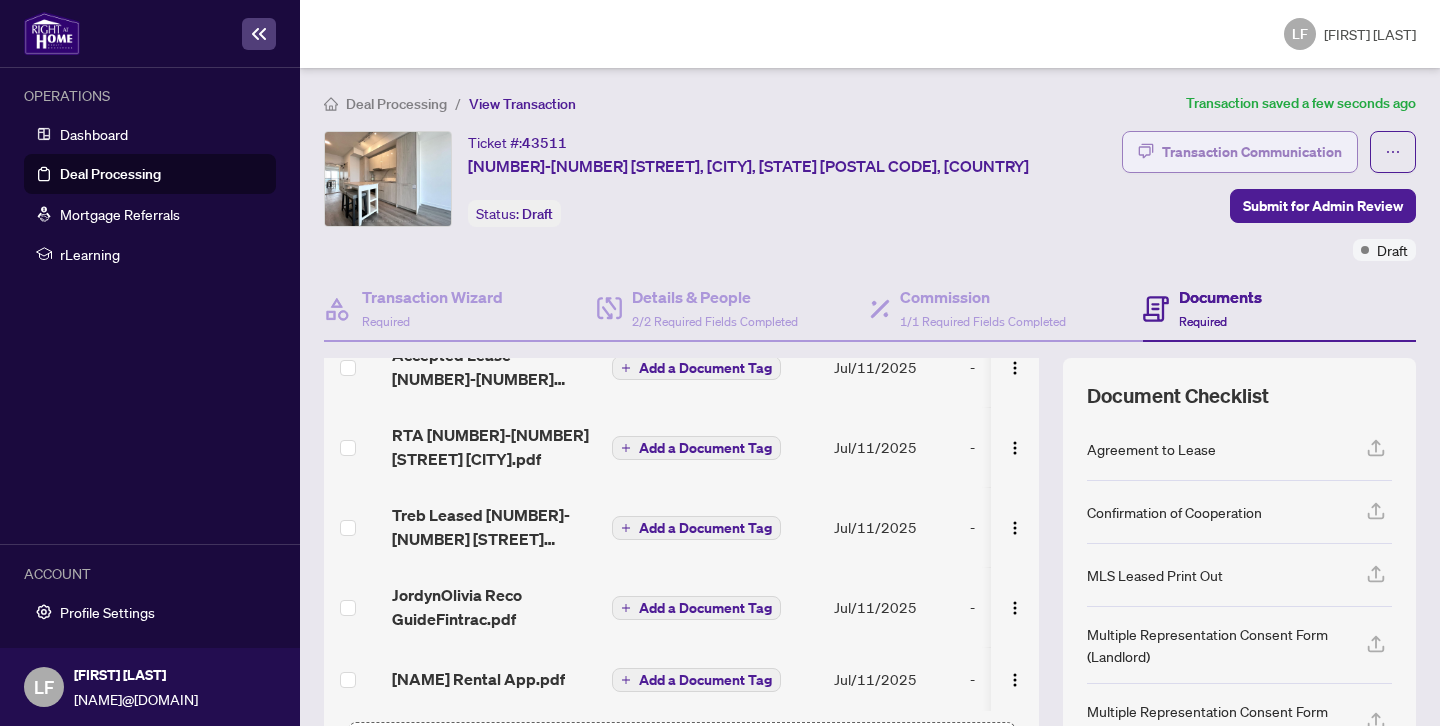 click on "Transaction Communication" at bounding box center [1252, 152] 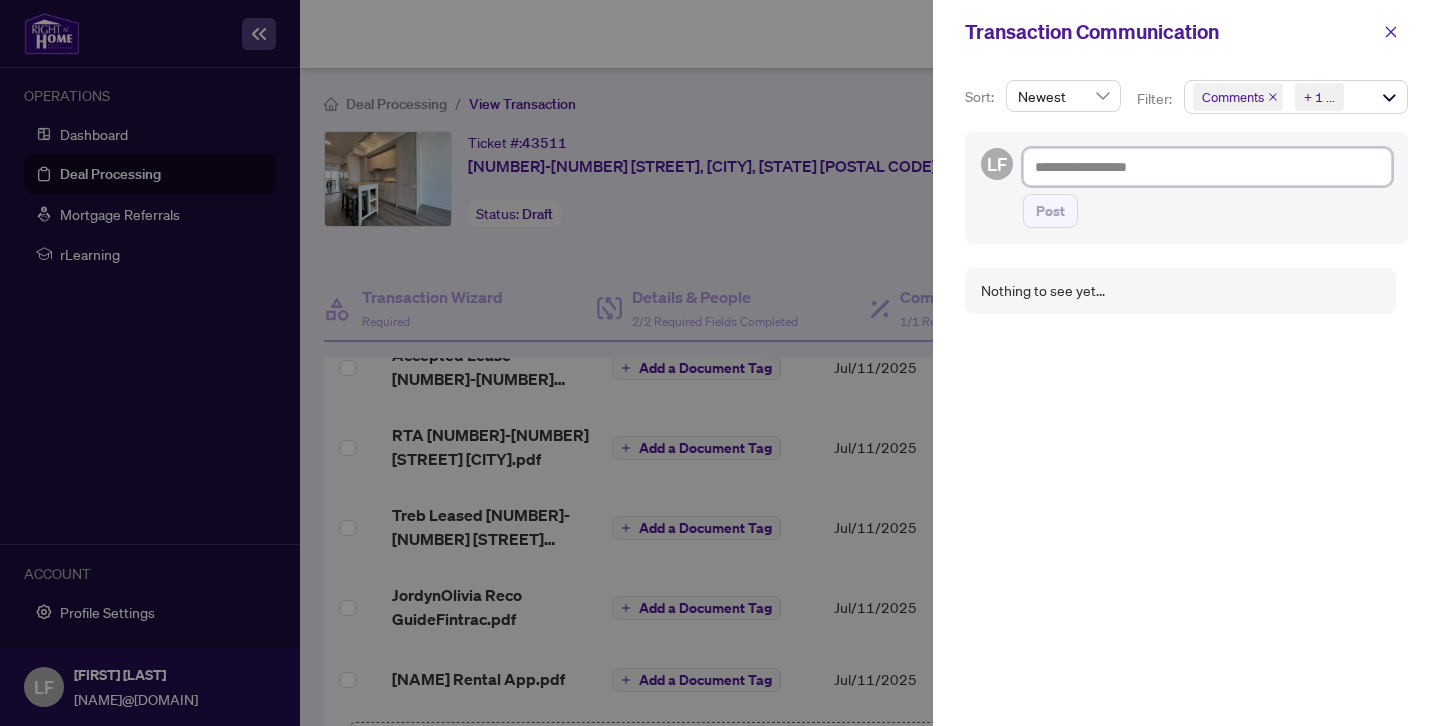 click at bounding box center [1207, 167] 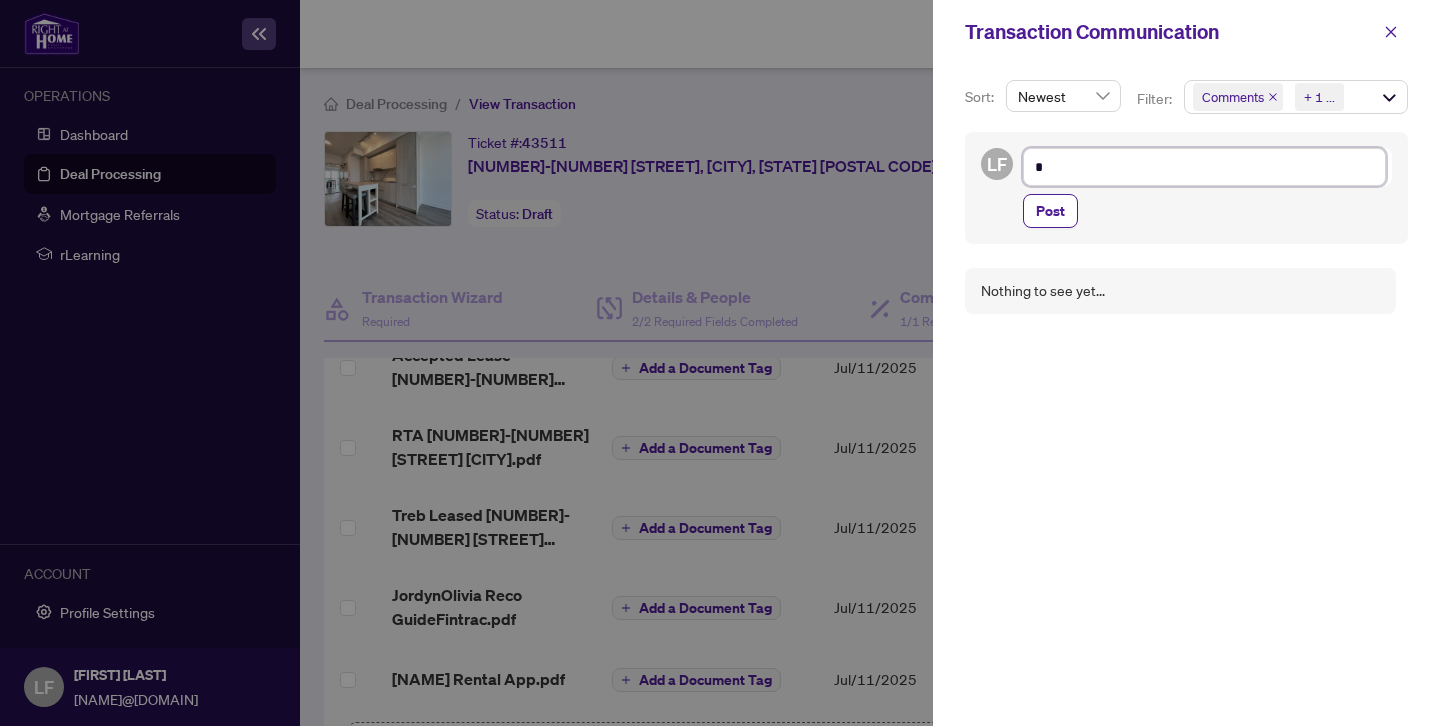 type on "**" 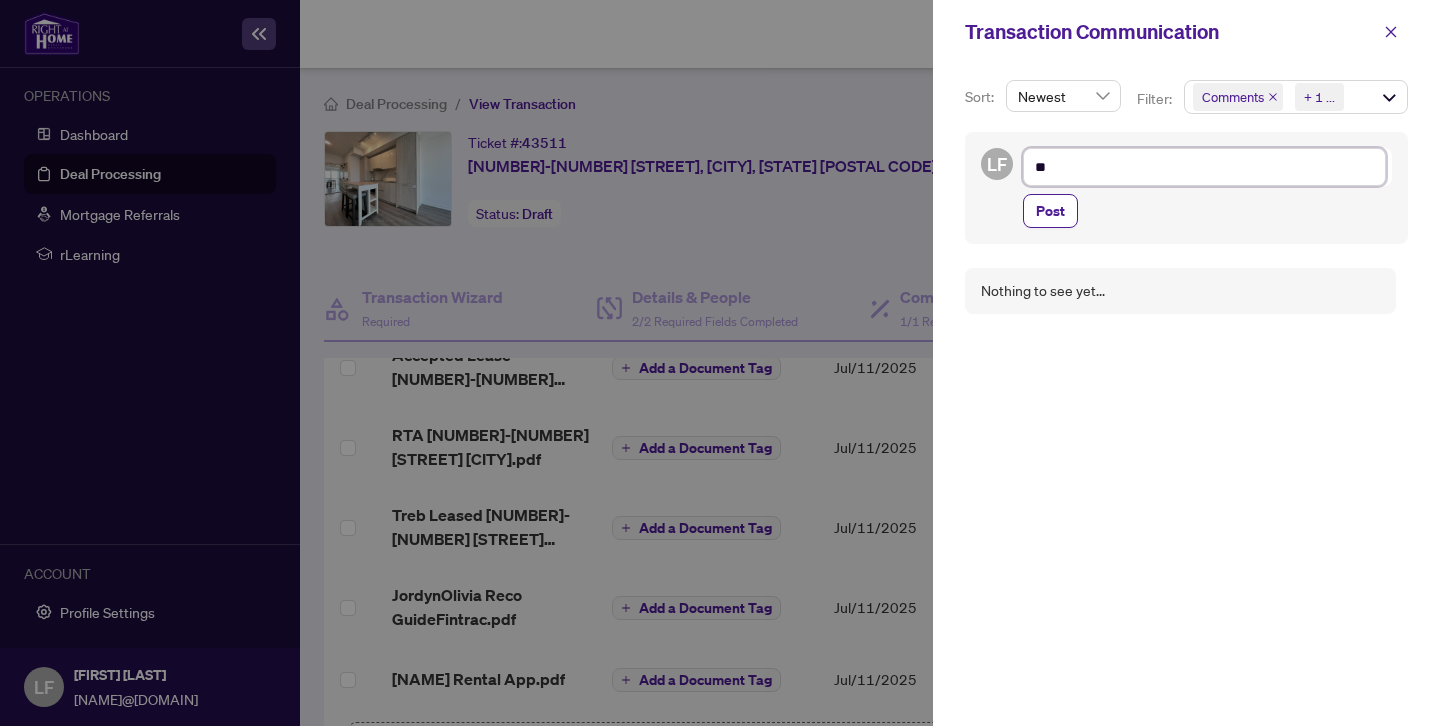 type on "**" 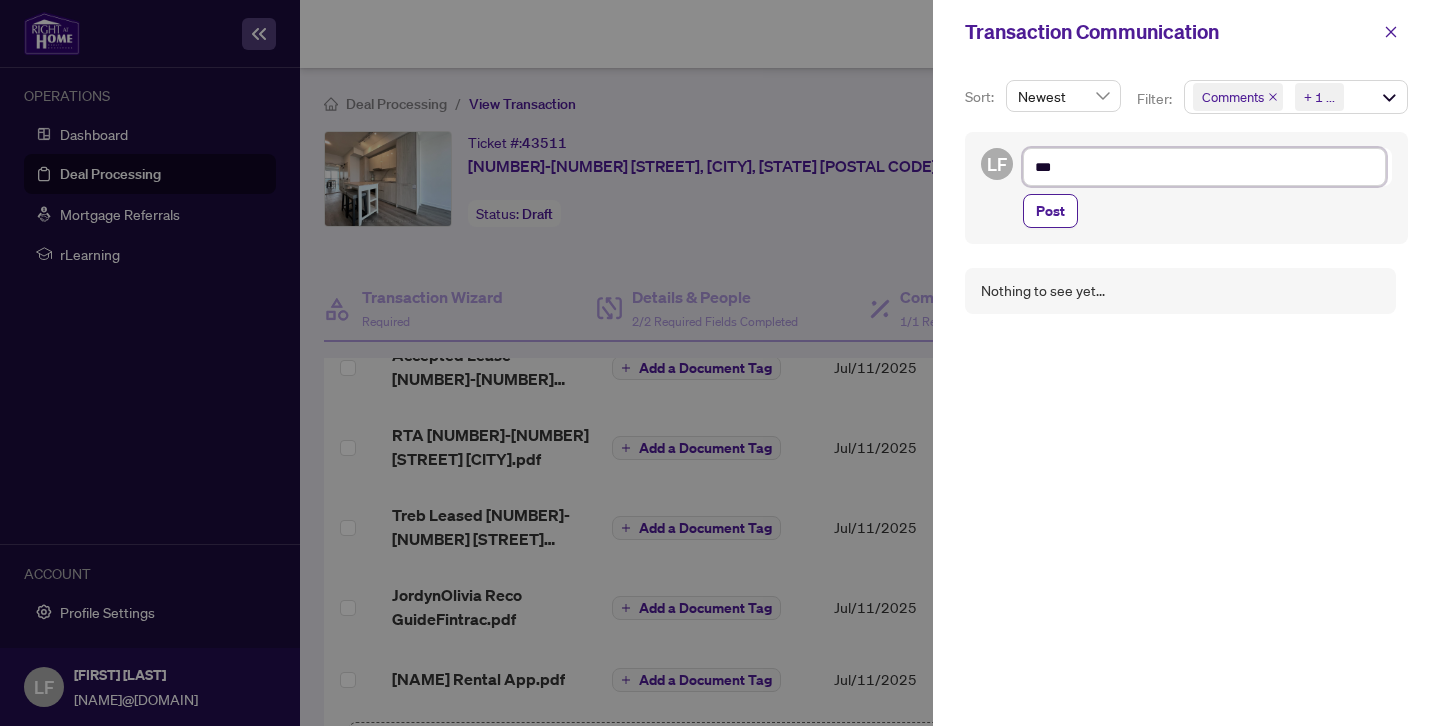 type on "****" 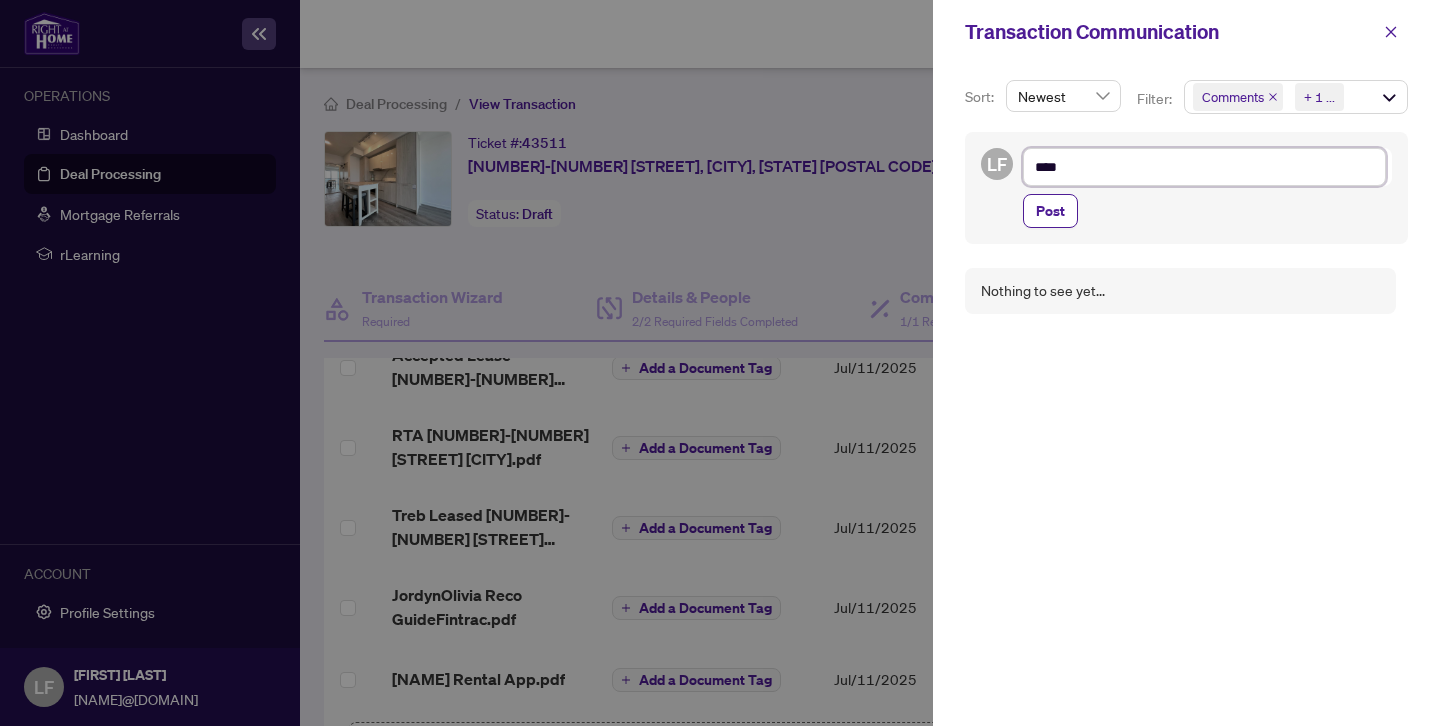 type on "*****" 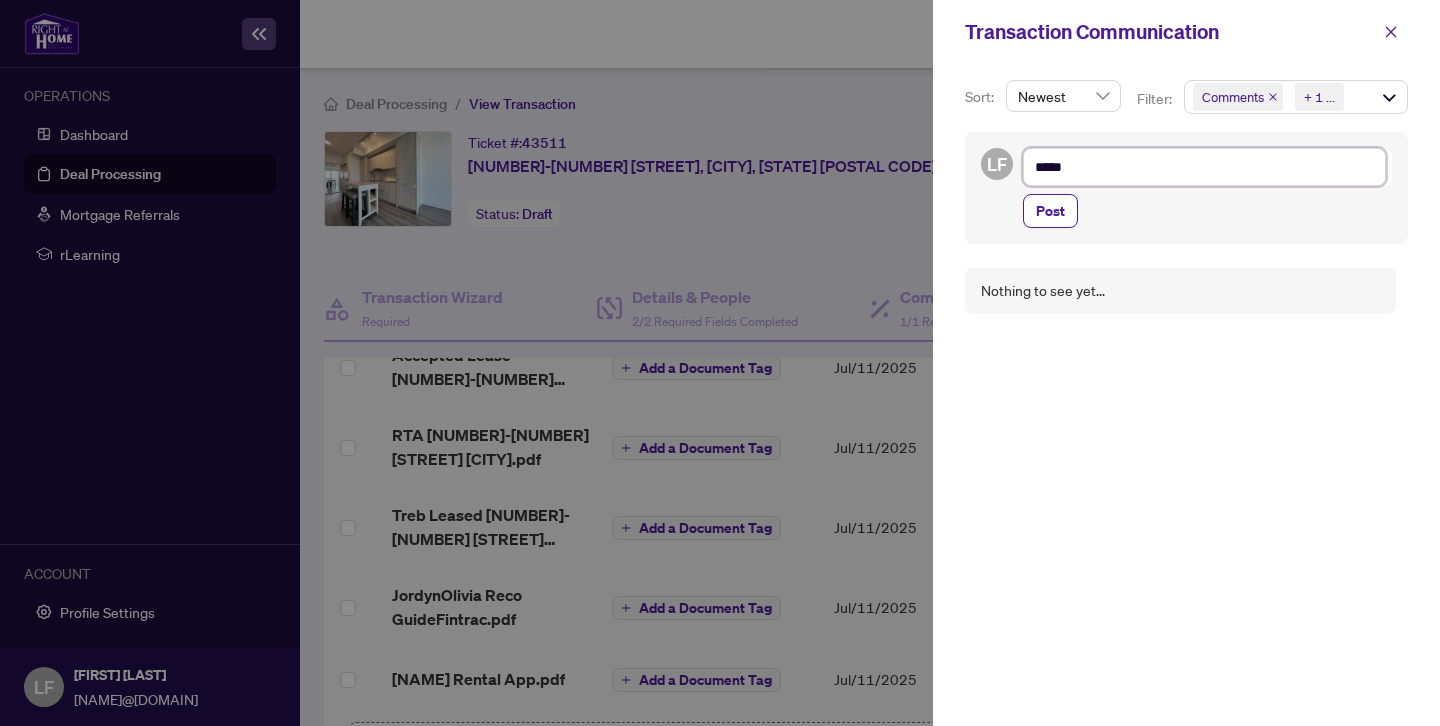 type on "******" 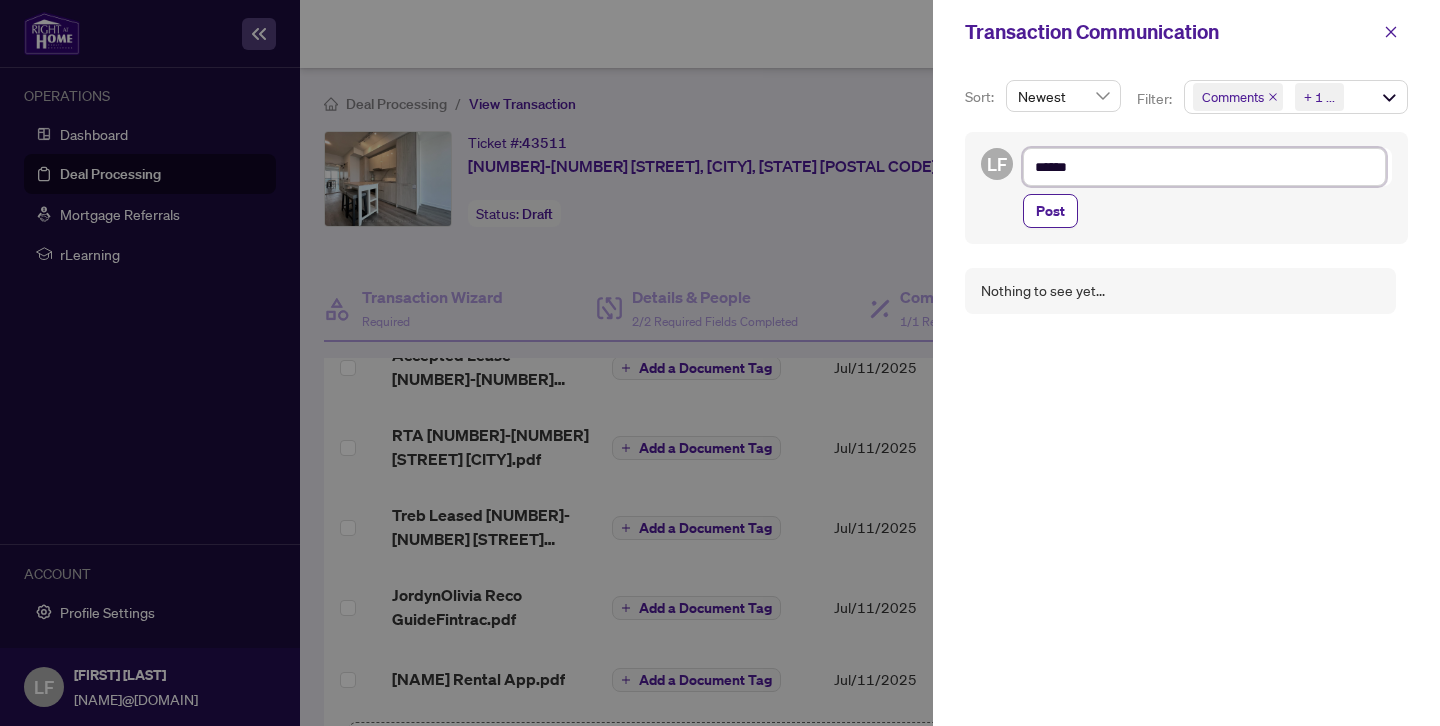 type on "*******" 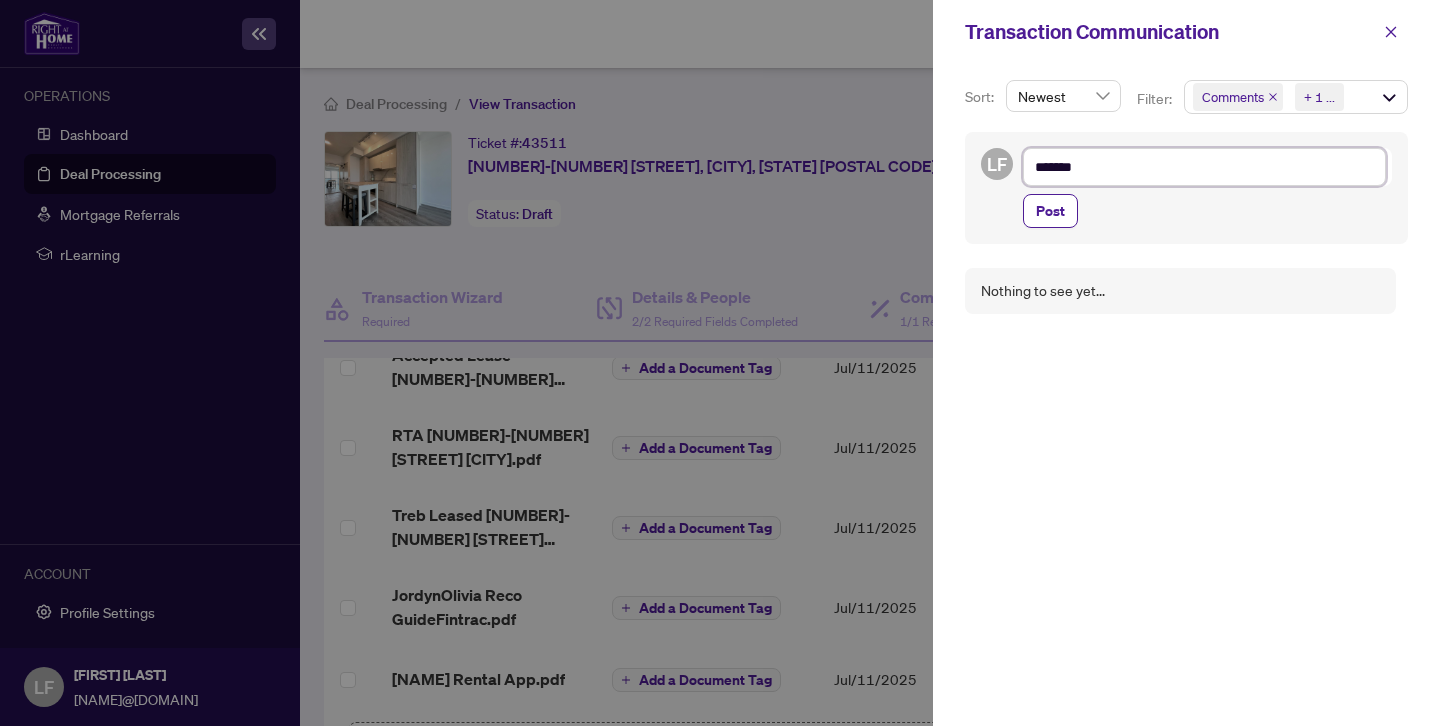 type on "********" 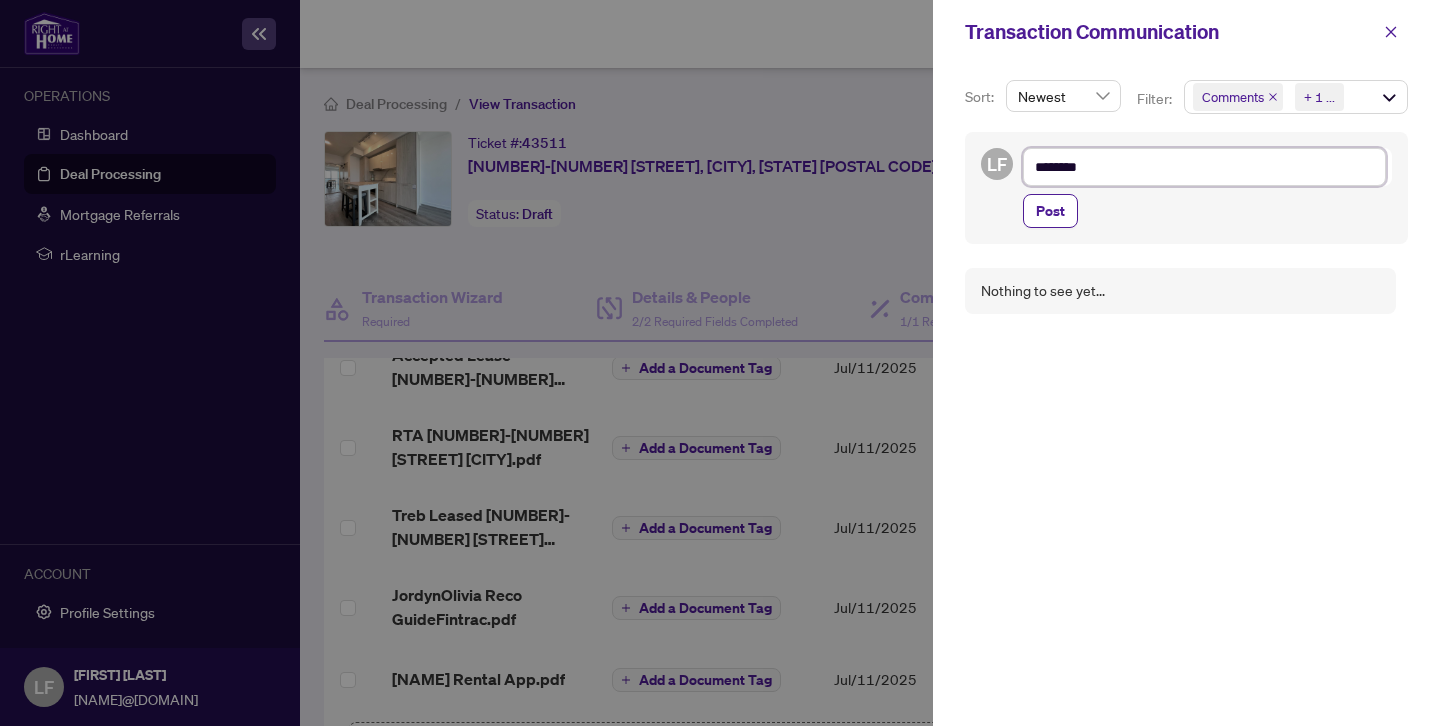 type on "*********" 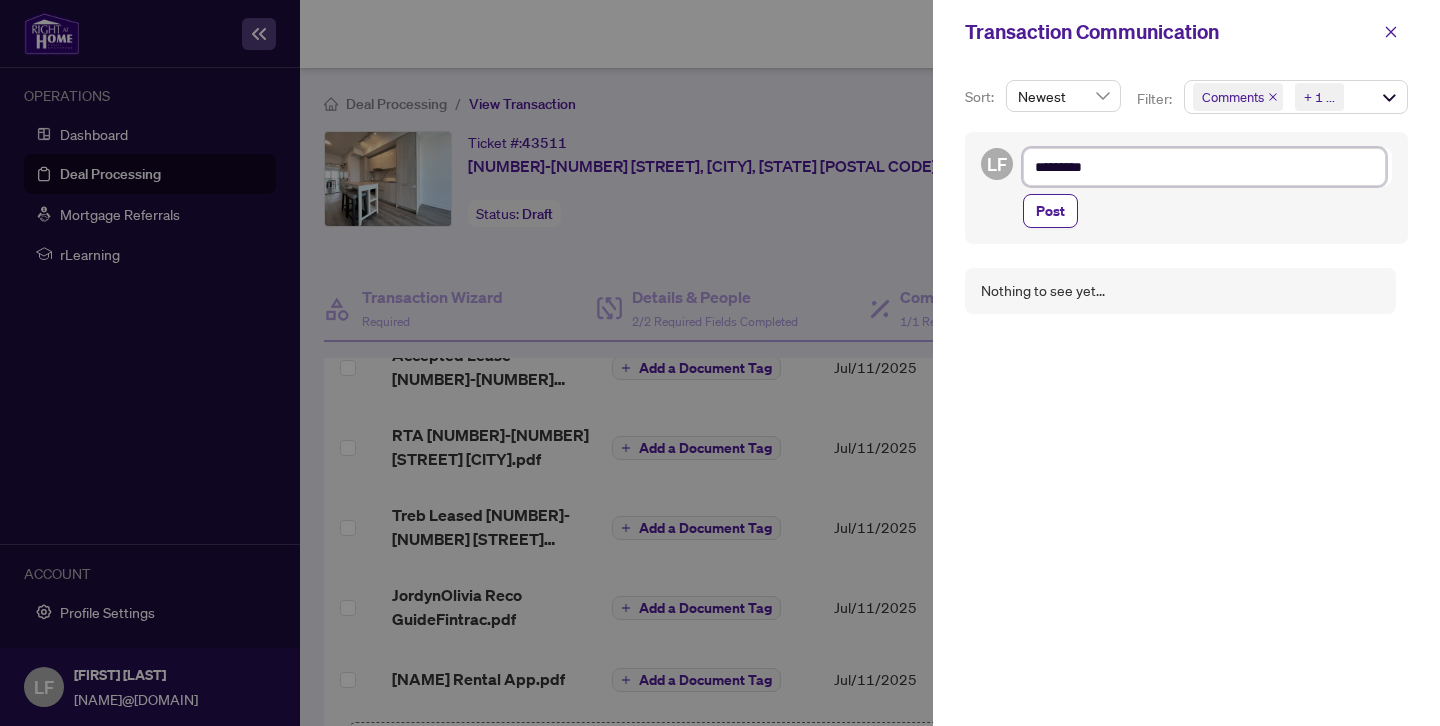 type on "*********" 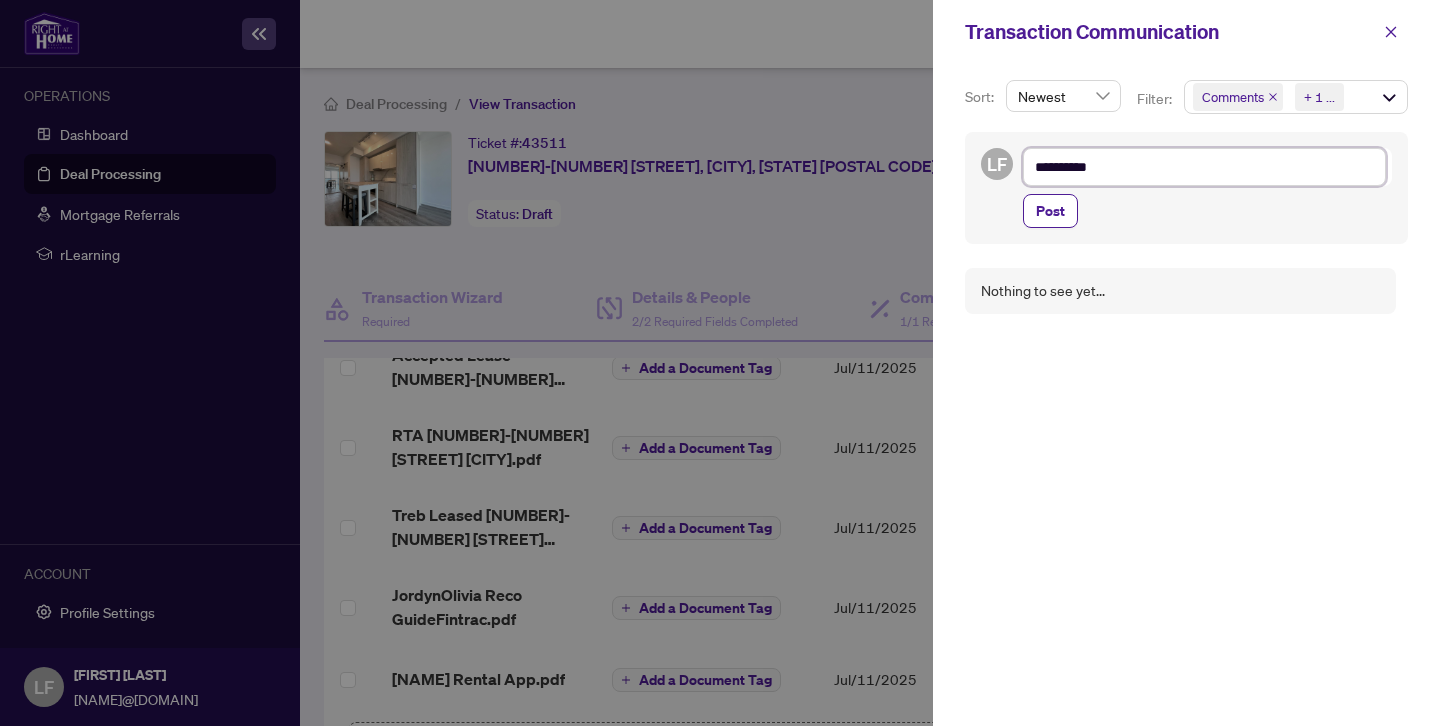 type on "**********" 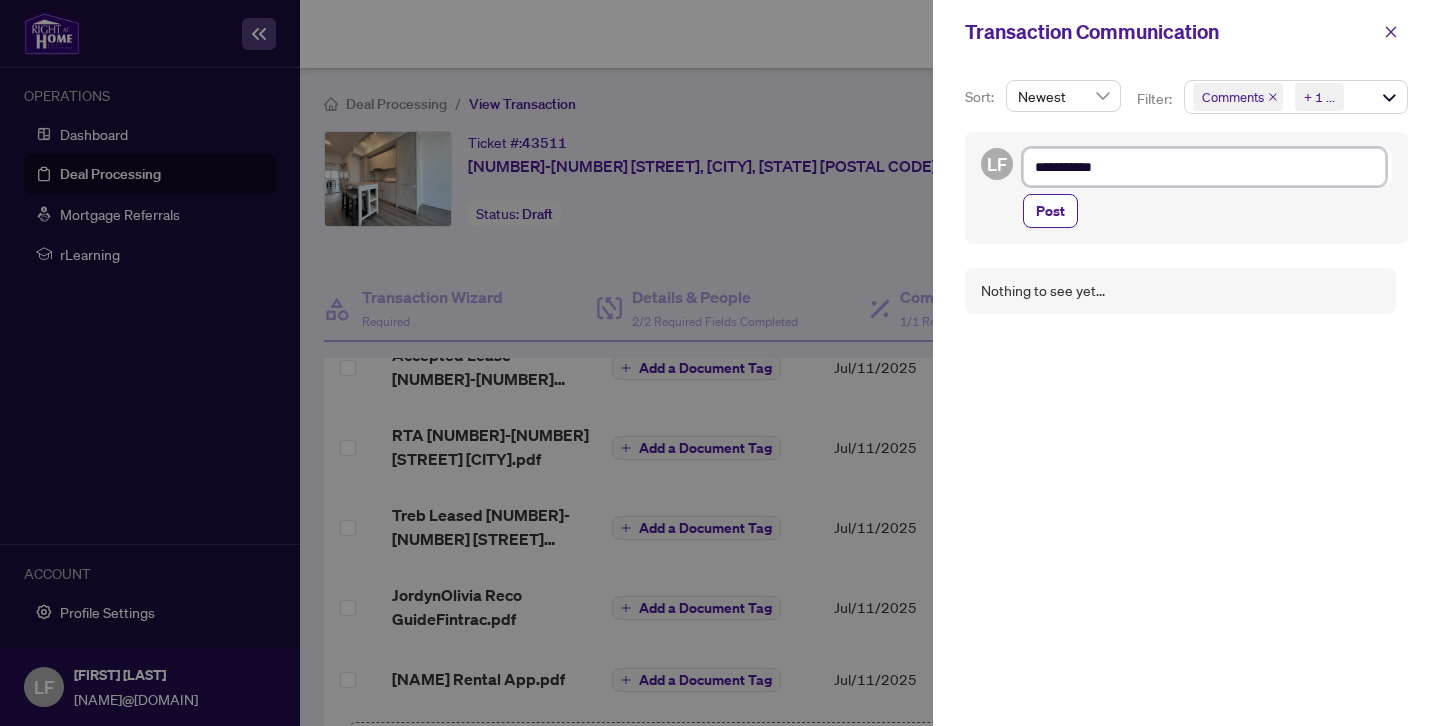 type on "**********" 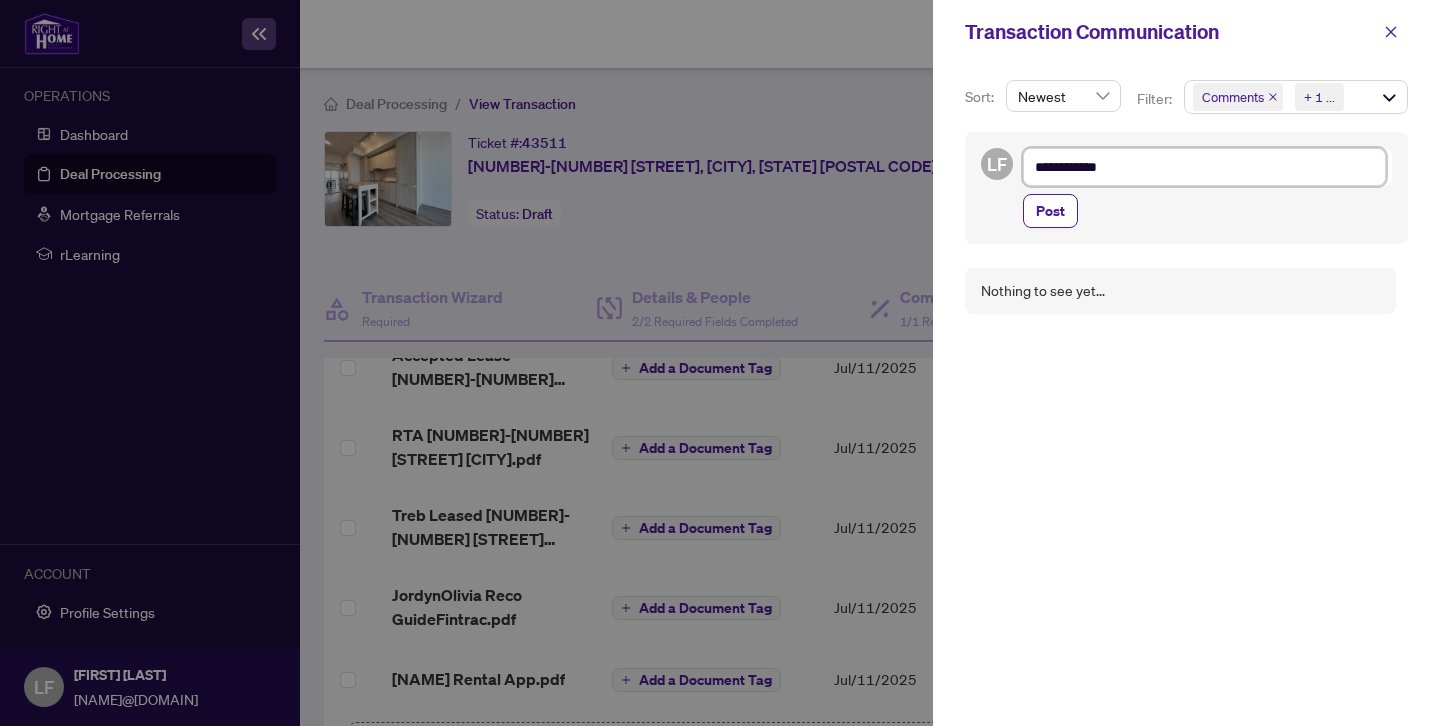 type on "**********" 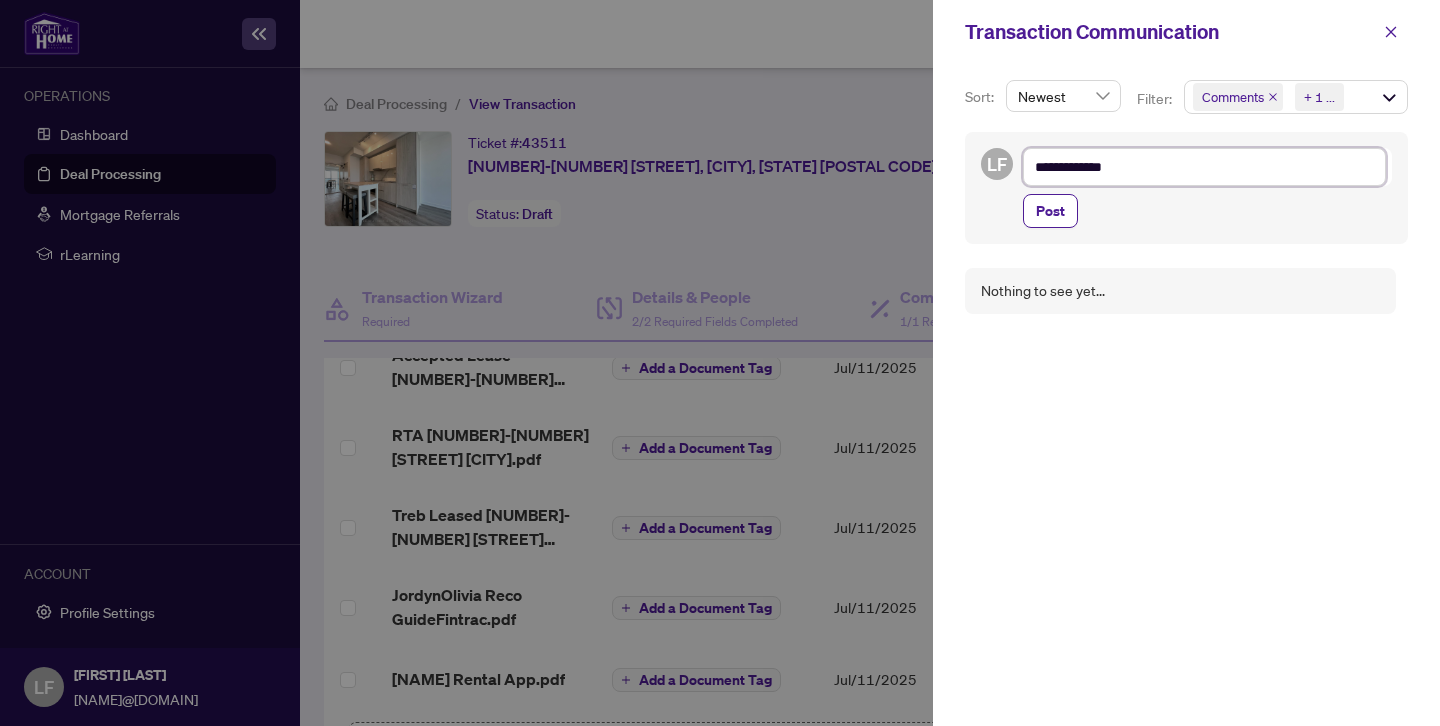 type on "**********" 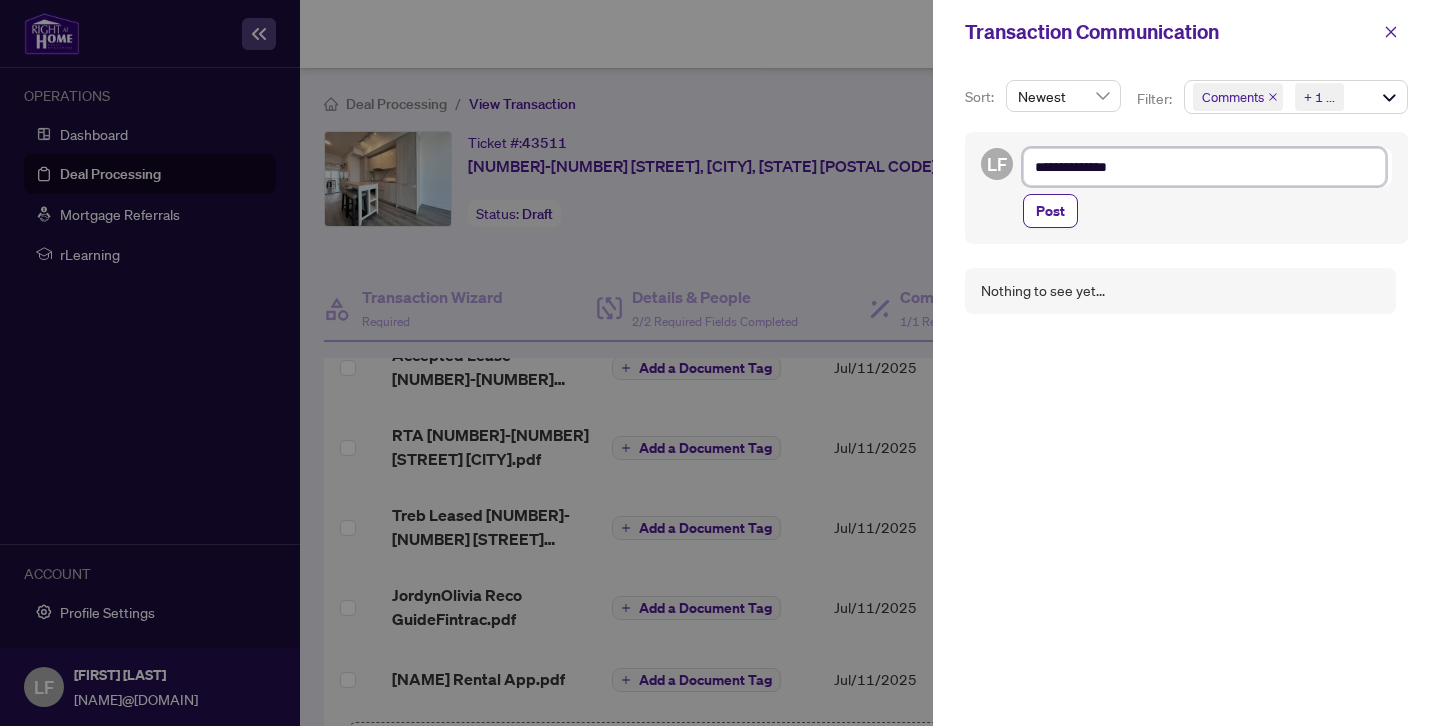 type on "**********" 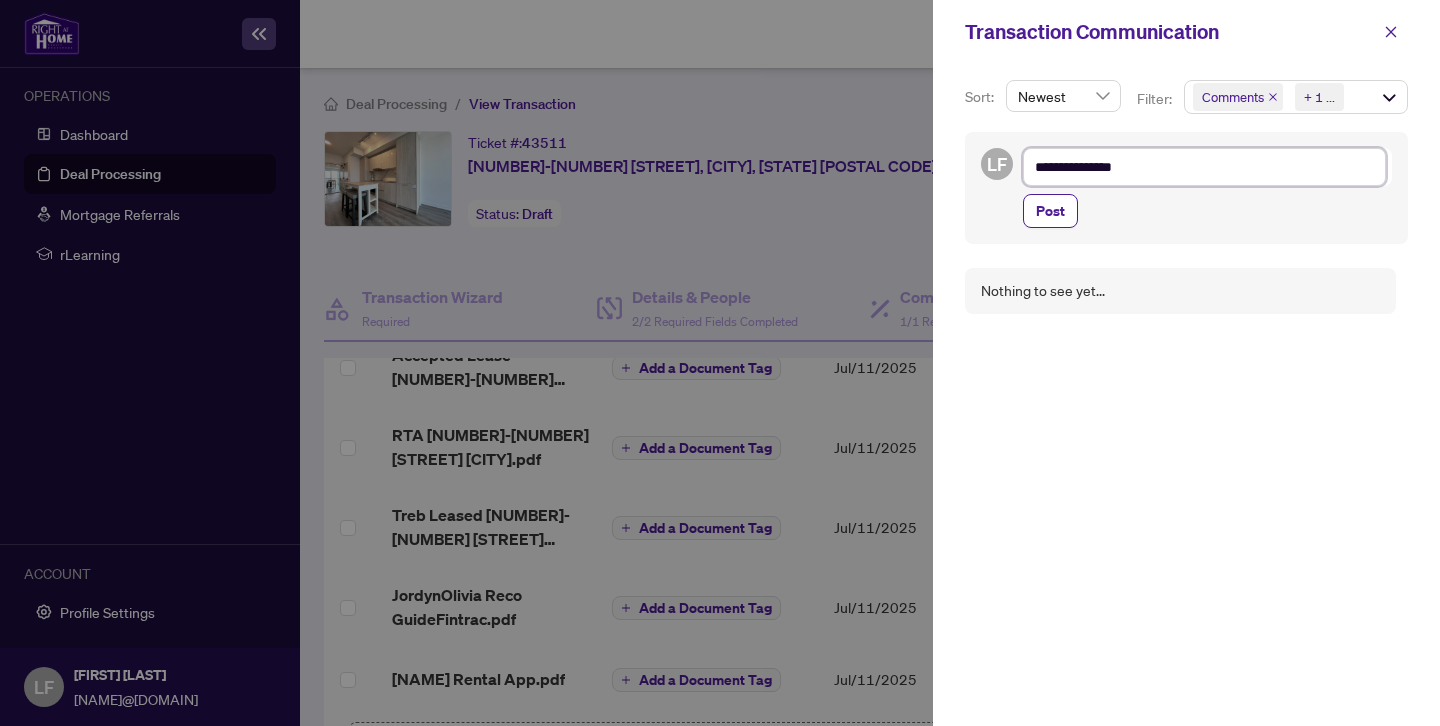 type on "**********" 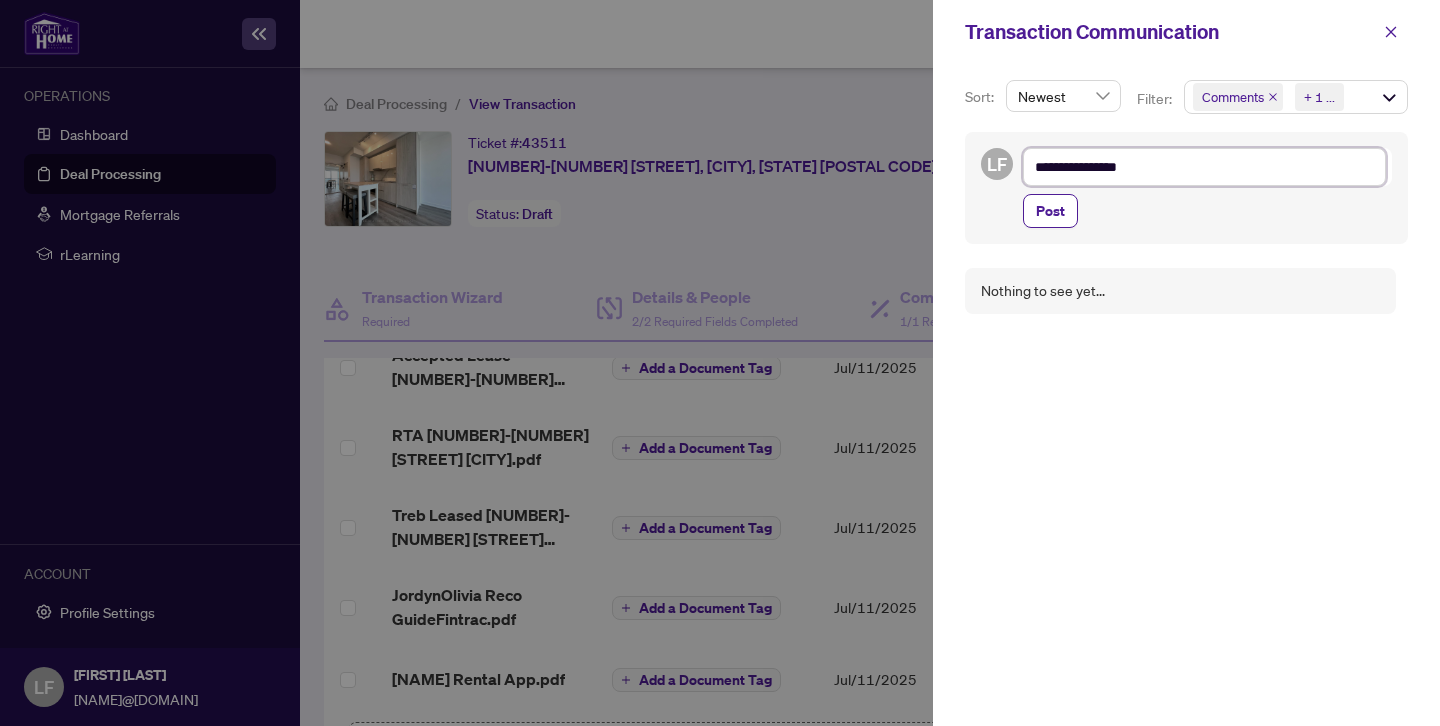 type on "**********" 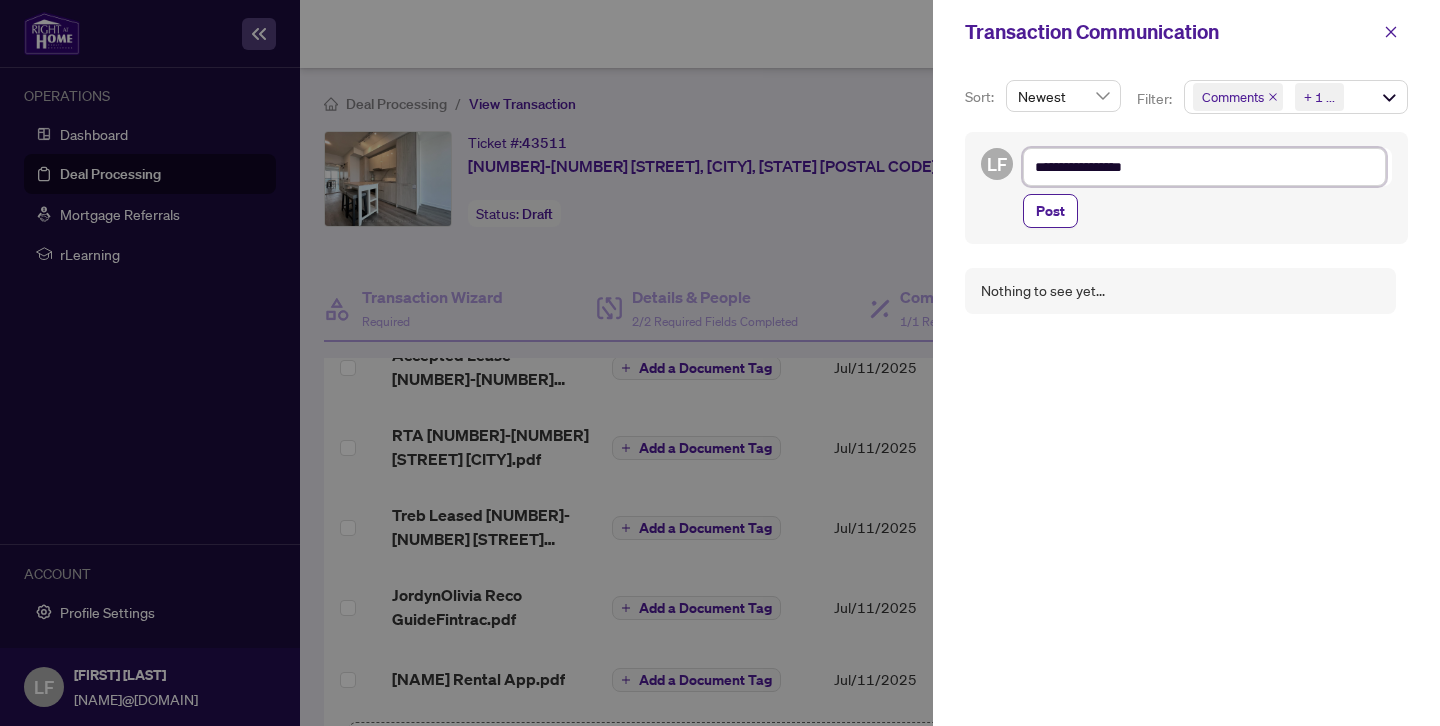 type on "**********" 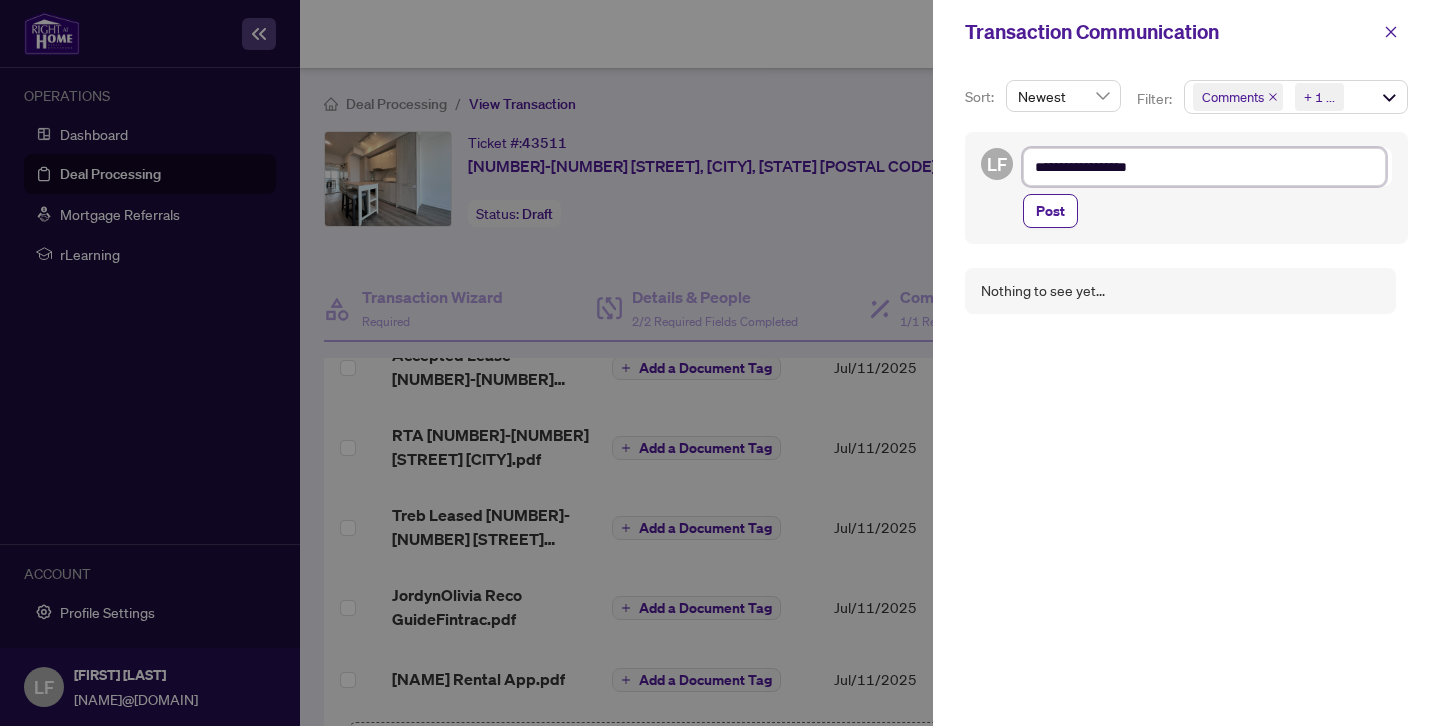 type on "**********" 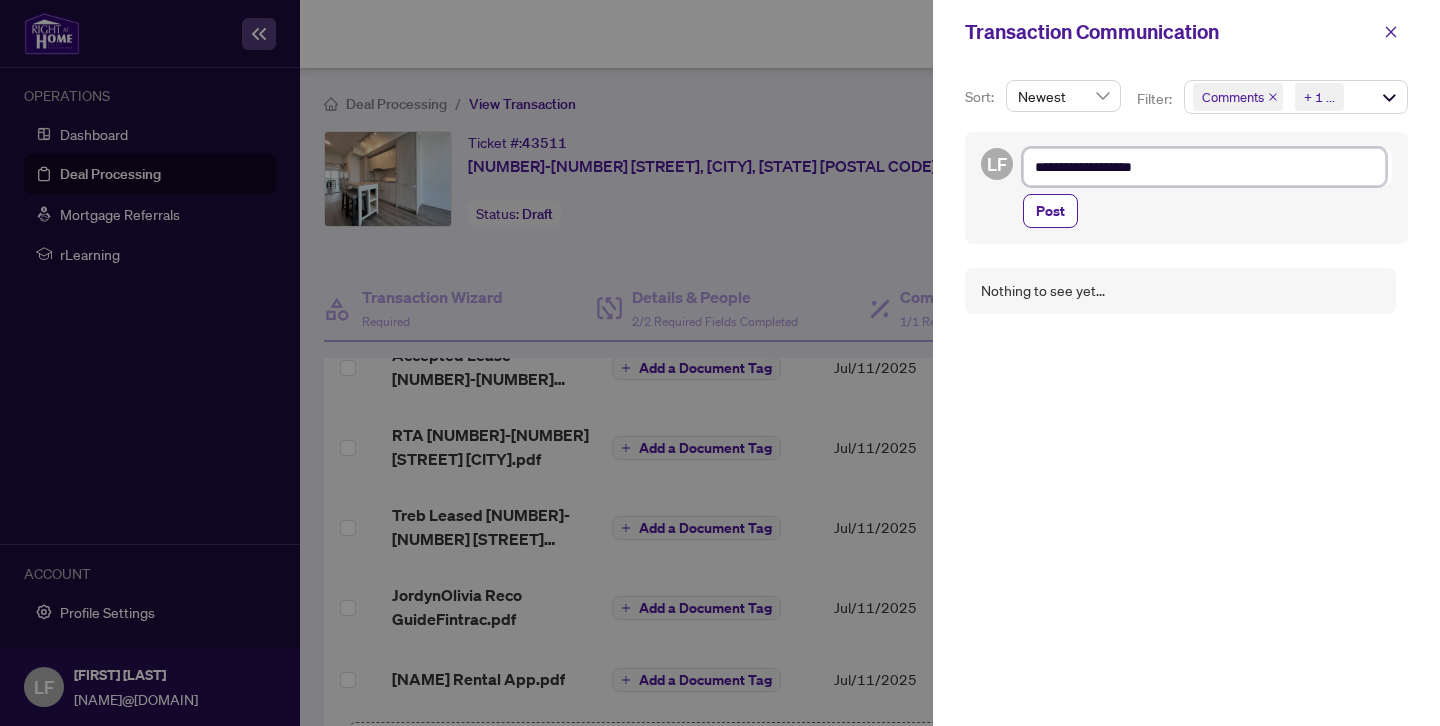 type on "**********" 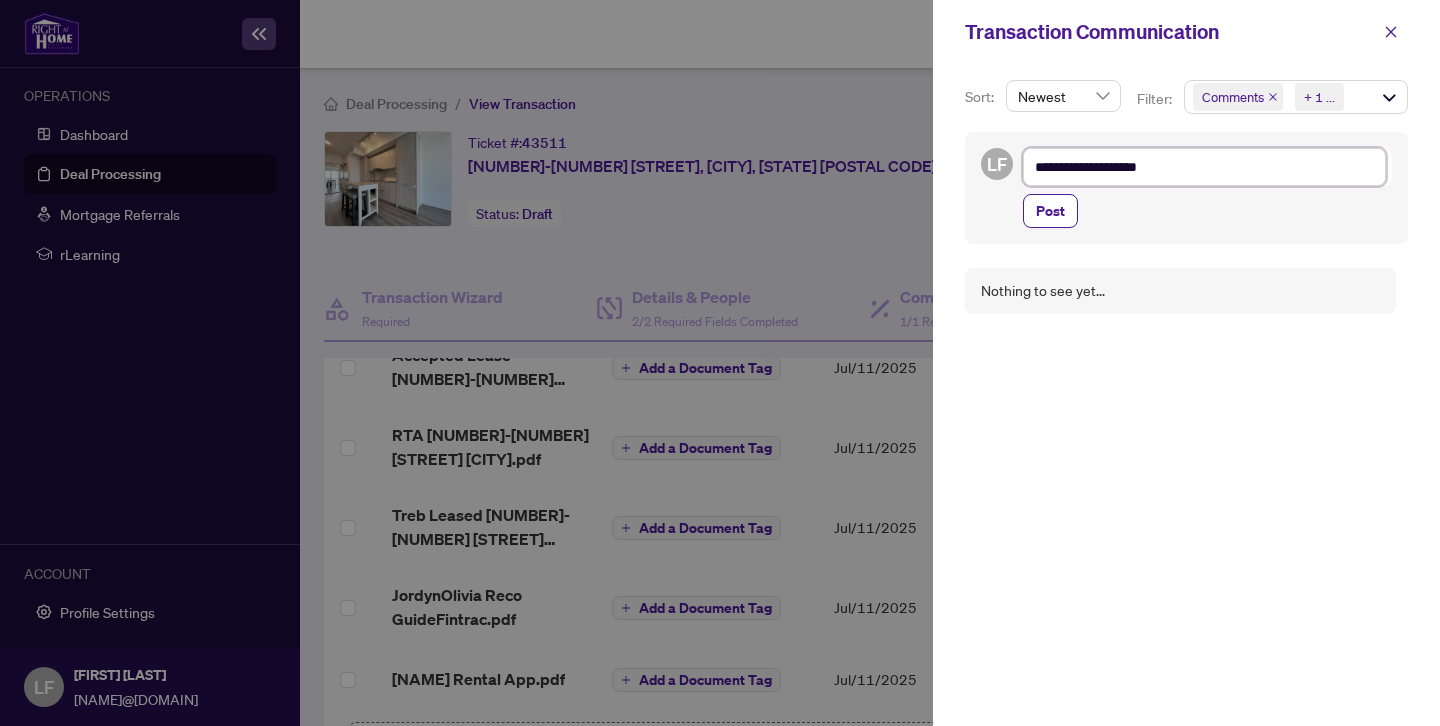 type on "**********" 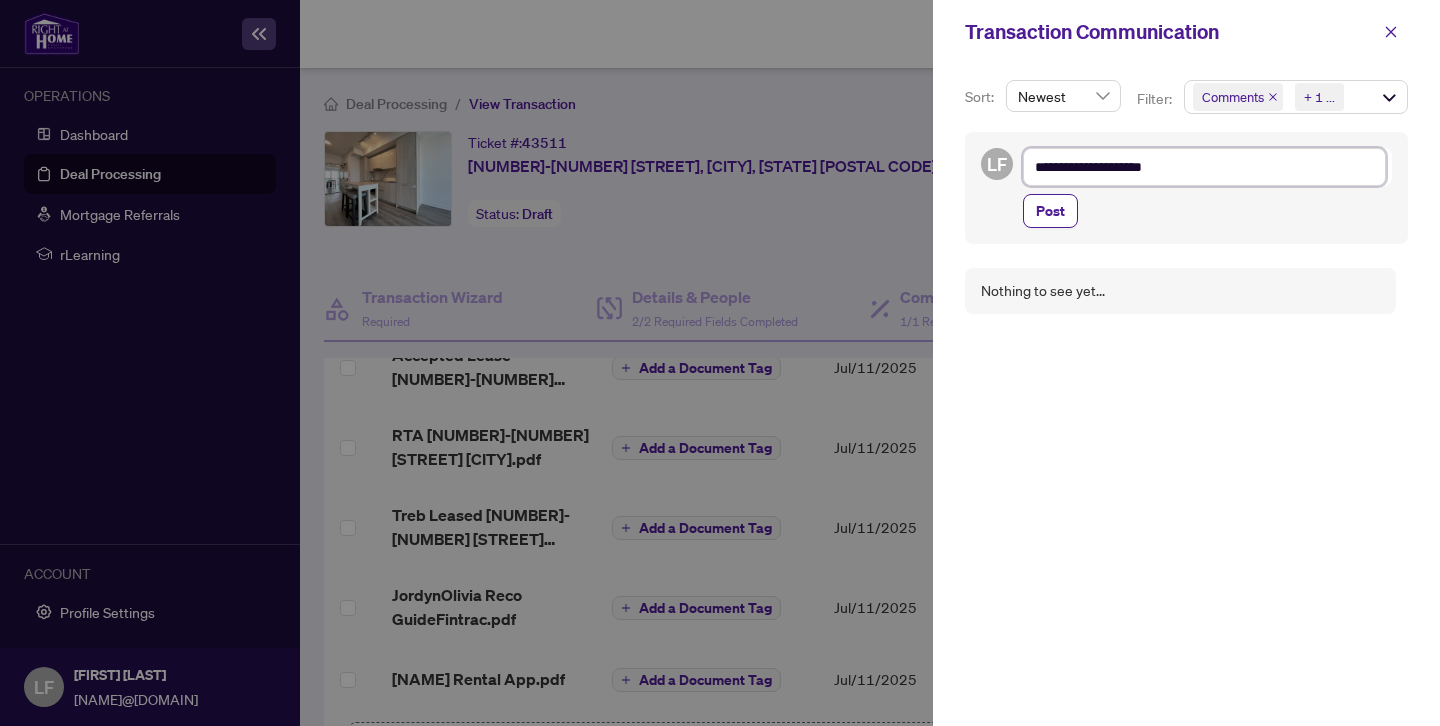 type on "**********" 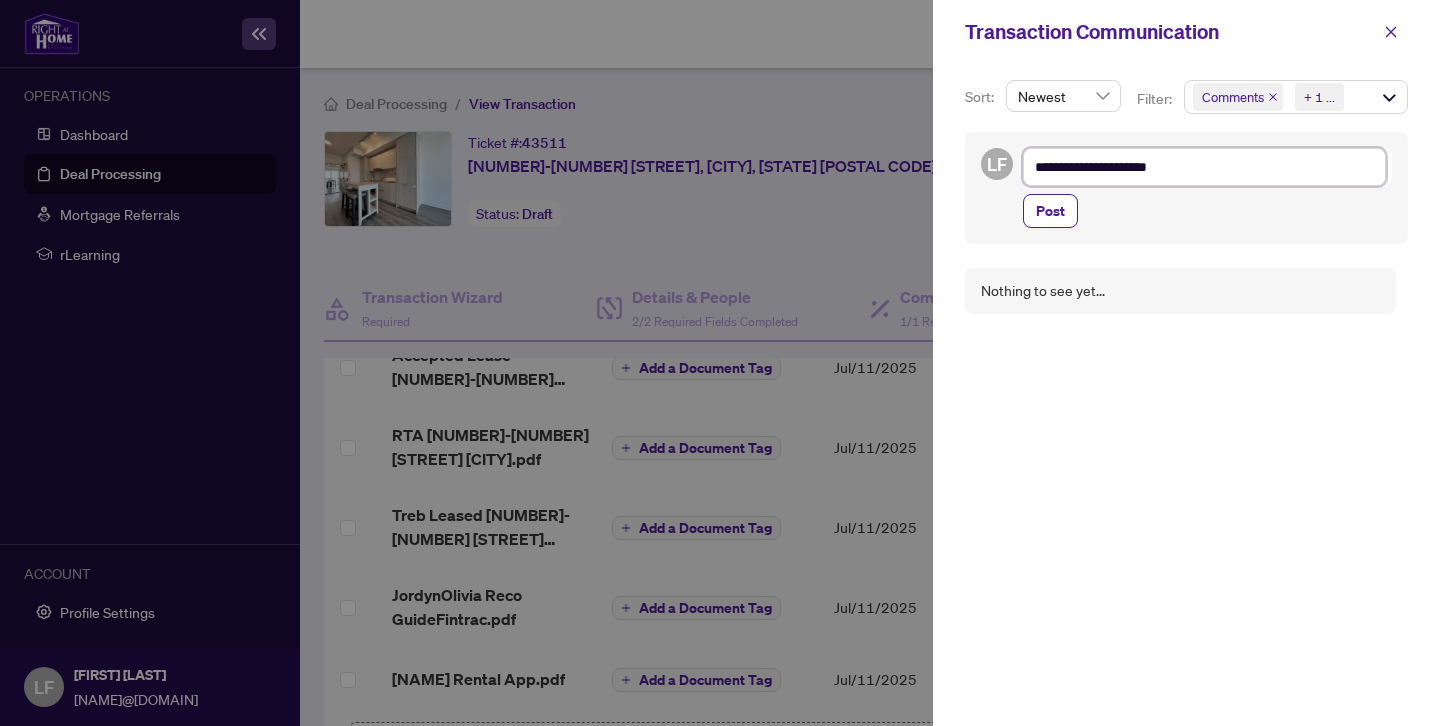 type on "**********" 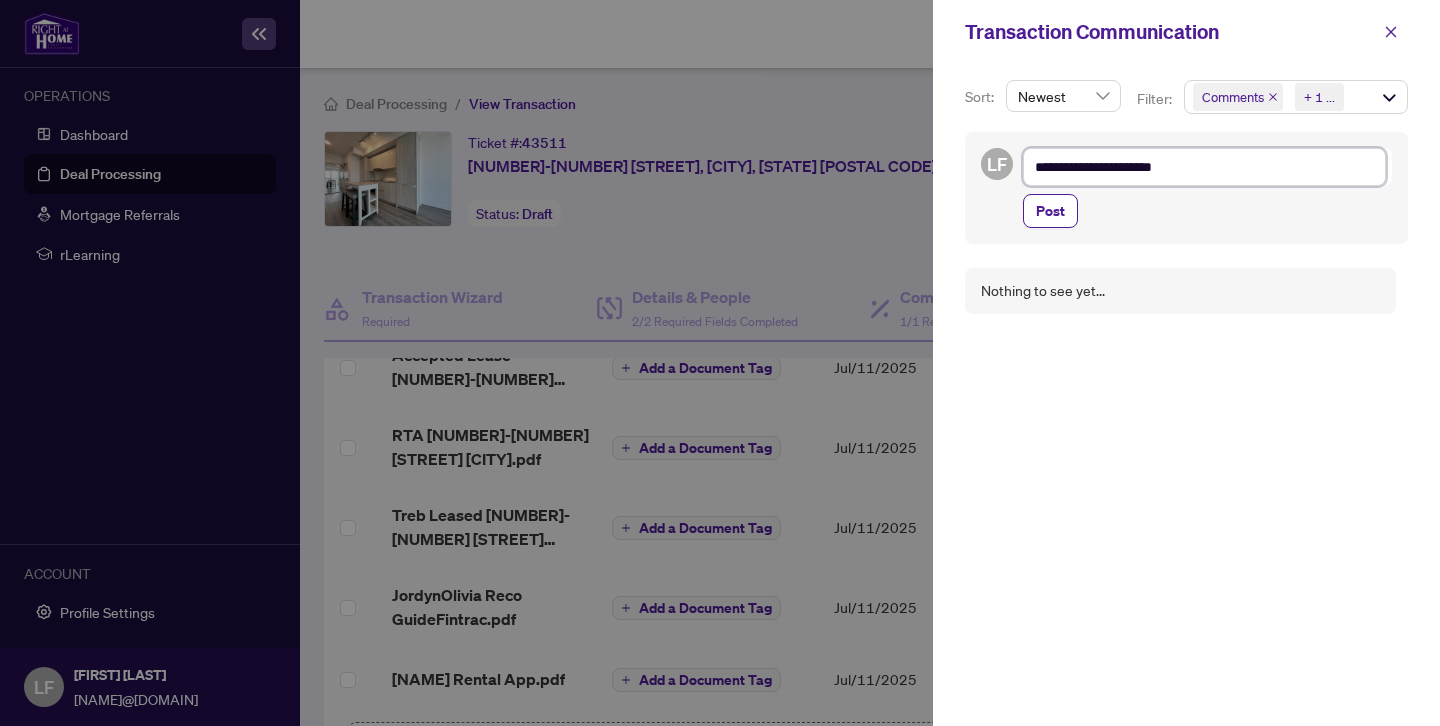 type on "**********" 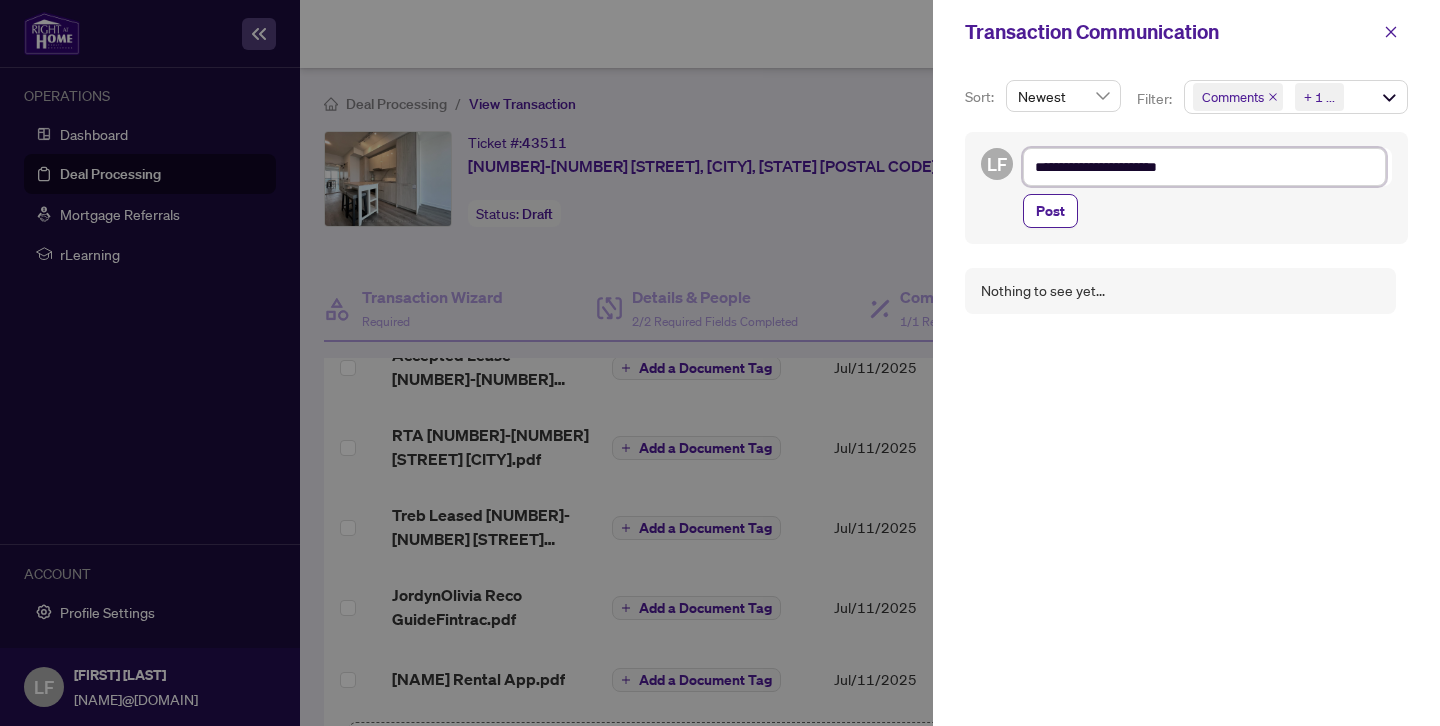 type on "**********" 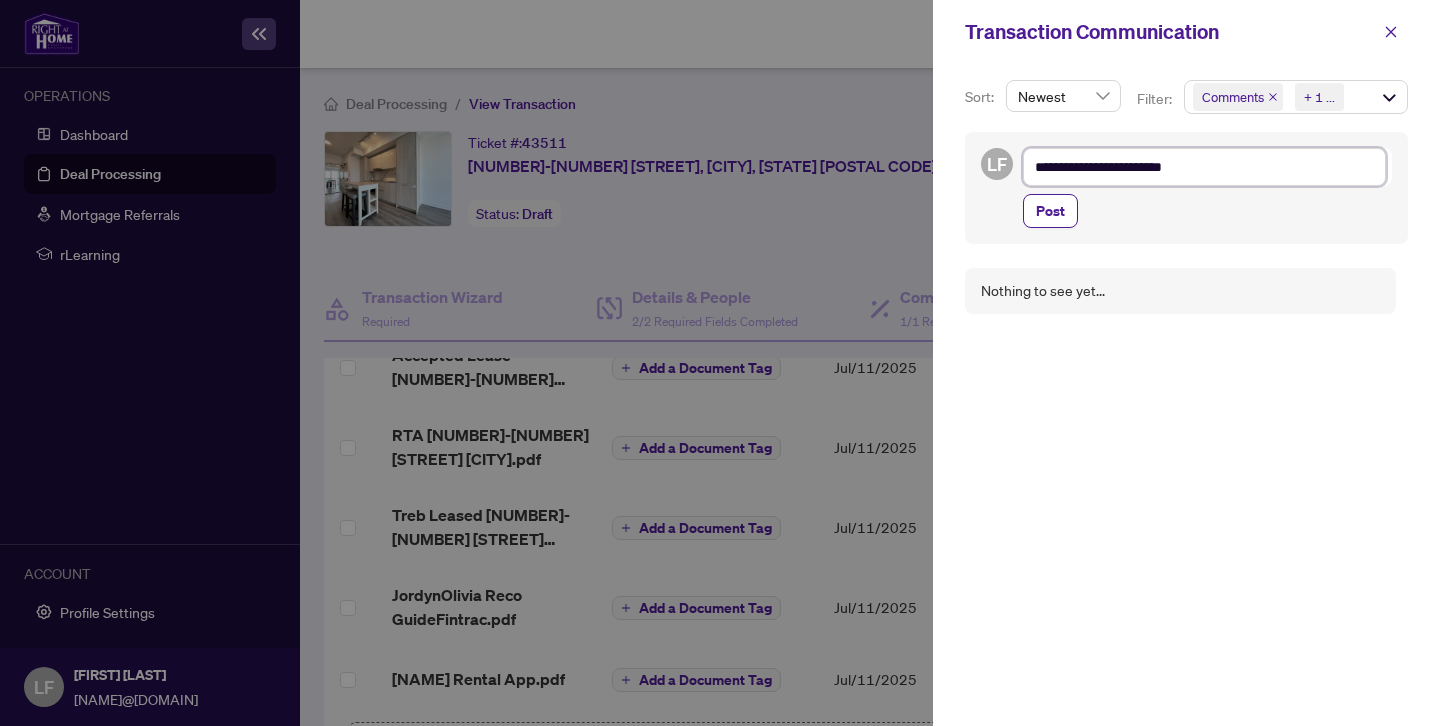 type on "**********" 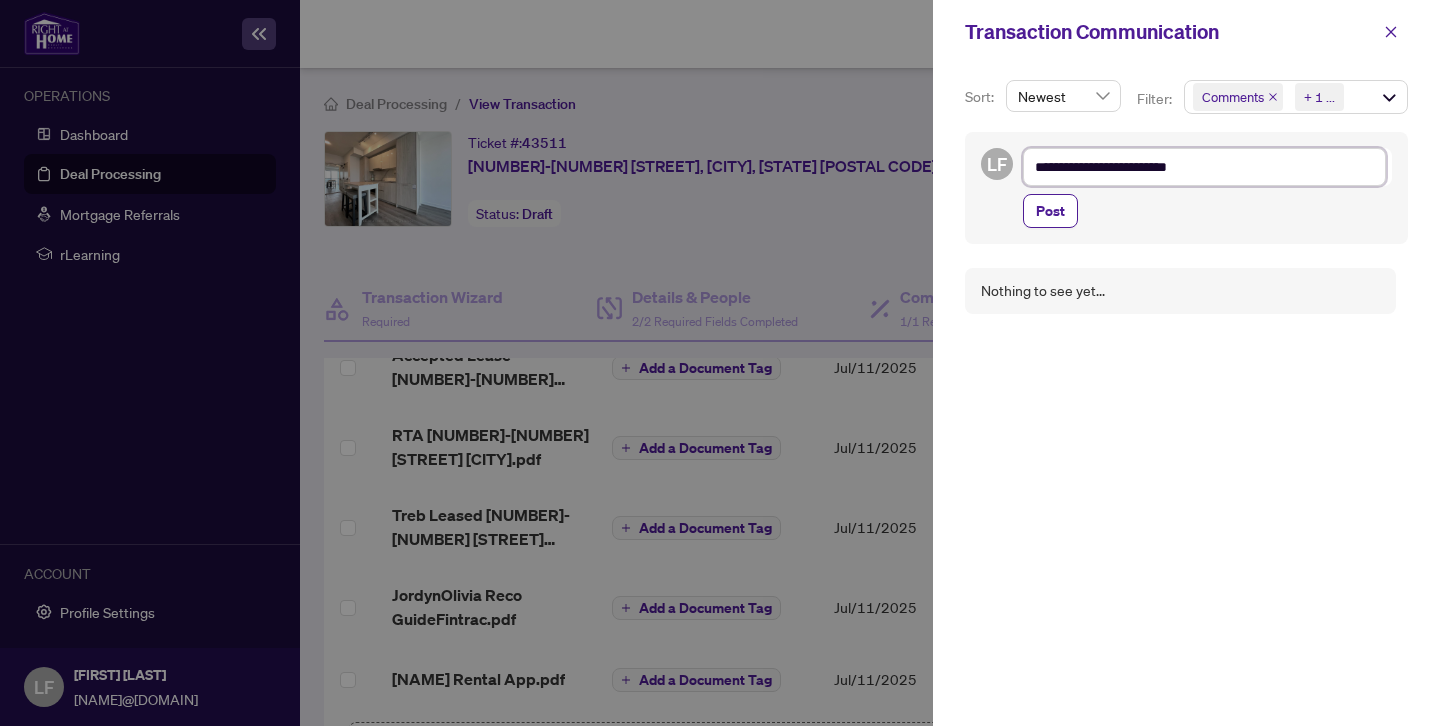 type on "**********" 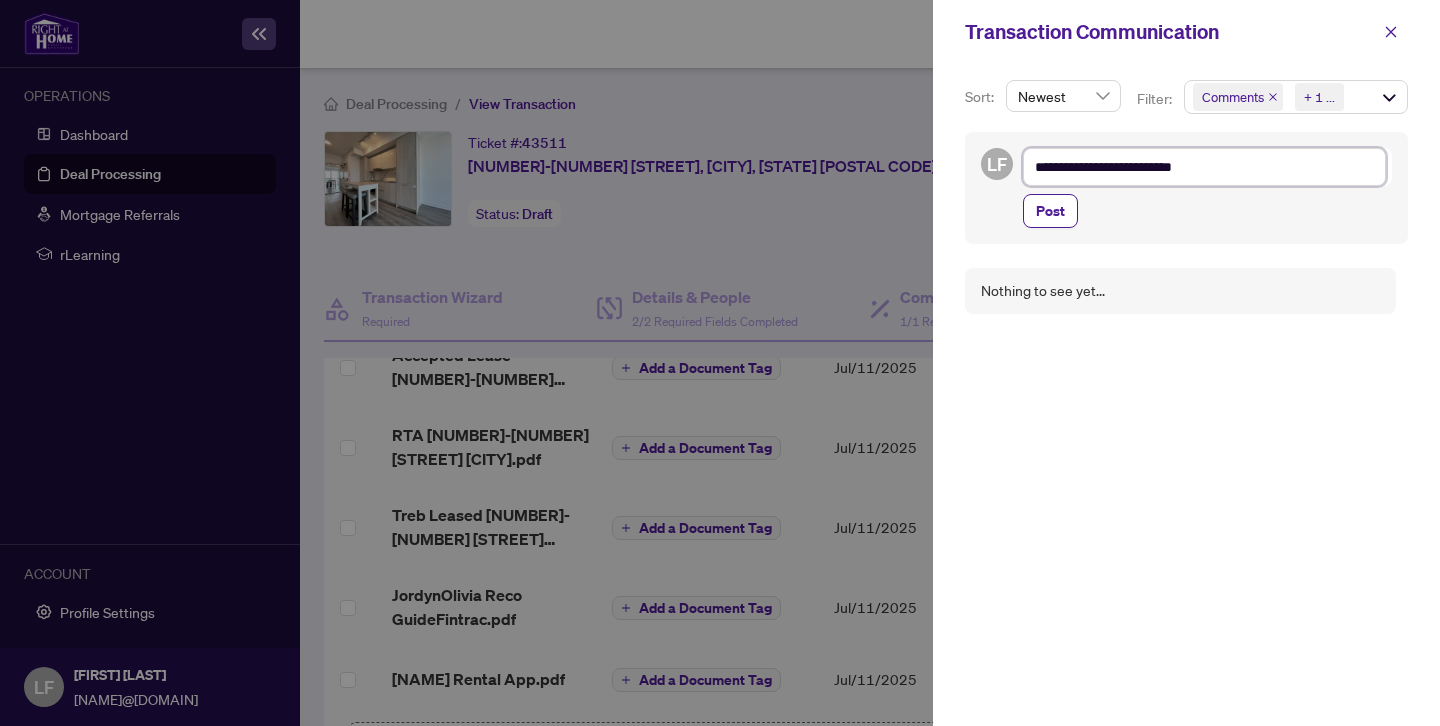 type on "**********" 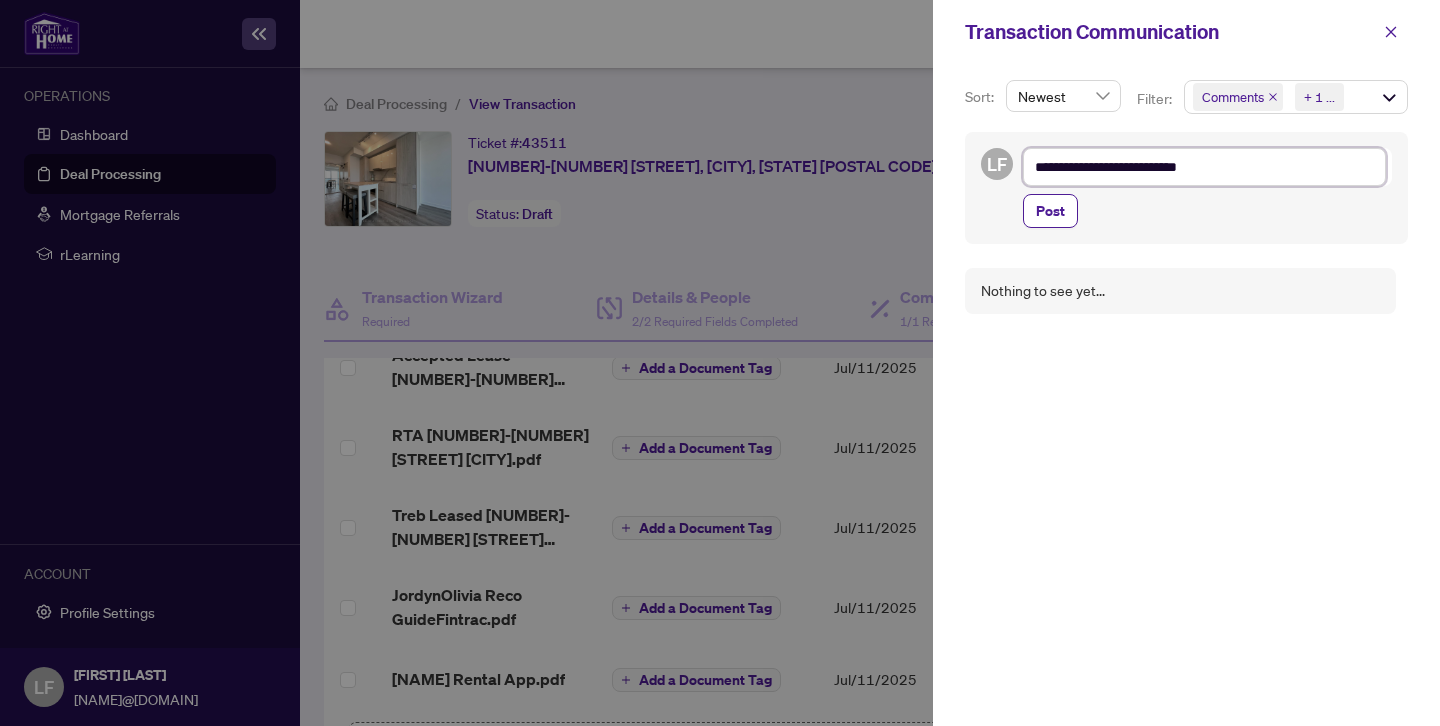 type on "**********" 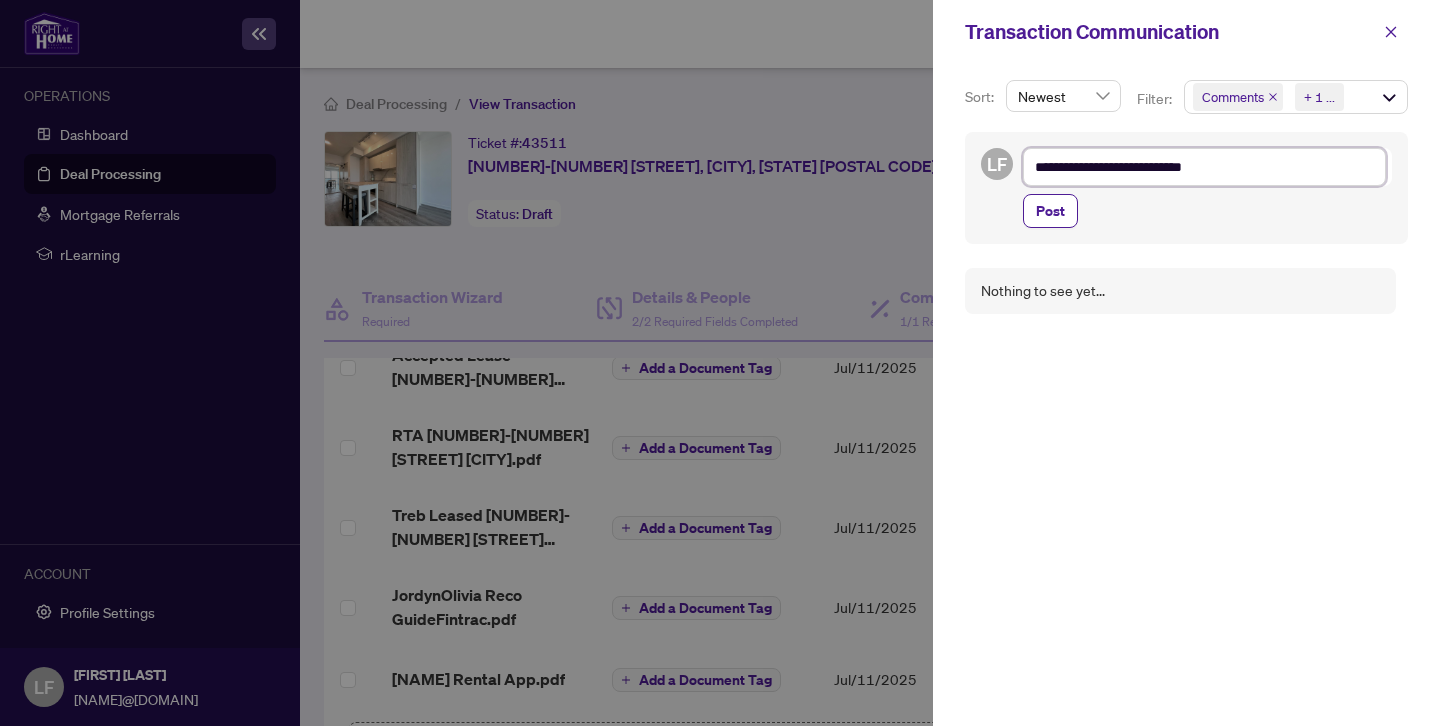 type on "**********" 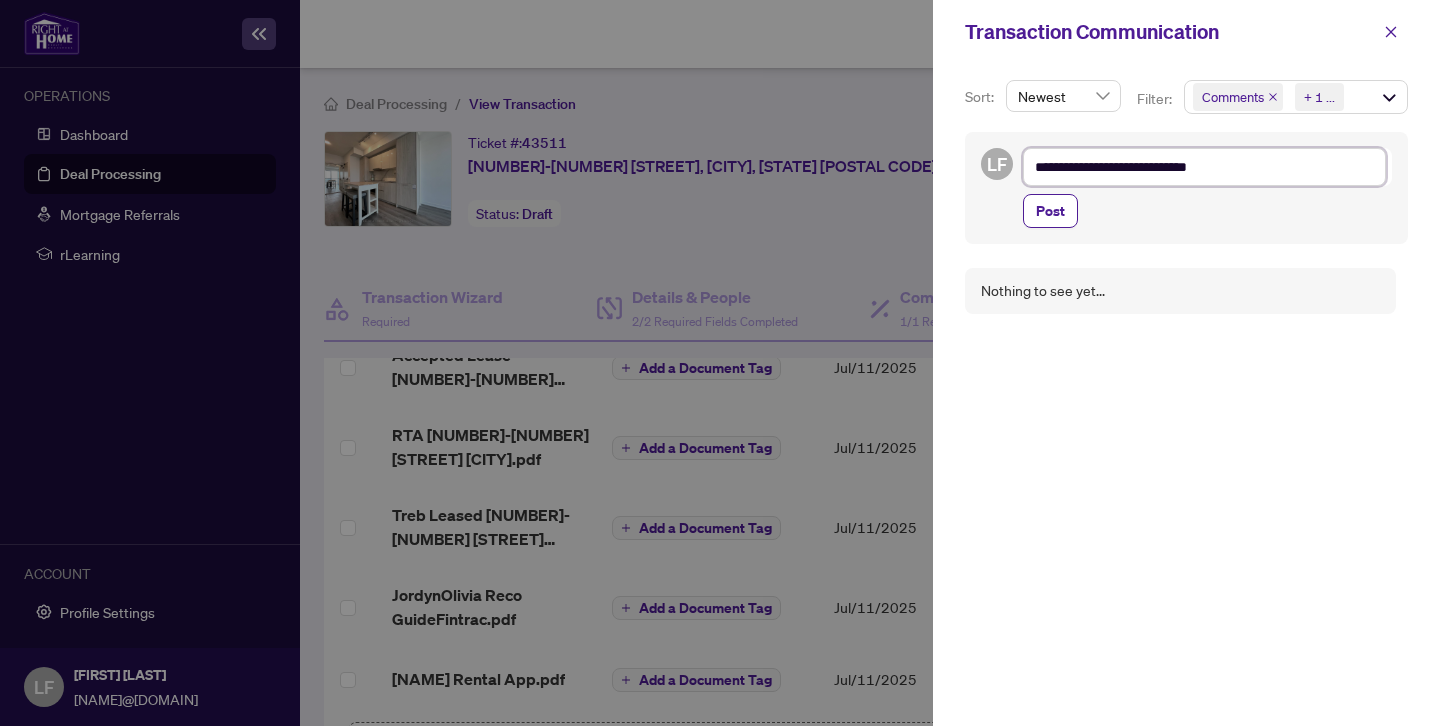 type on "**********" 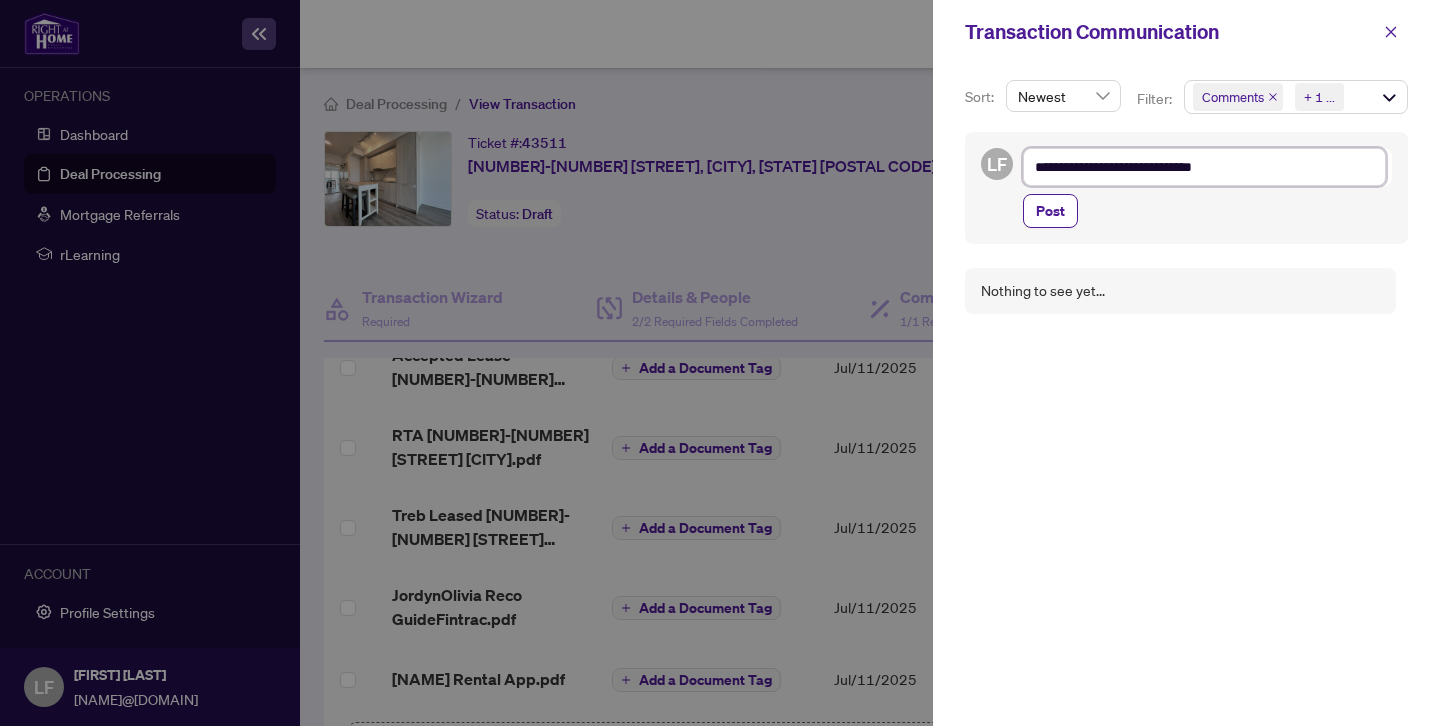 type on "**********" 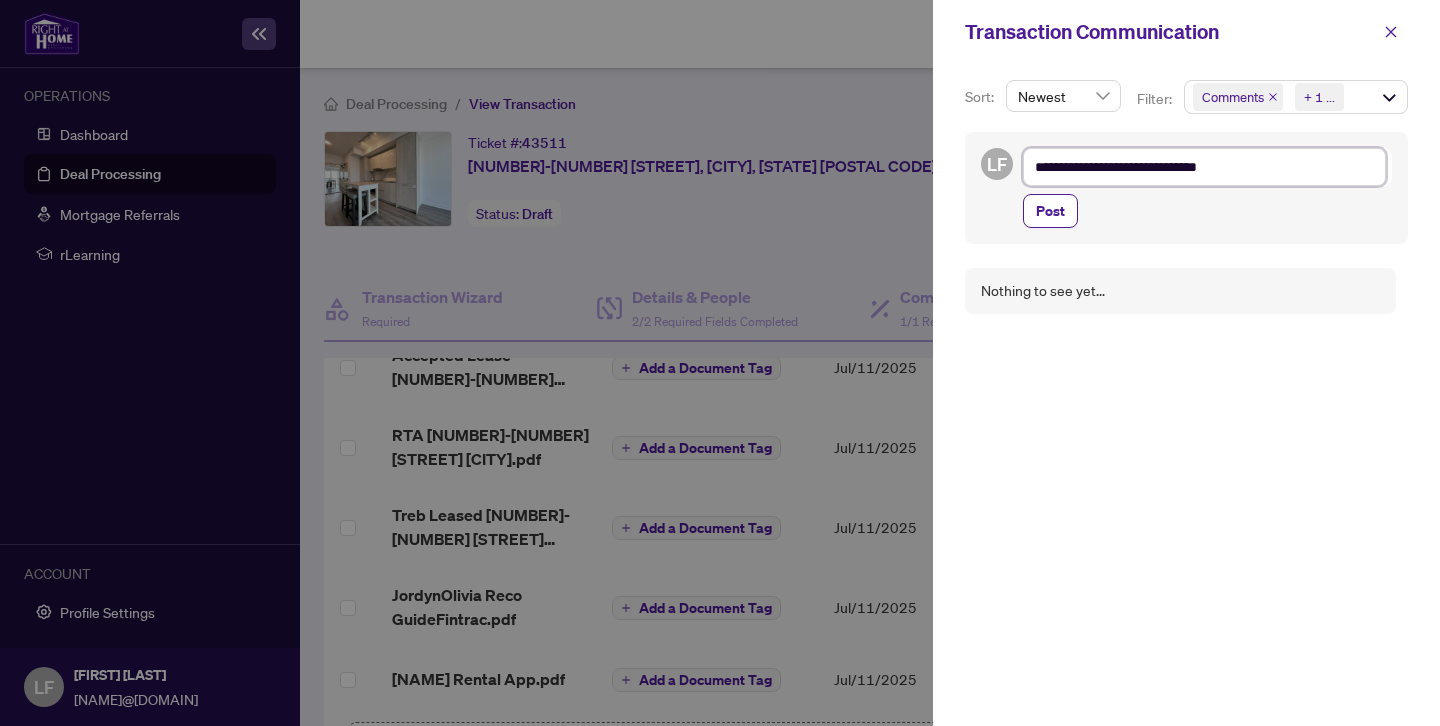 type on "**********" 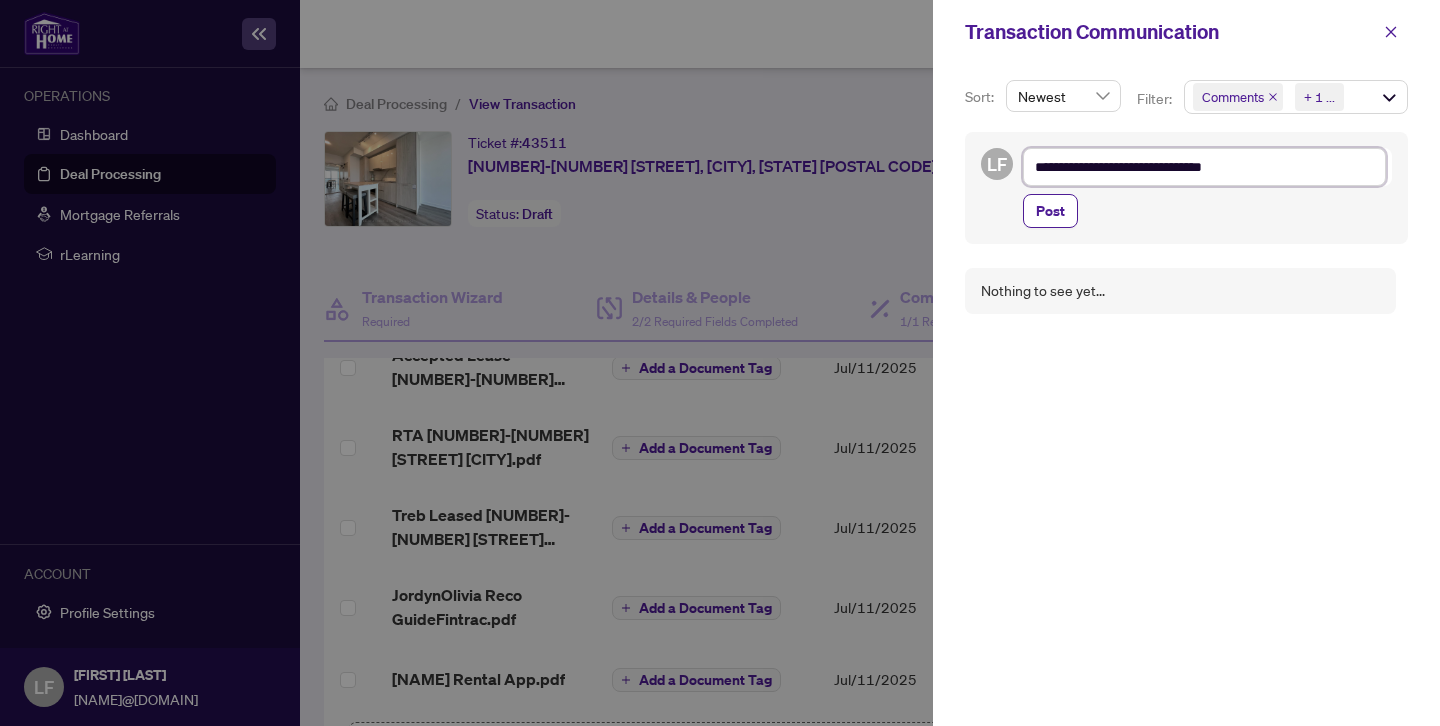 type on "**********" 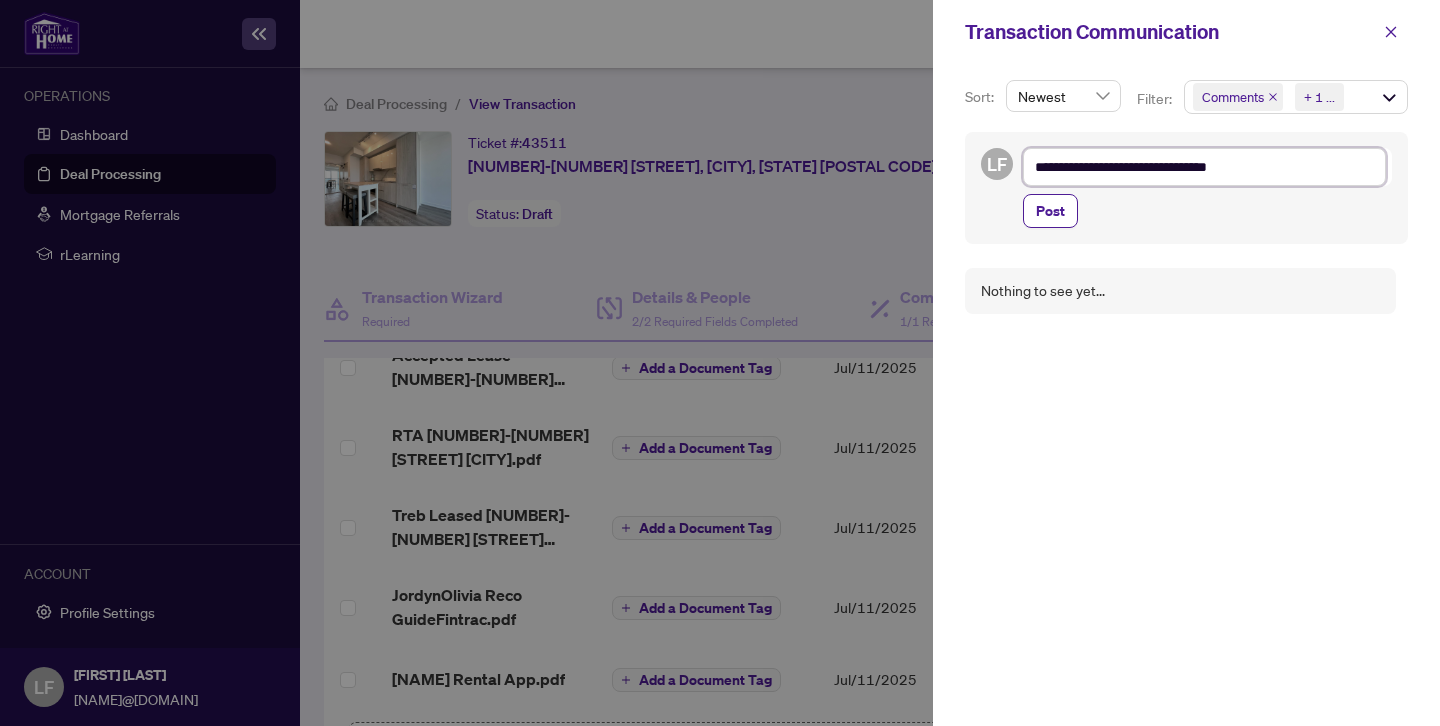 type on "**********" 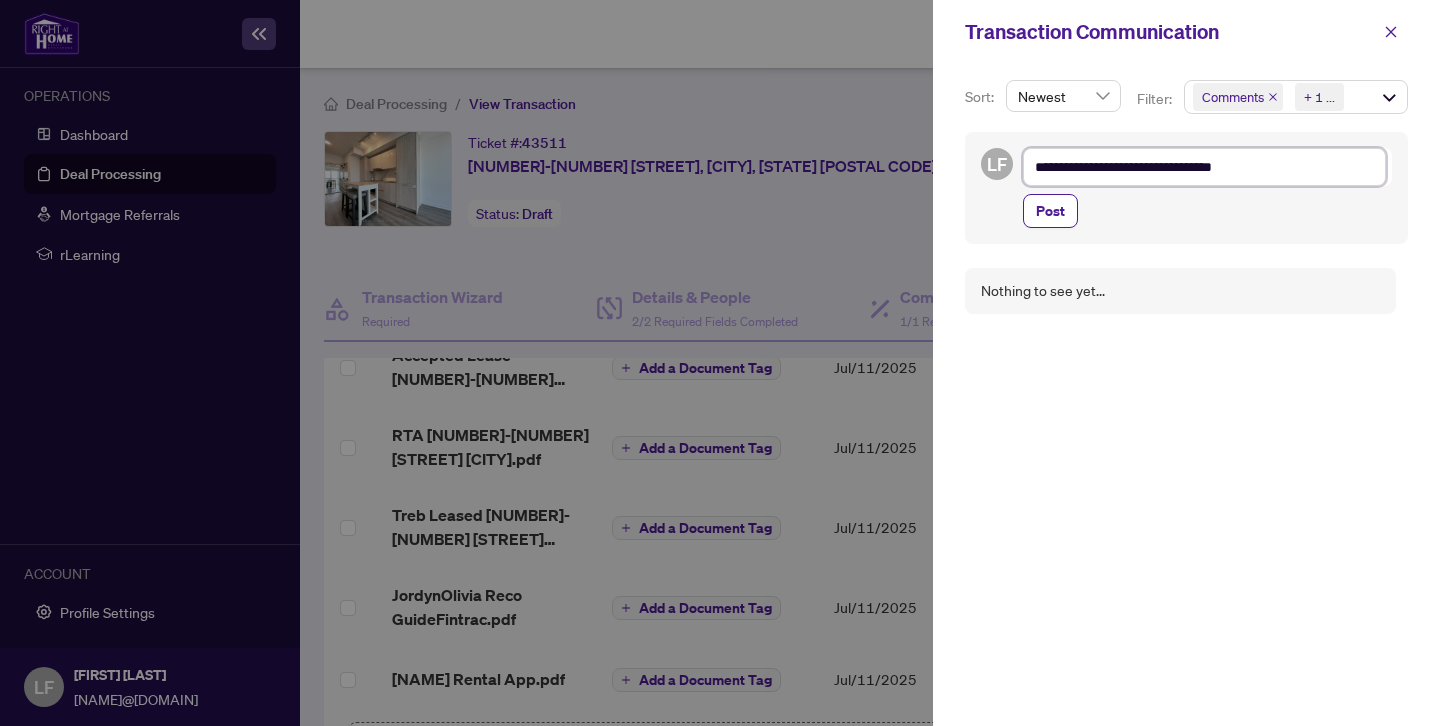 type on "**********" 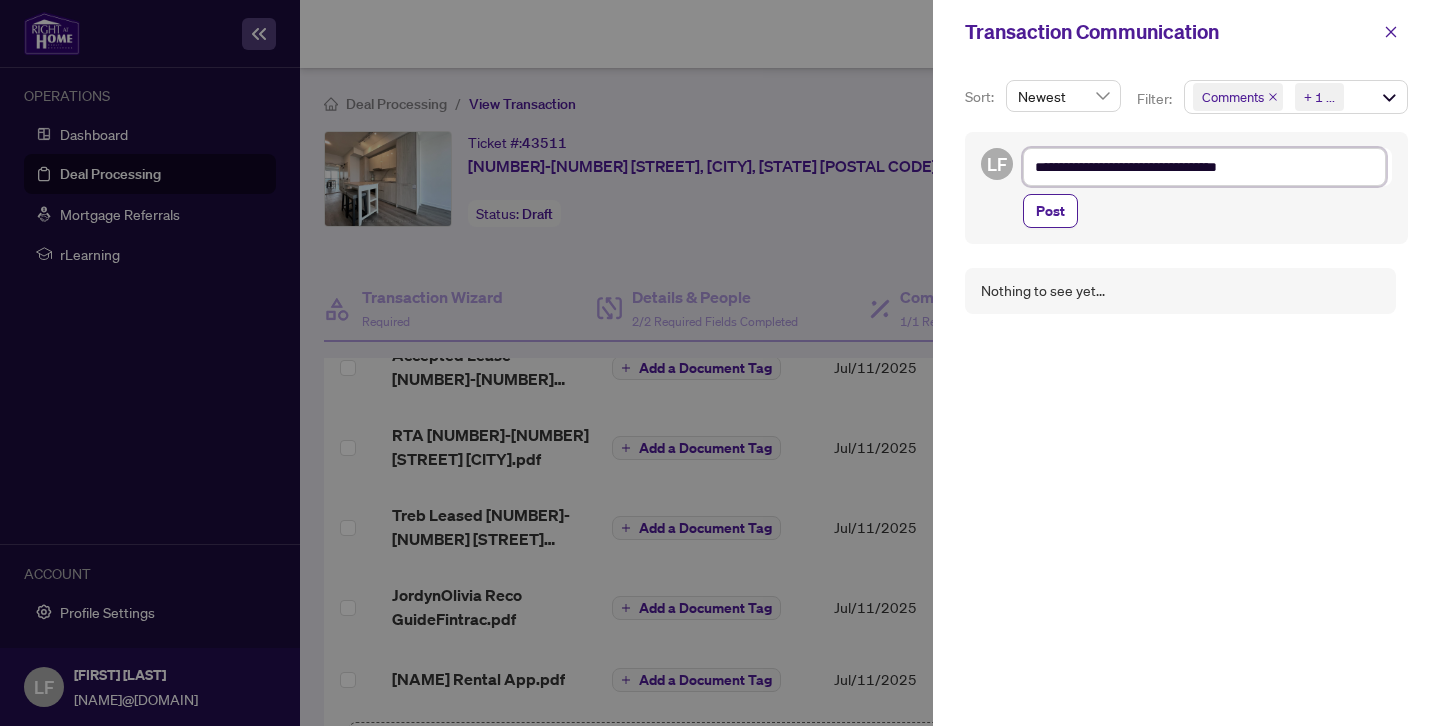 type on "**********" 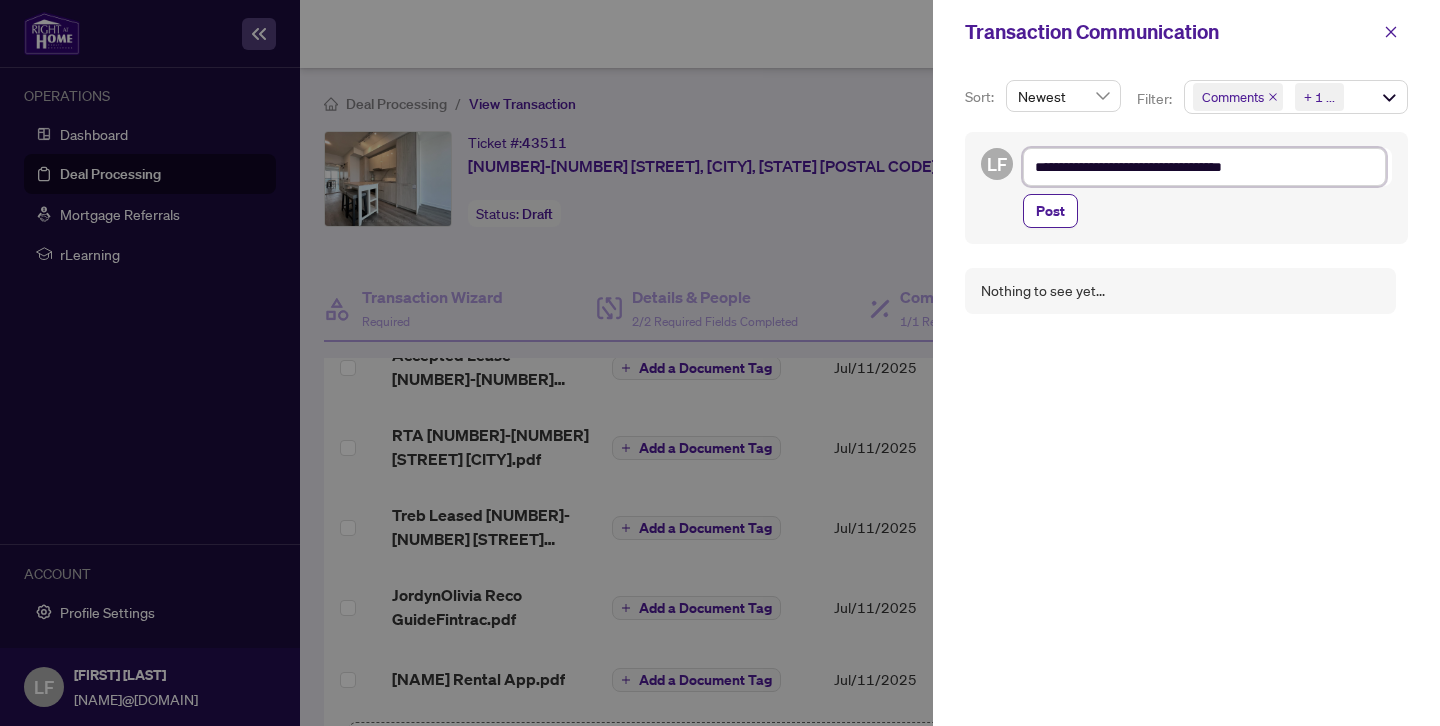type on "**********" 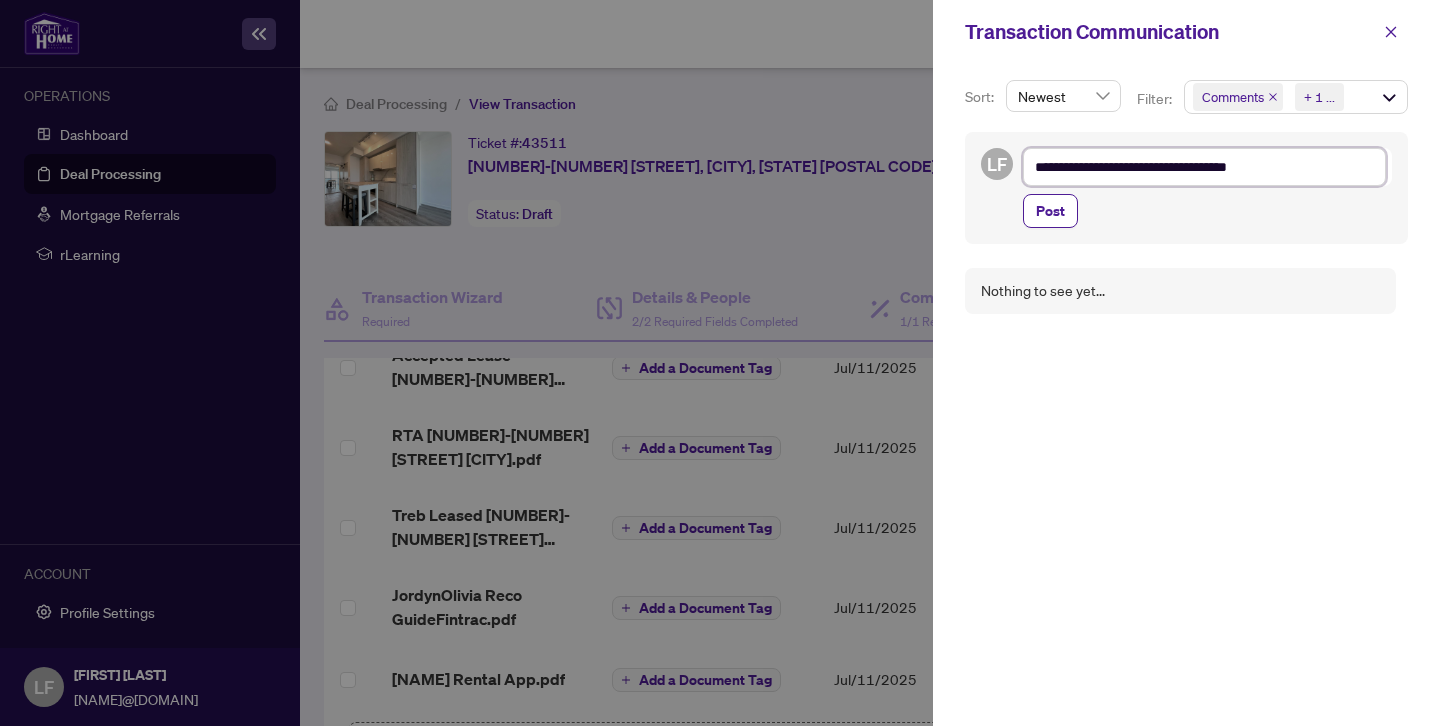 type on "**********" 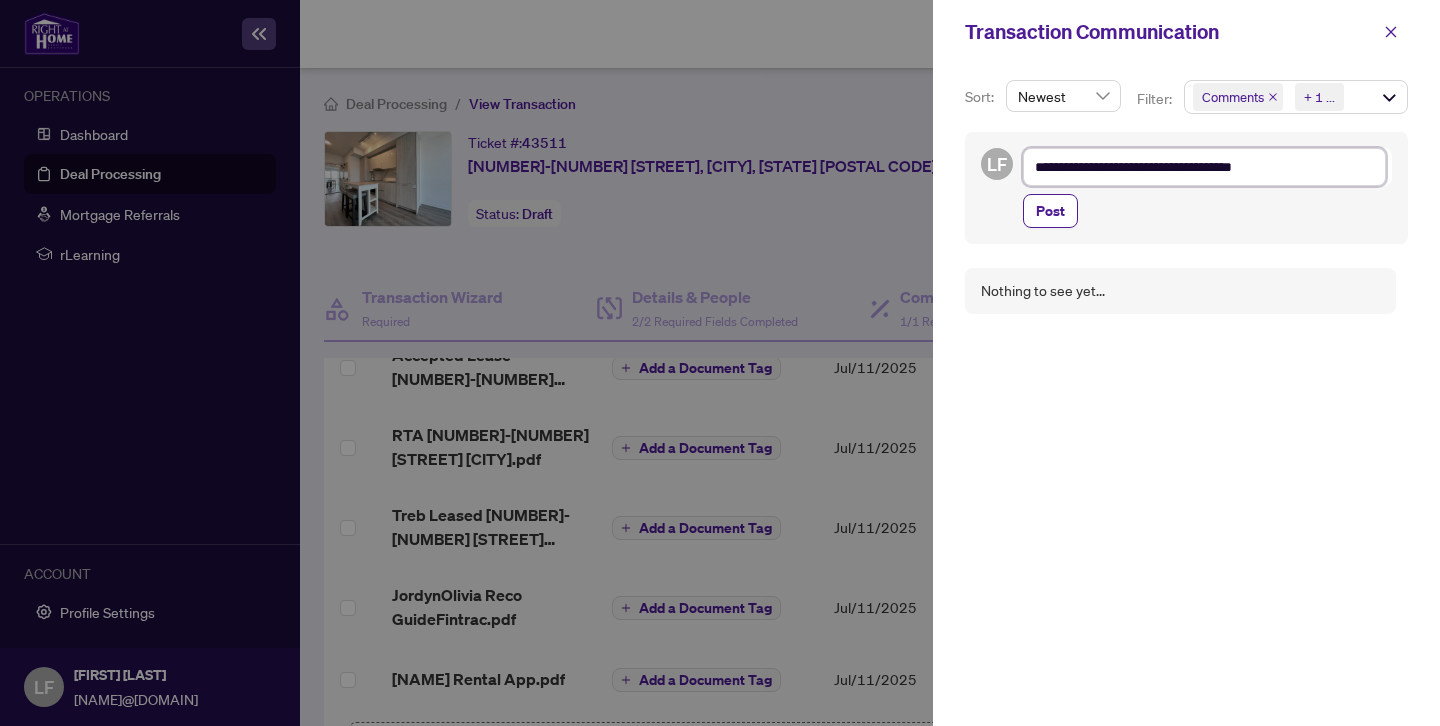 type on "**********" 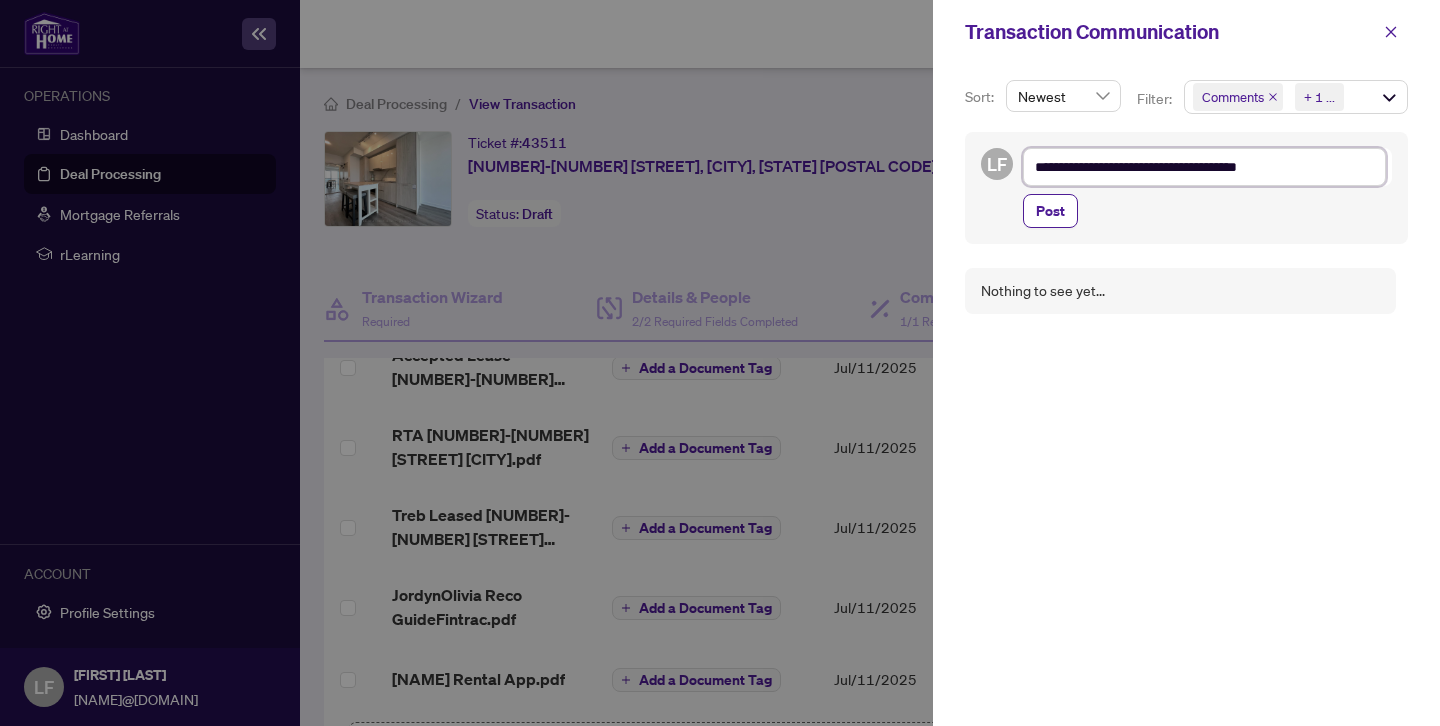 type on "**********" 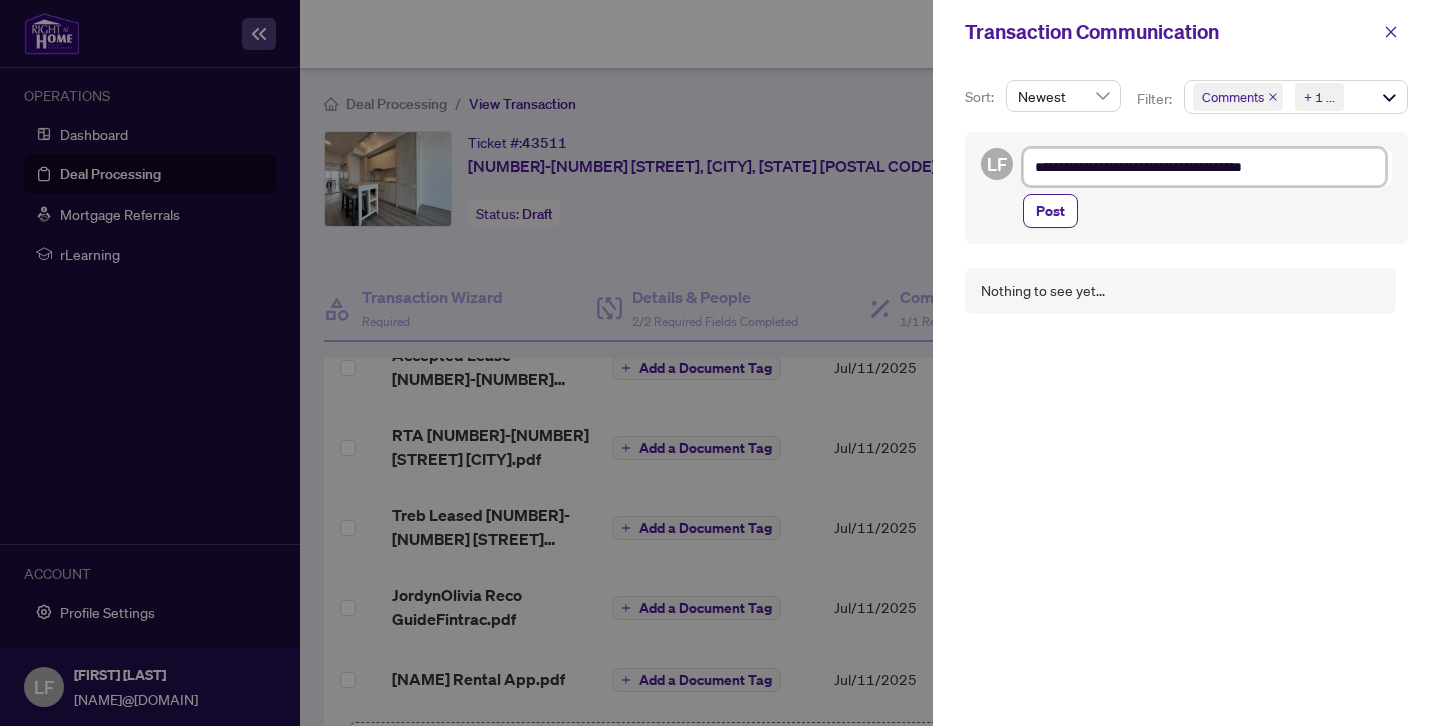 click on "**********" at bounding box center [1204, 167] 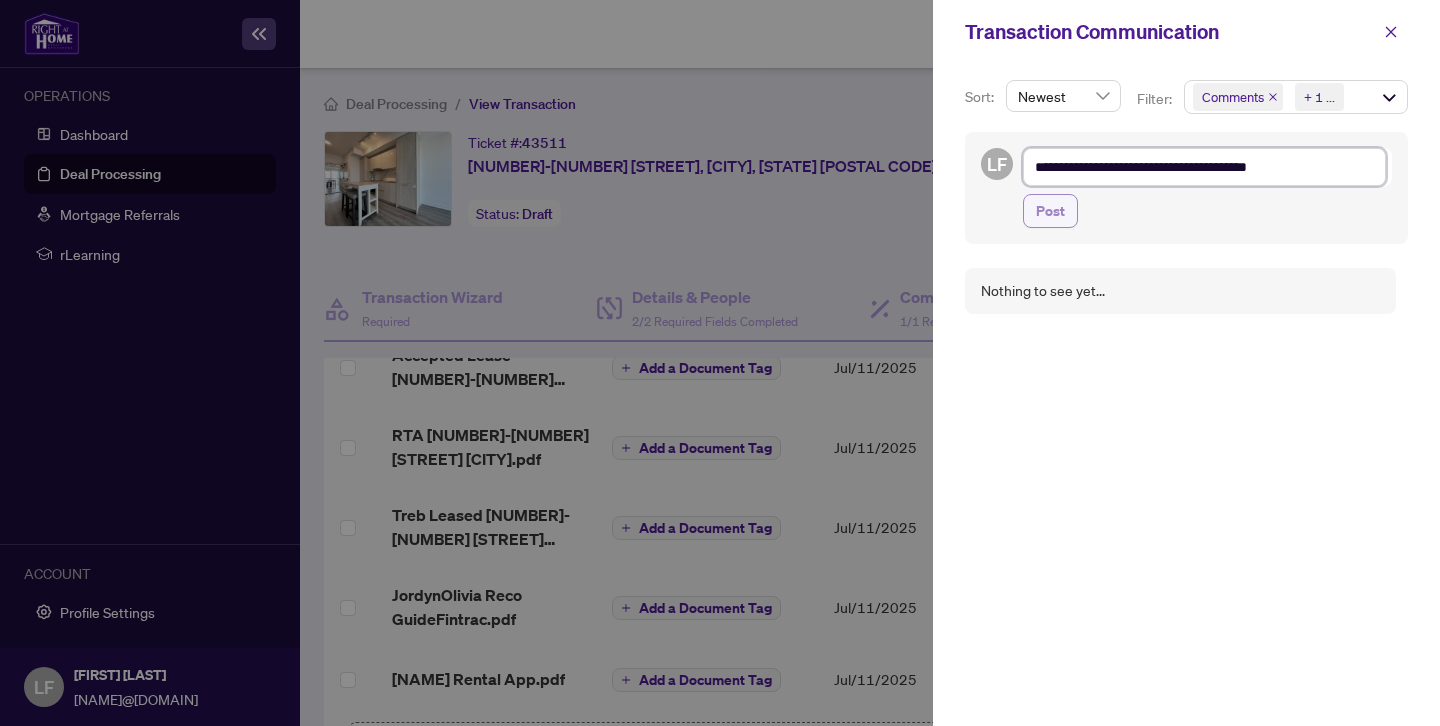 type on "**********" 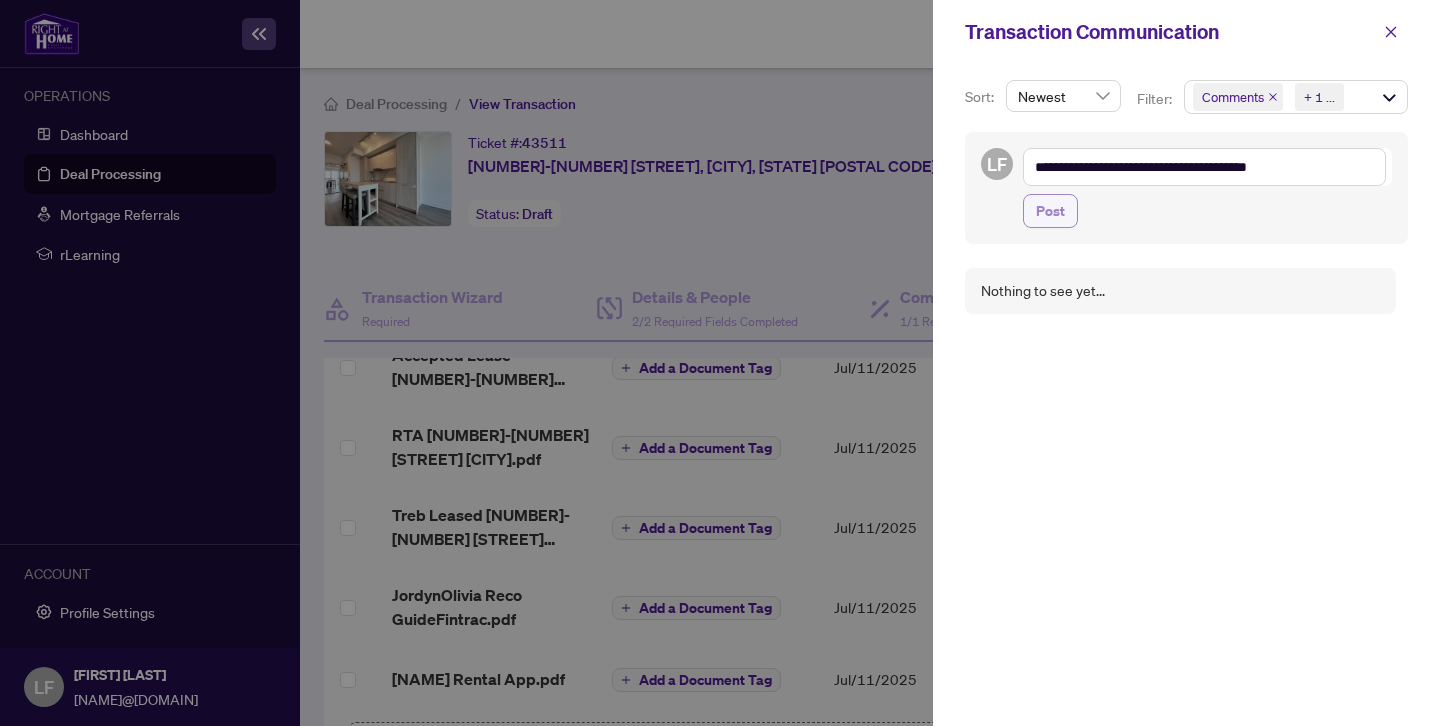 click on "Post" at bounding box center (1050, 211) 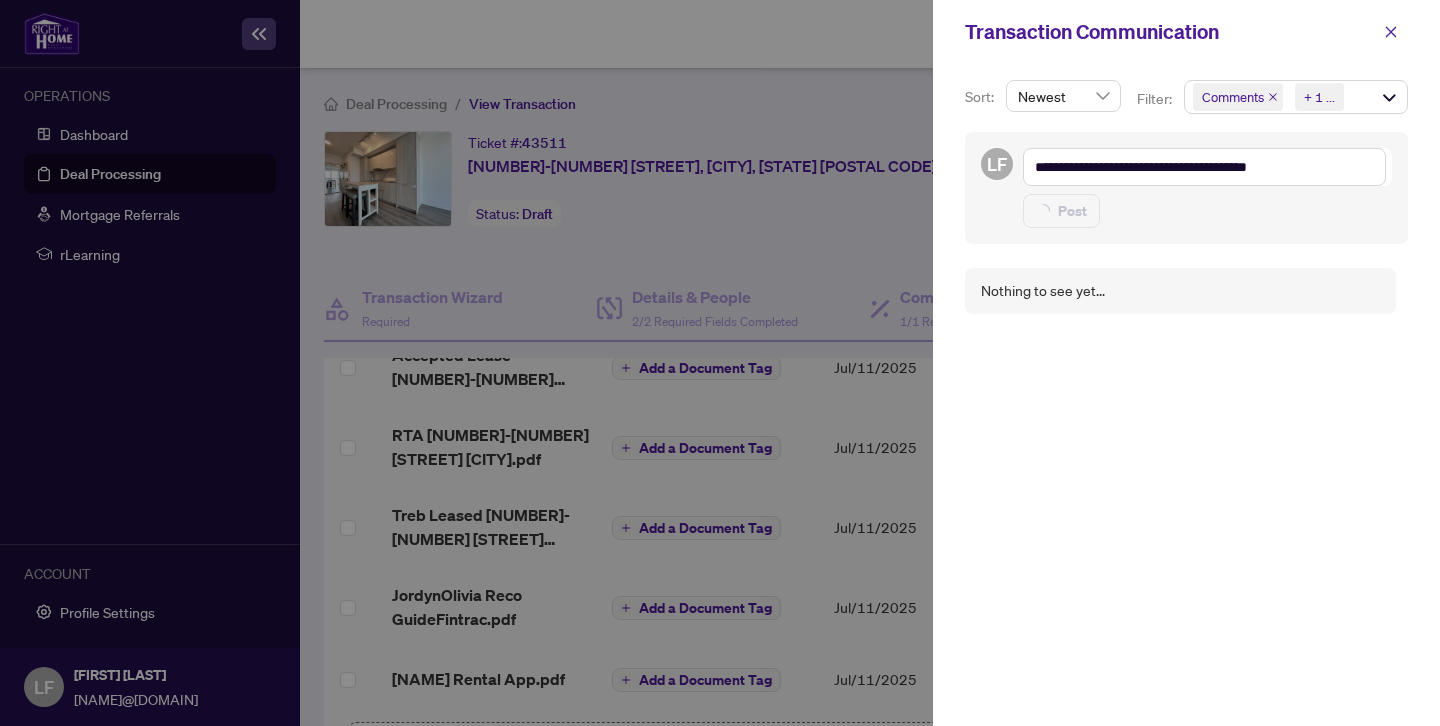 type on "**********" 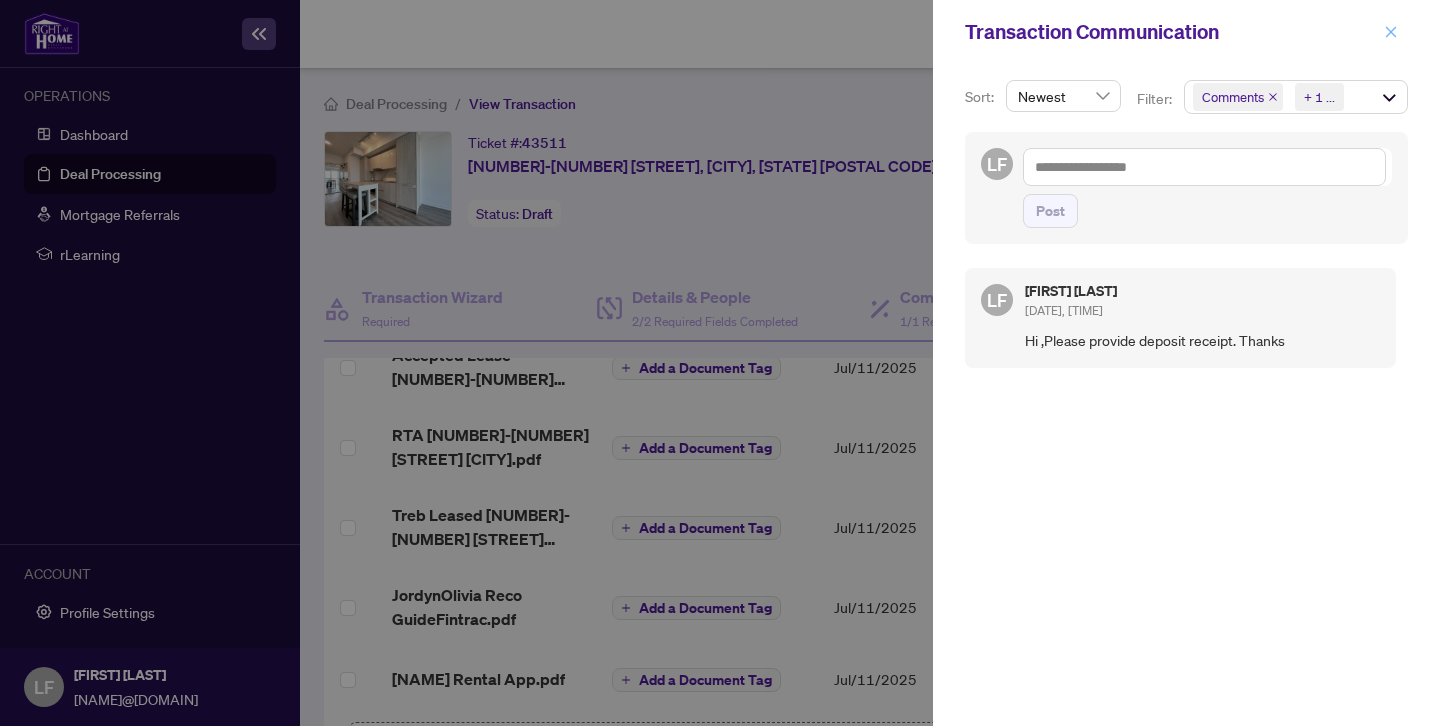 click 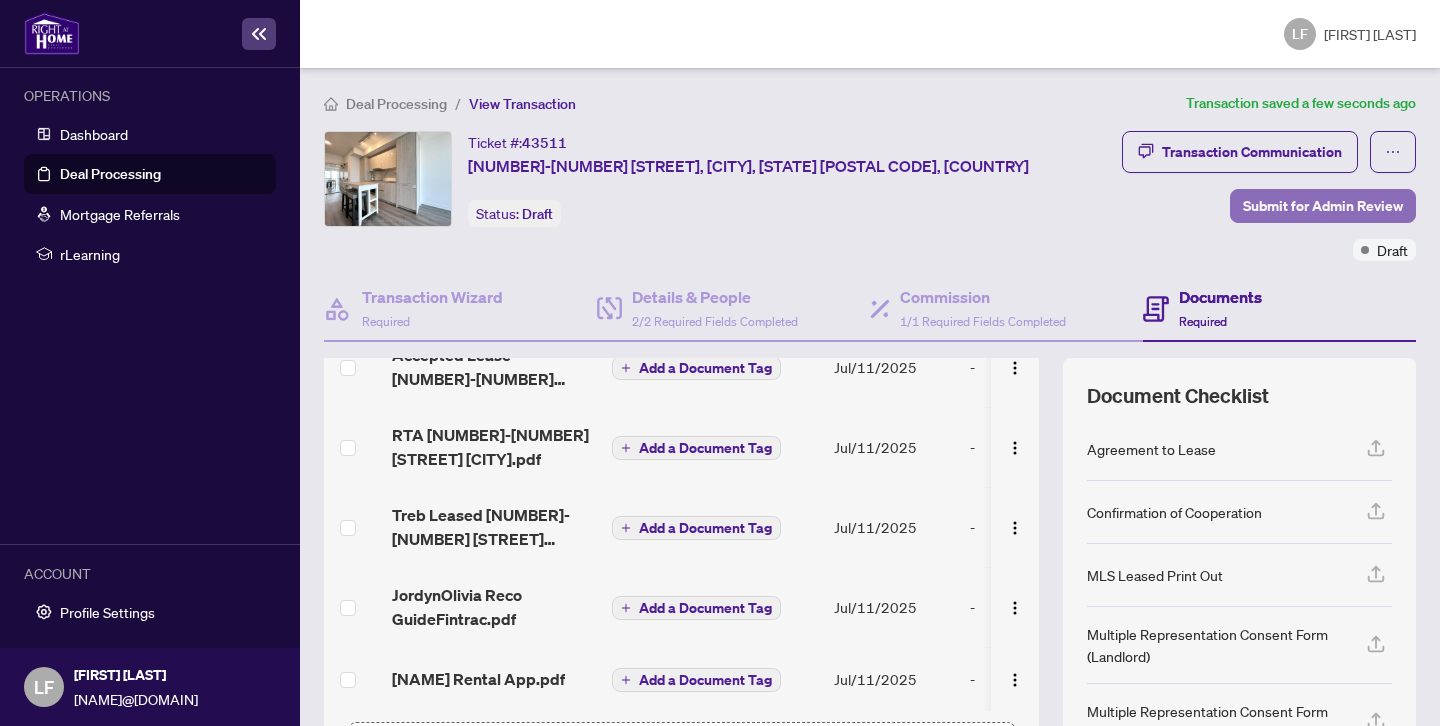 click on "Submit for Admin Review" at bounding box center [1323, 206] 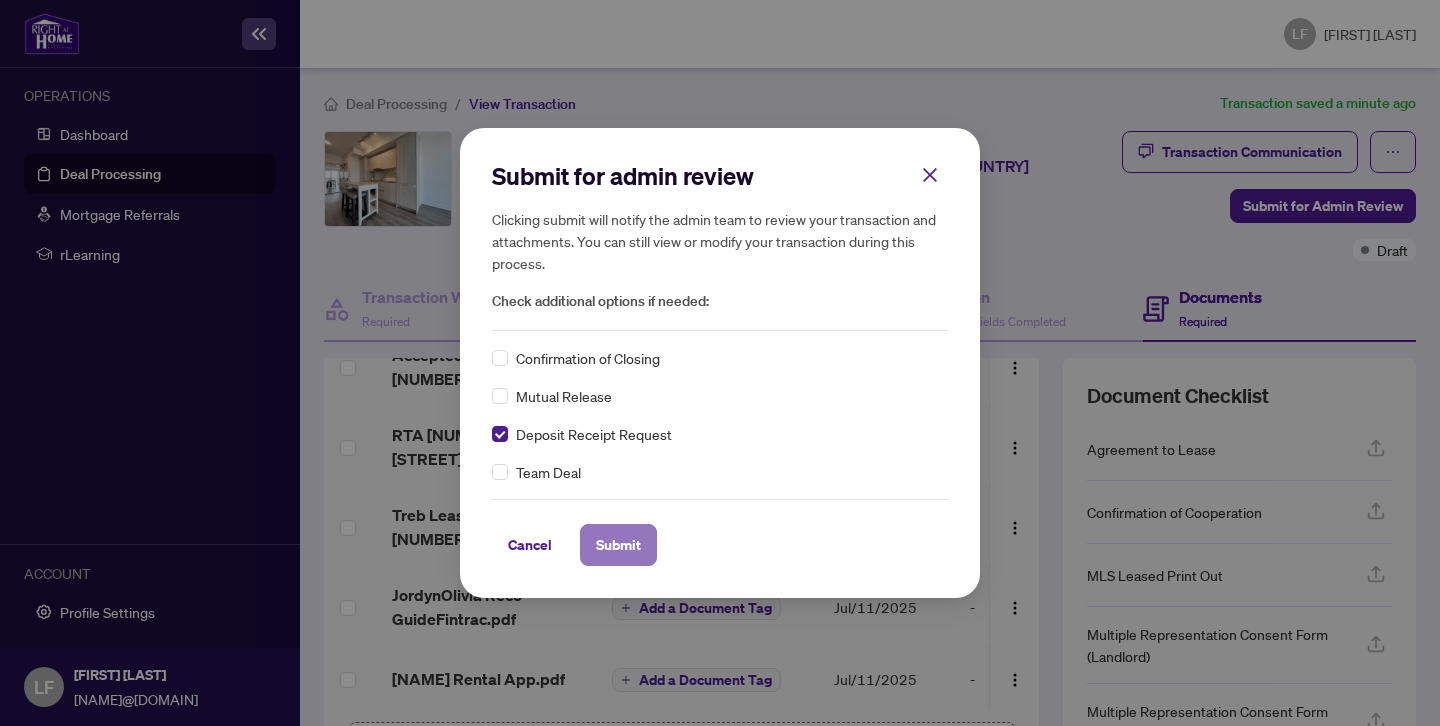 click on "Submit" at bounding box center (618, 545) 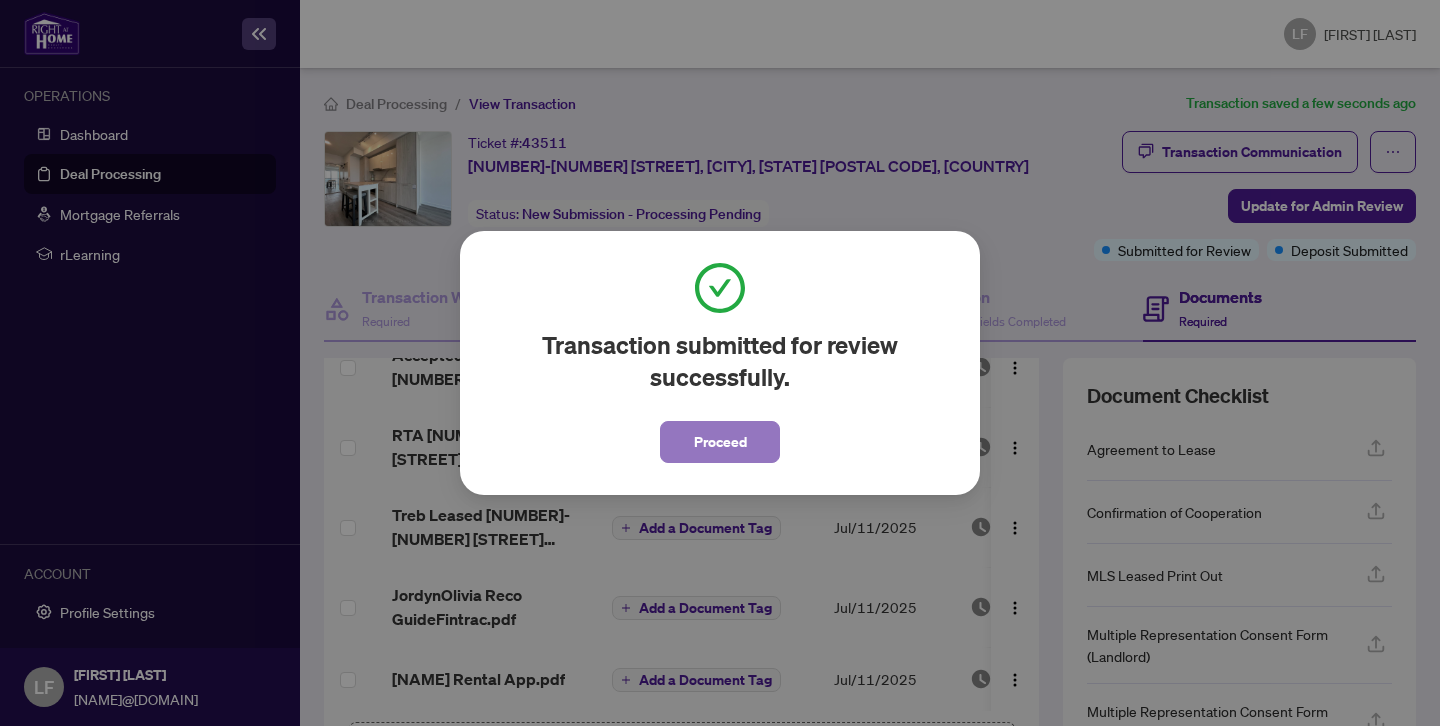 click on "Proceed" at bounding box center (720, 442) 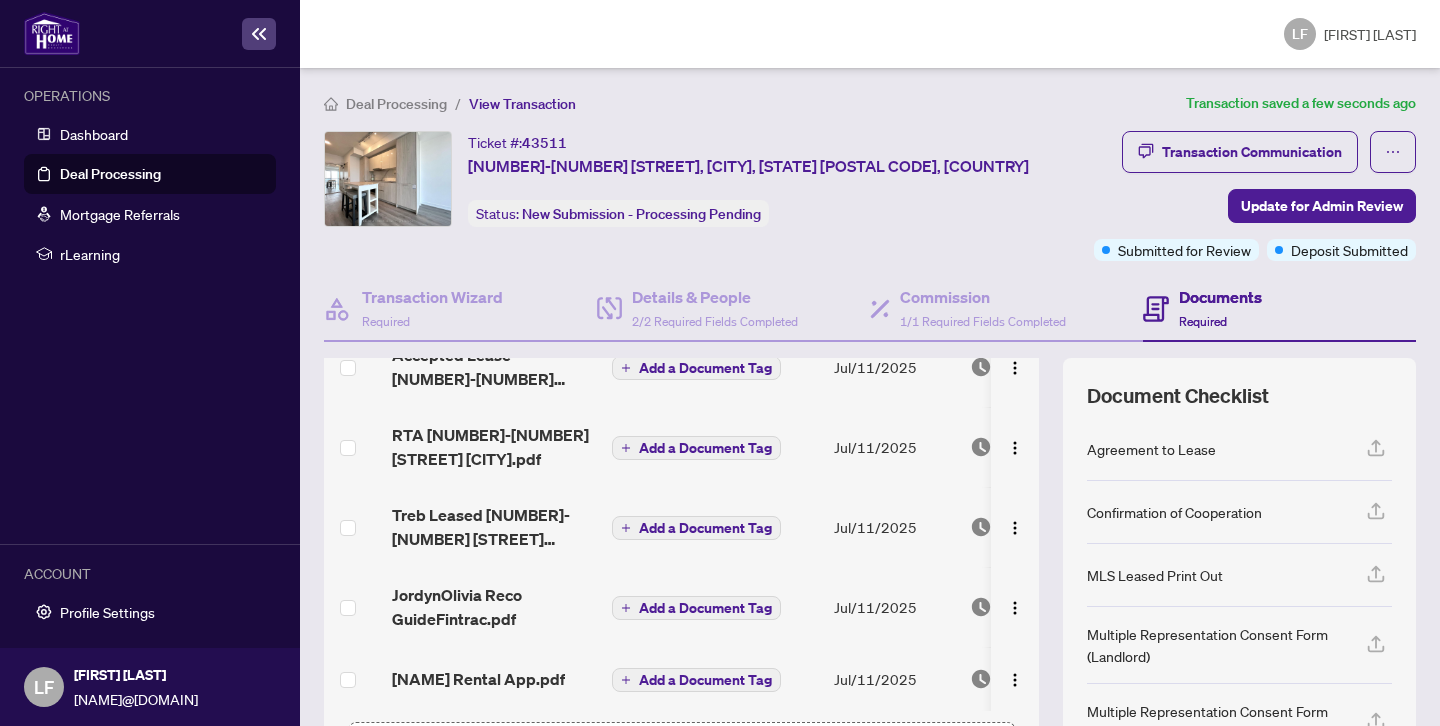 scroll, scrollTop: 0, scrollLeft: 0, axis: both 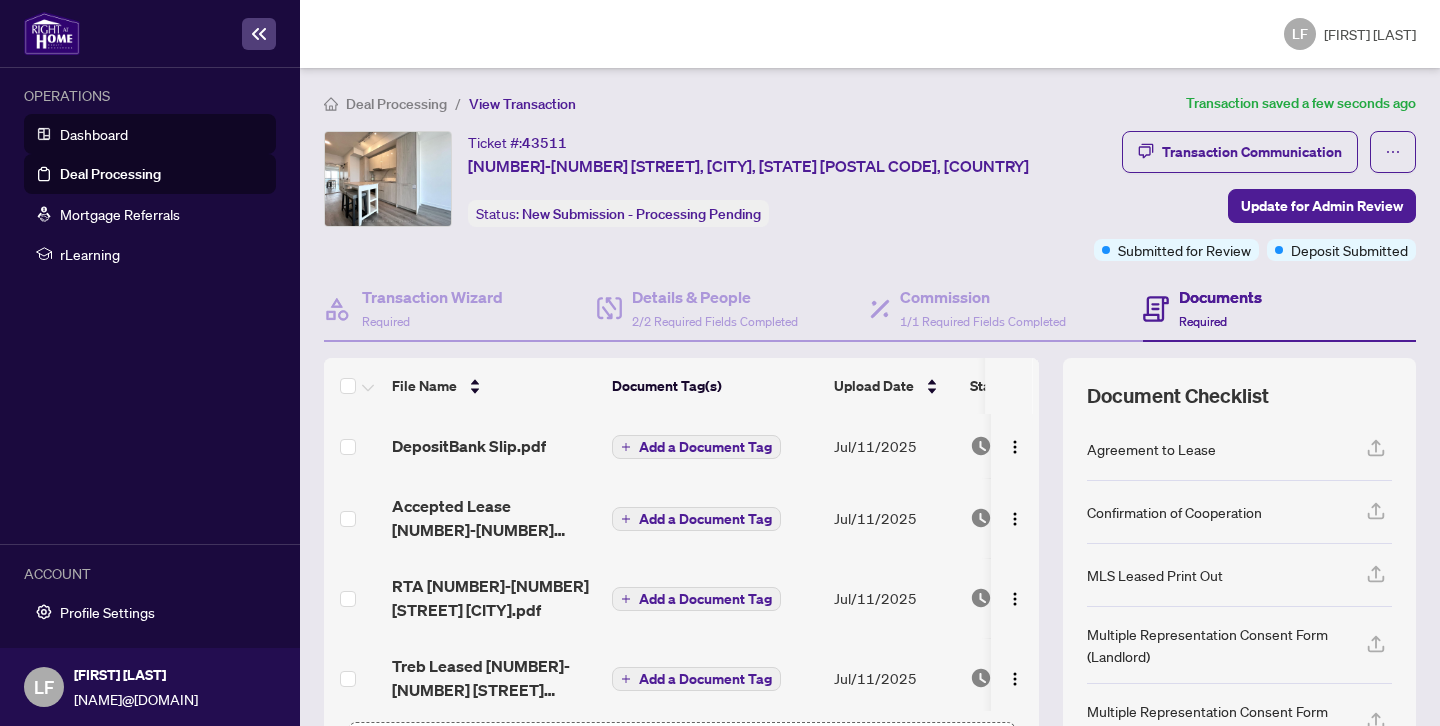 click on "Dashboard" at bounding box center [94, 134] 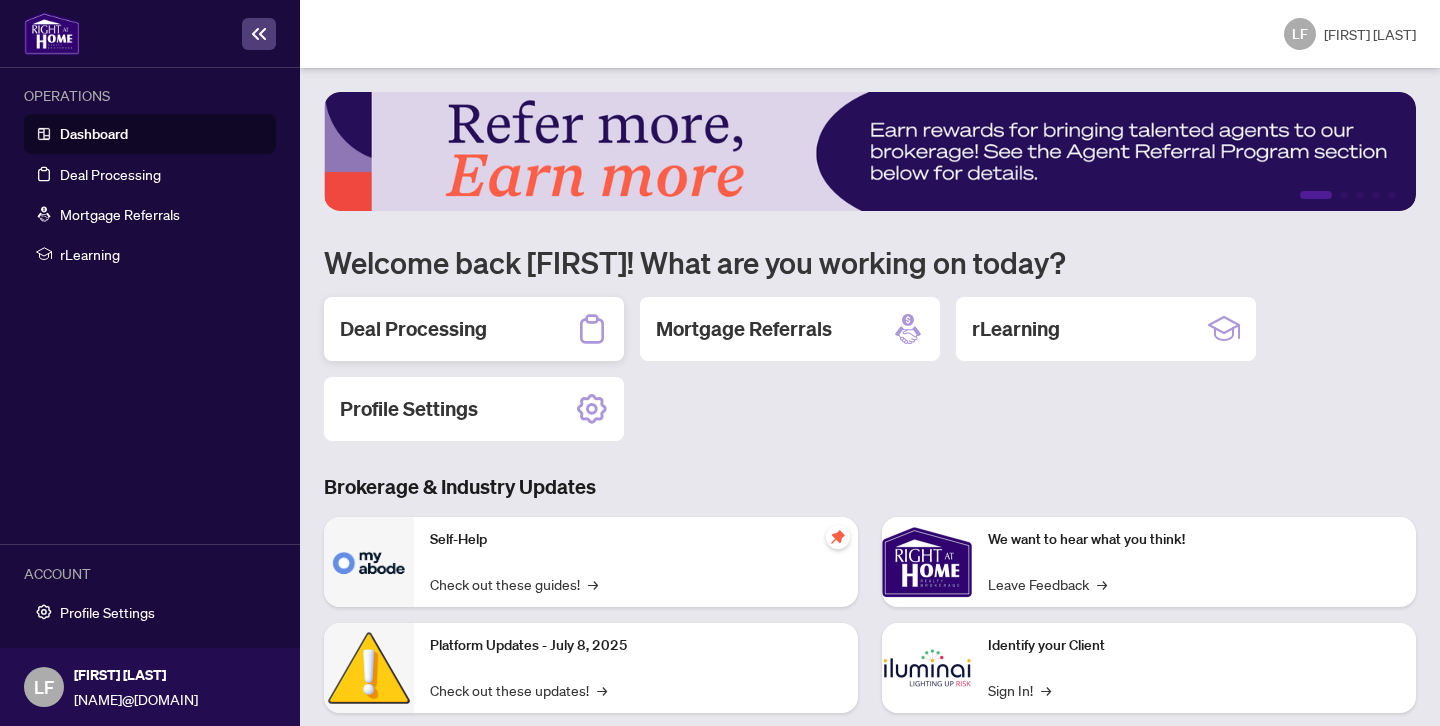 click on "Deal Processing" at bounding box center [413, 329] 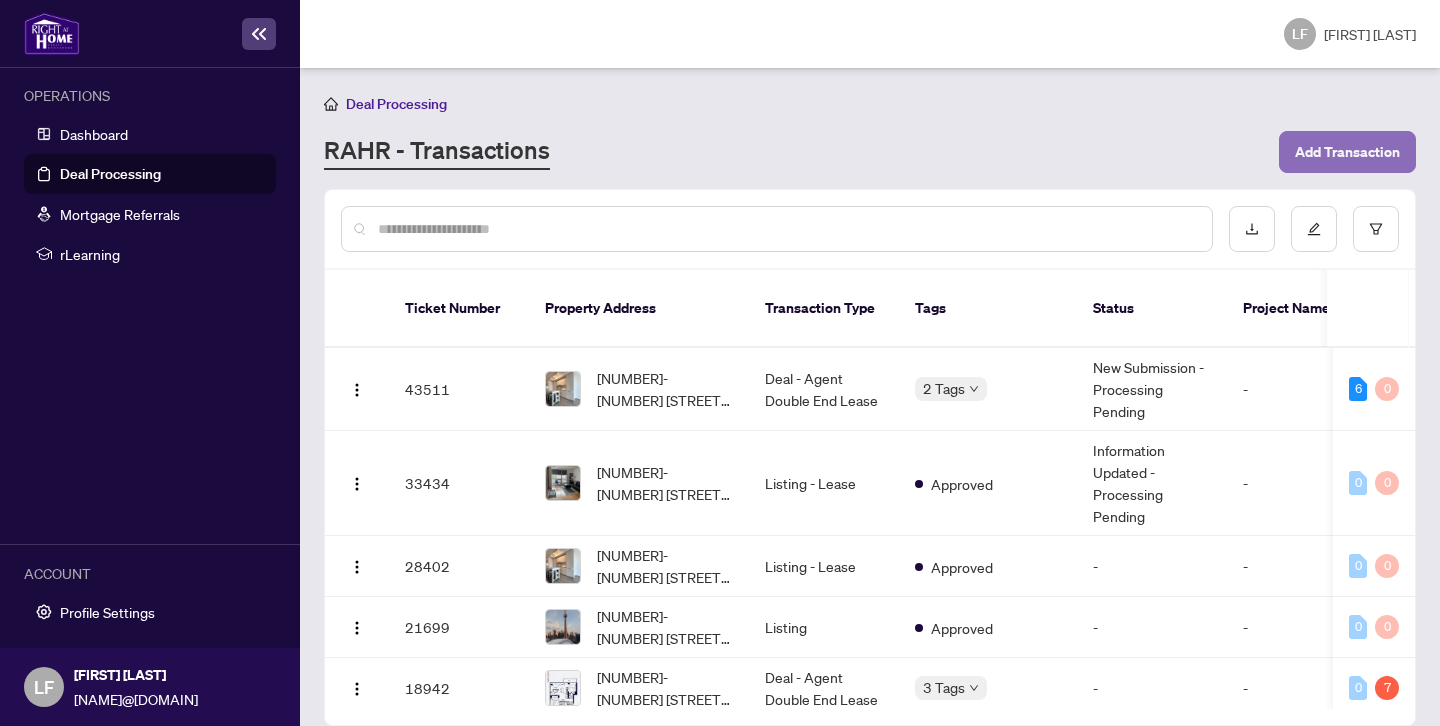 click on "Add Transaction" at bounding box center (1347, 152) 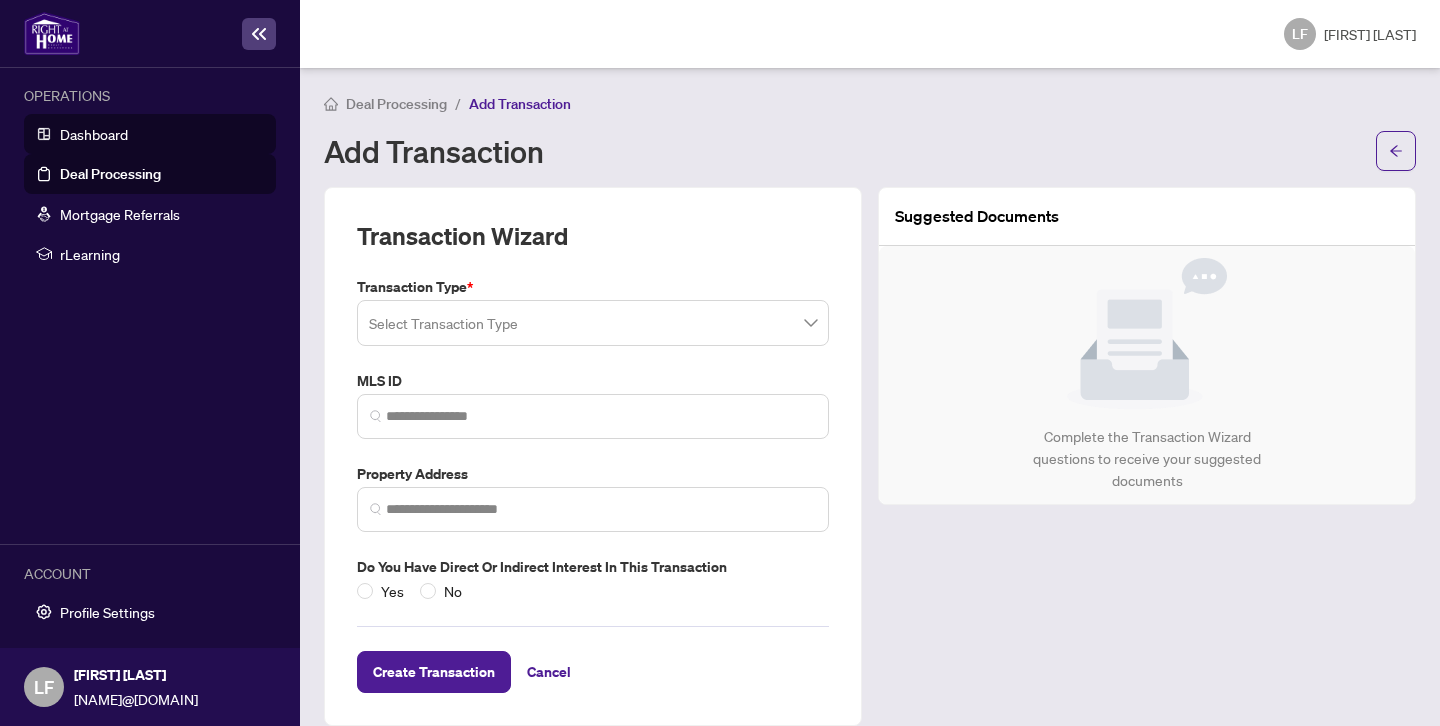 click on "Dashboard" at bounding box center (94, 134) 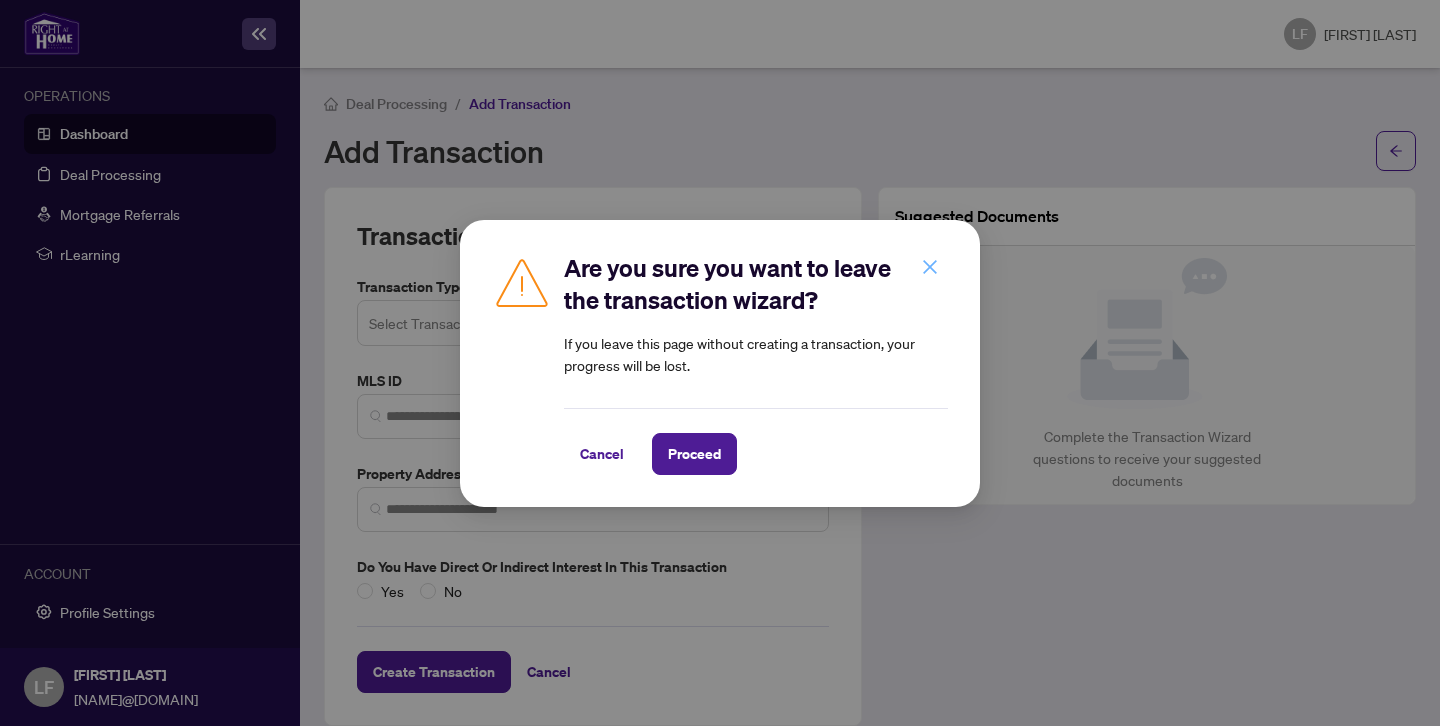 click 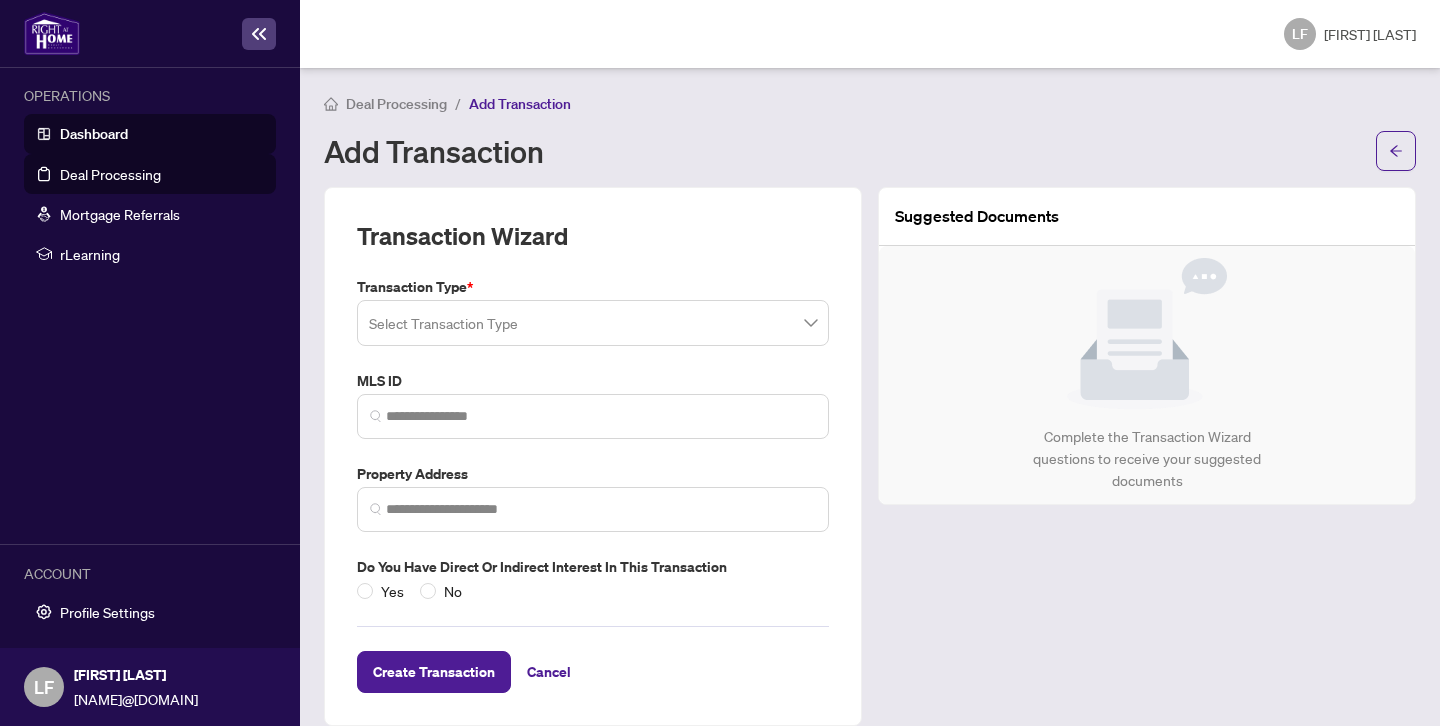 click on "Deal Processing" at bounding box center (110, 174) 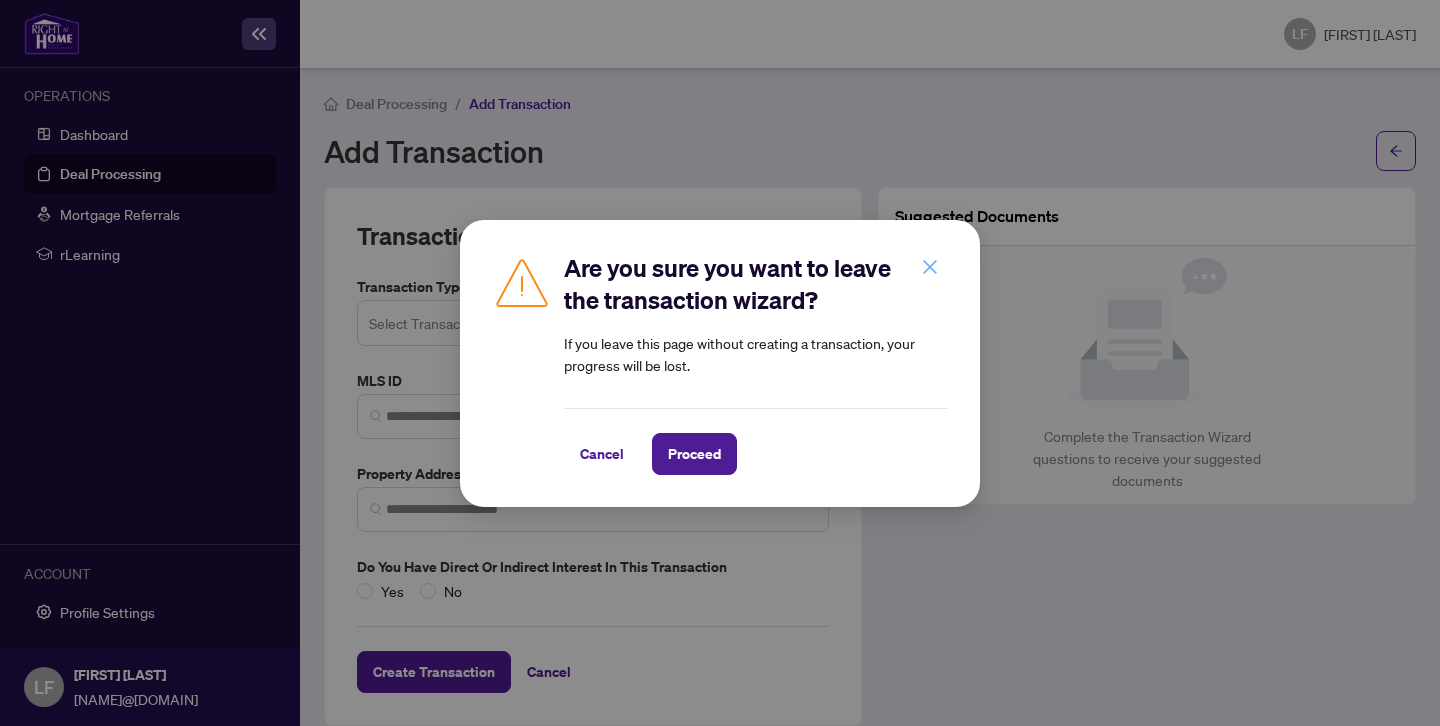 click 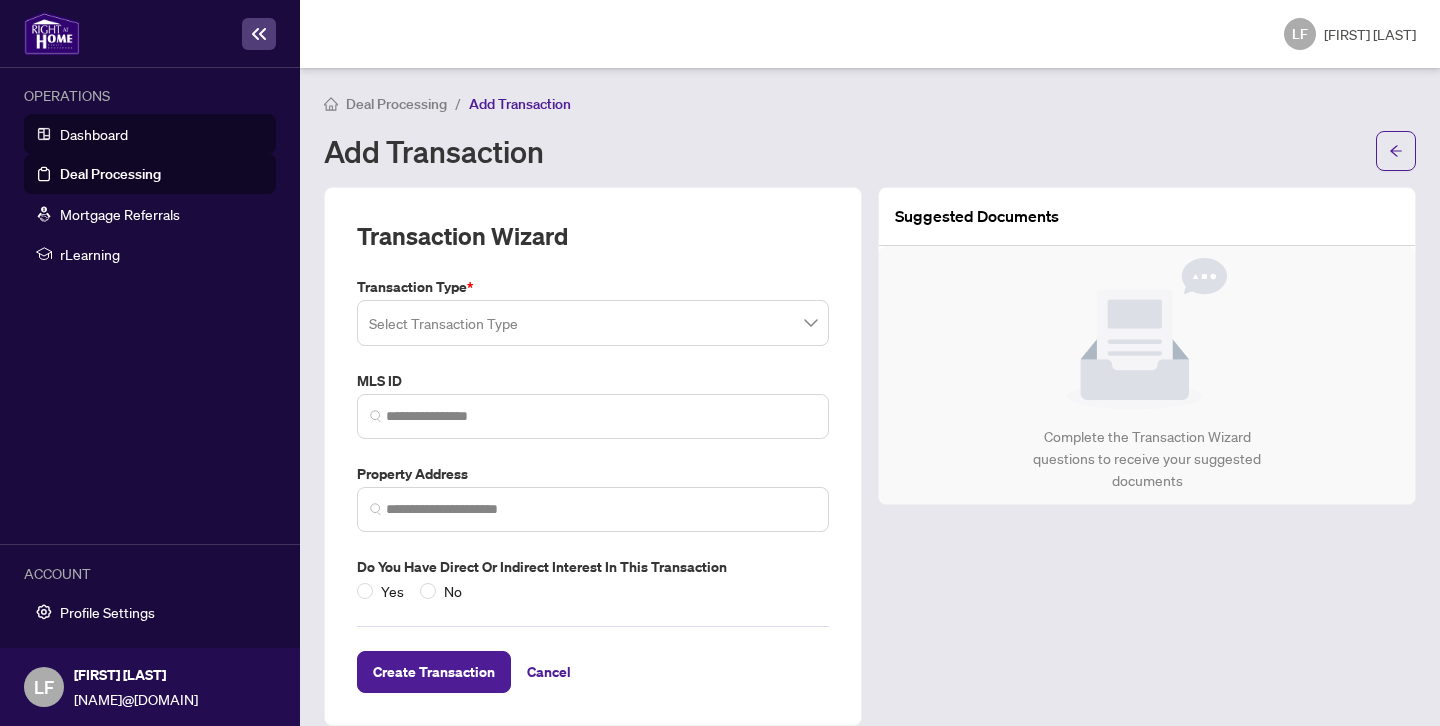 click on "Dashboard" at bounding box center (94, 134) 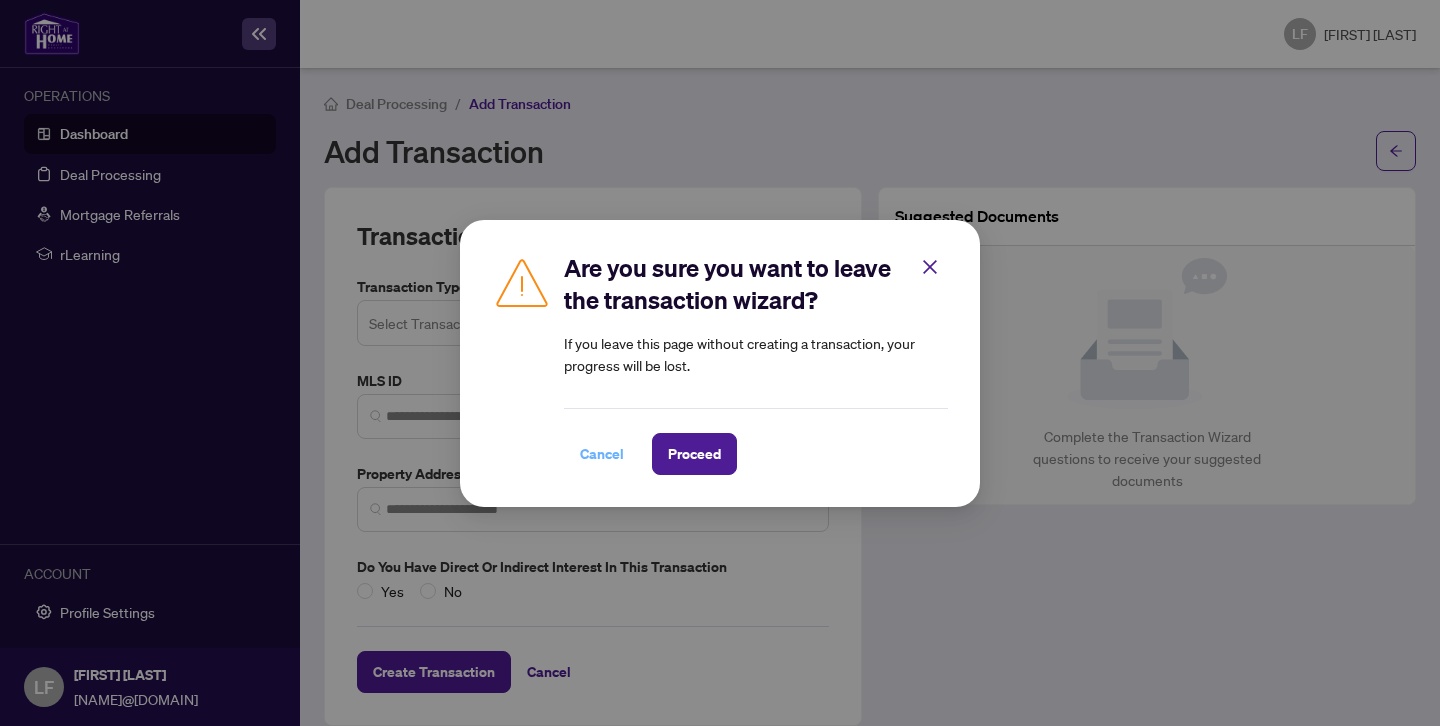 click on "Cancel" at bounding box center [602, 454] 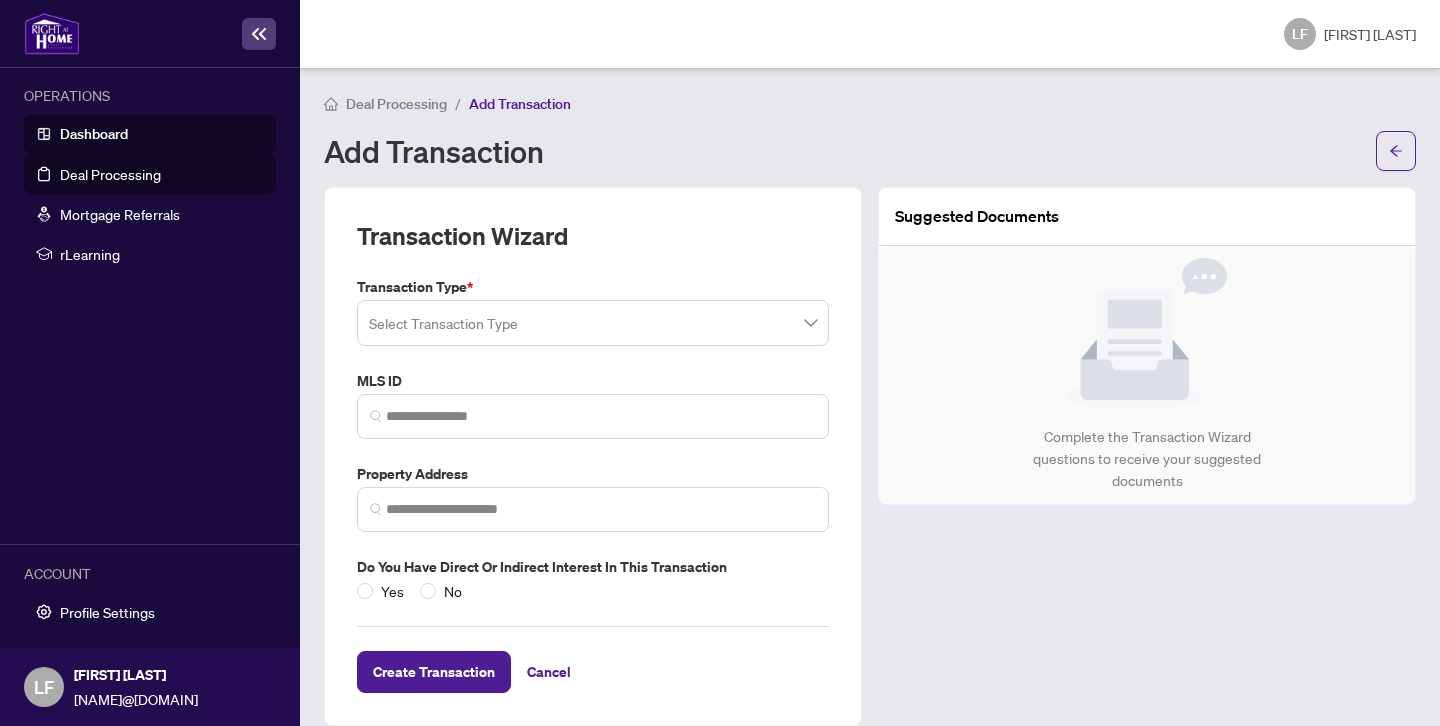 click on "Deal Processing" at bounding box center [110, 174] 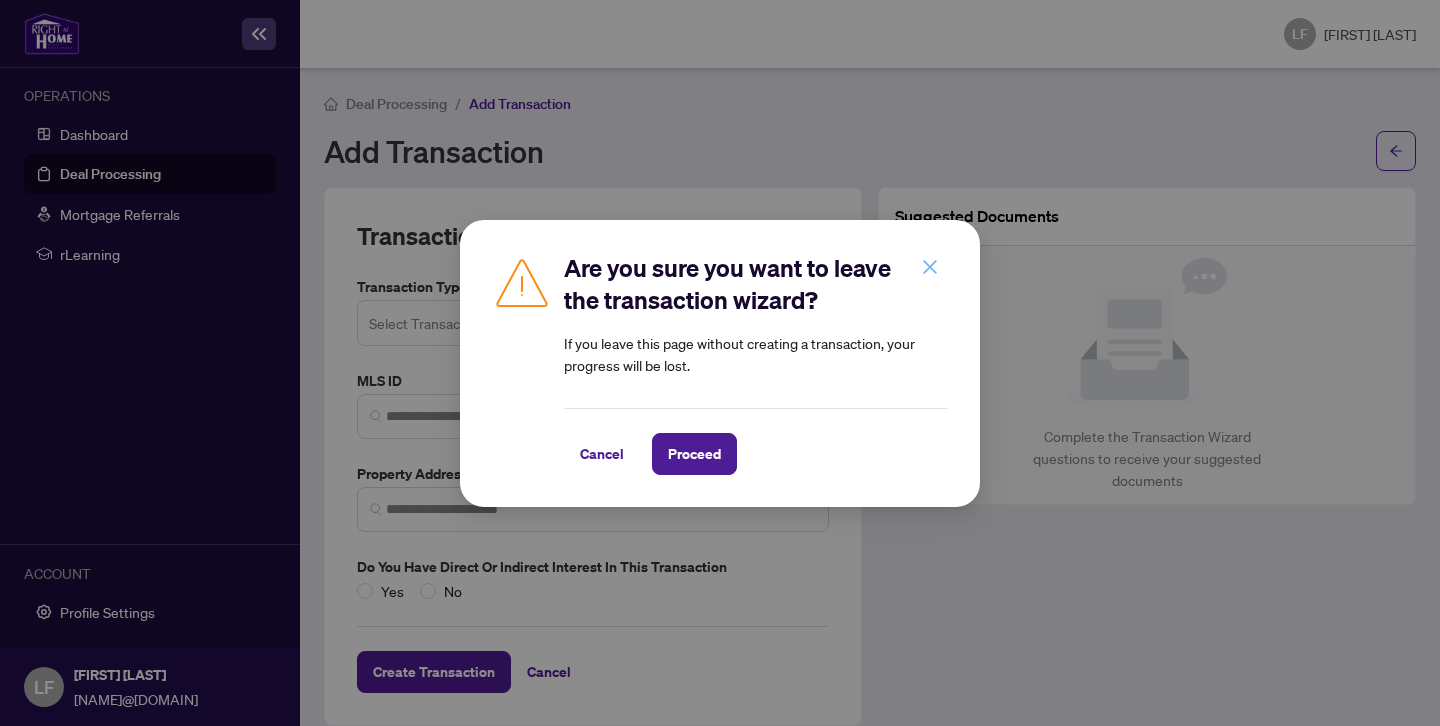 click 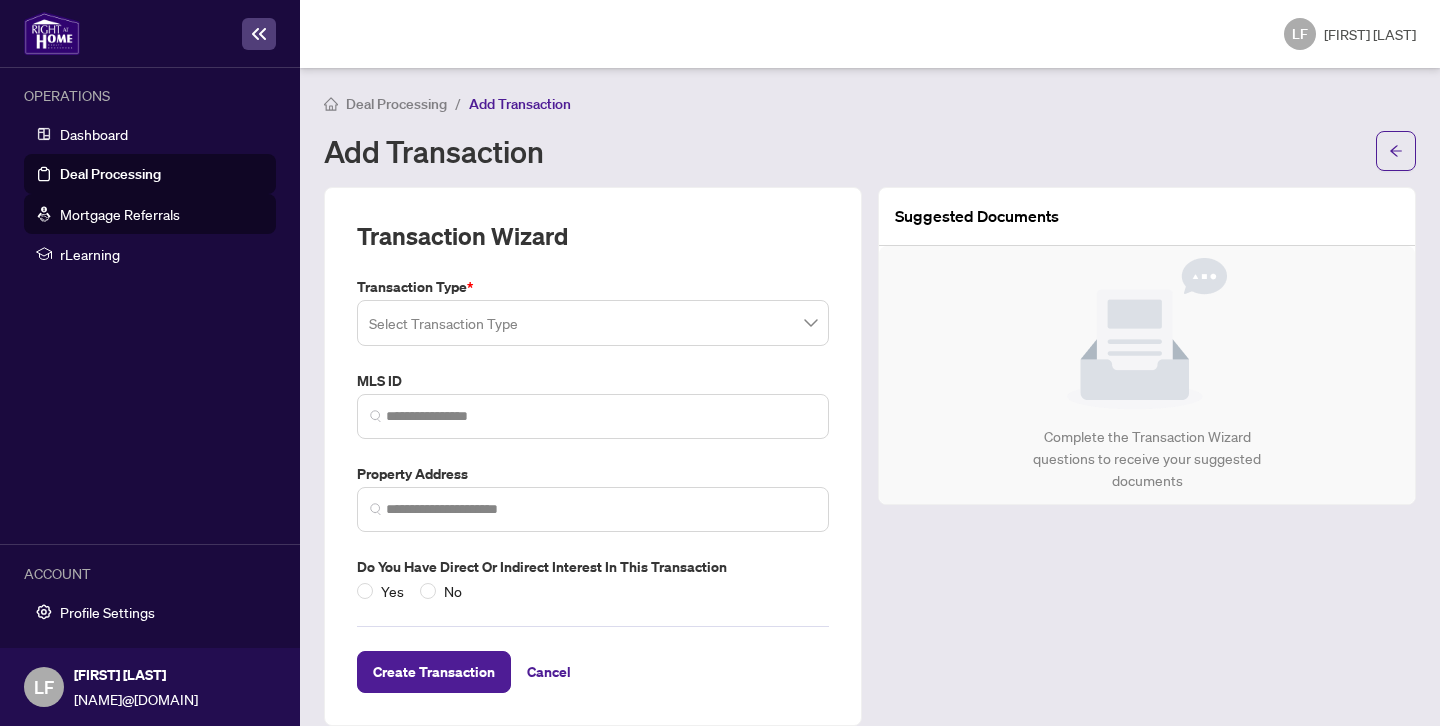 click on "Mortgage Referrals" at bounding box center [120, 214] 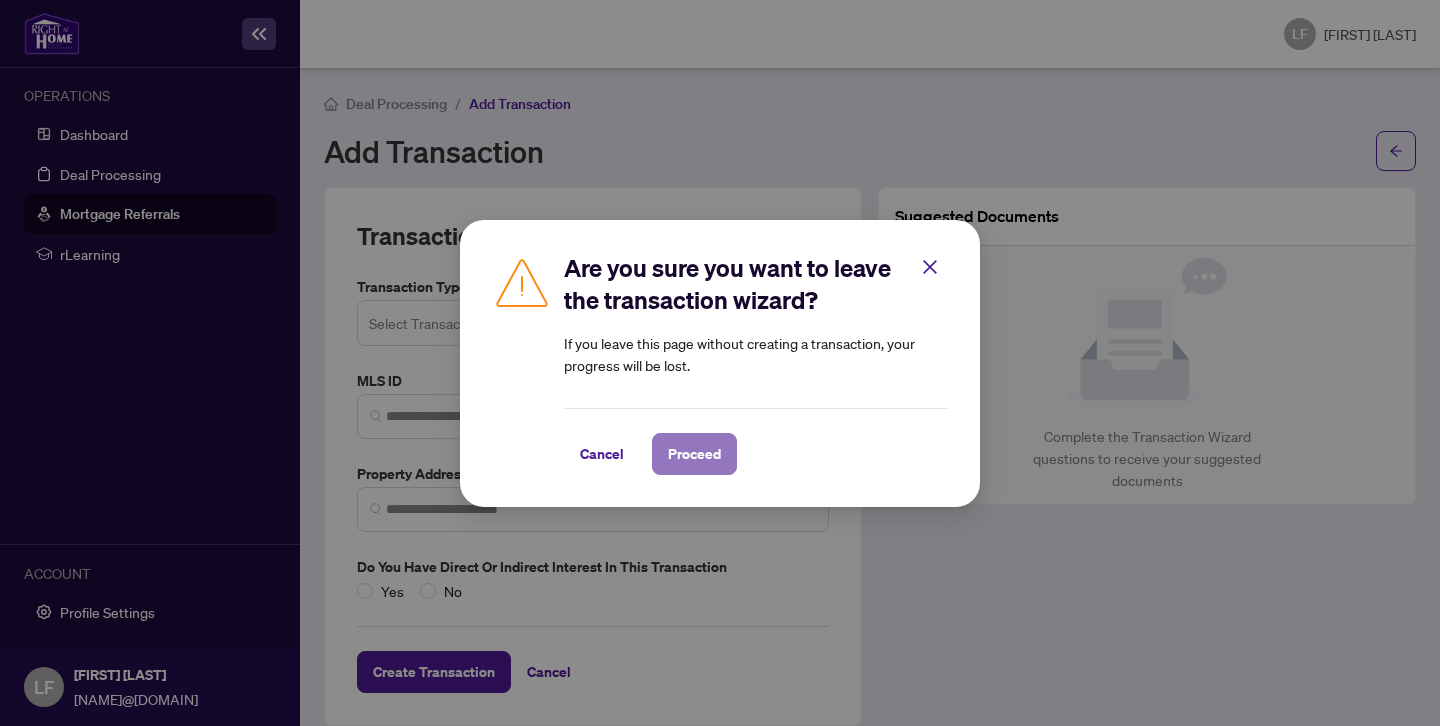 click on "Proceed" at bounding box center (694, 454) 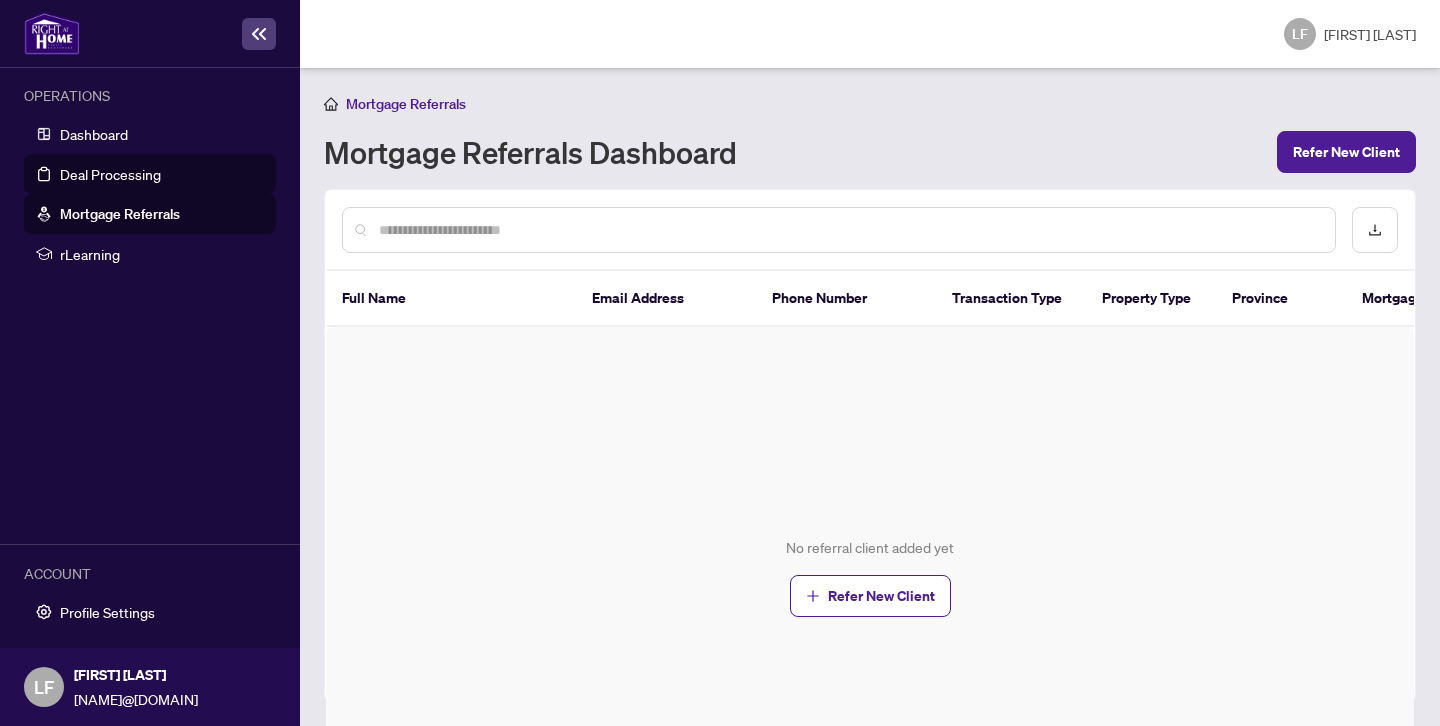 click on "Deal Processing" at bounding box center (110, 174) 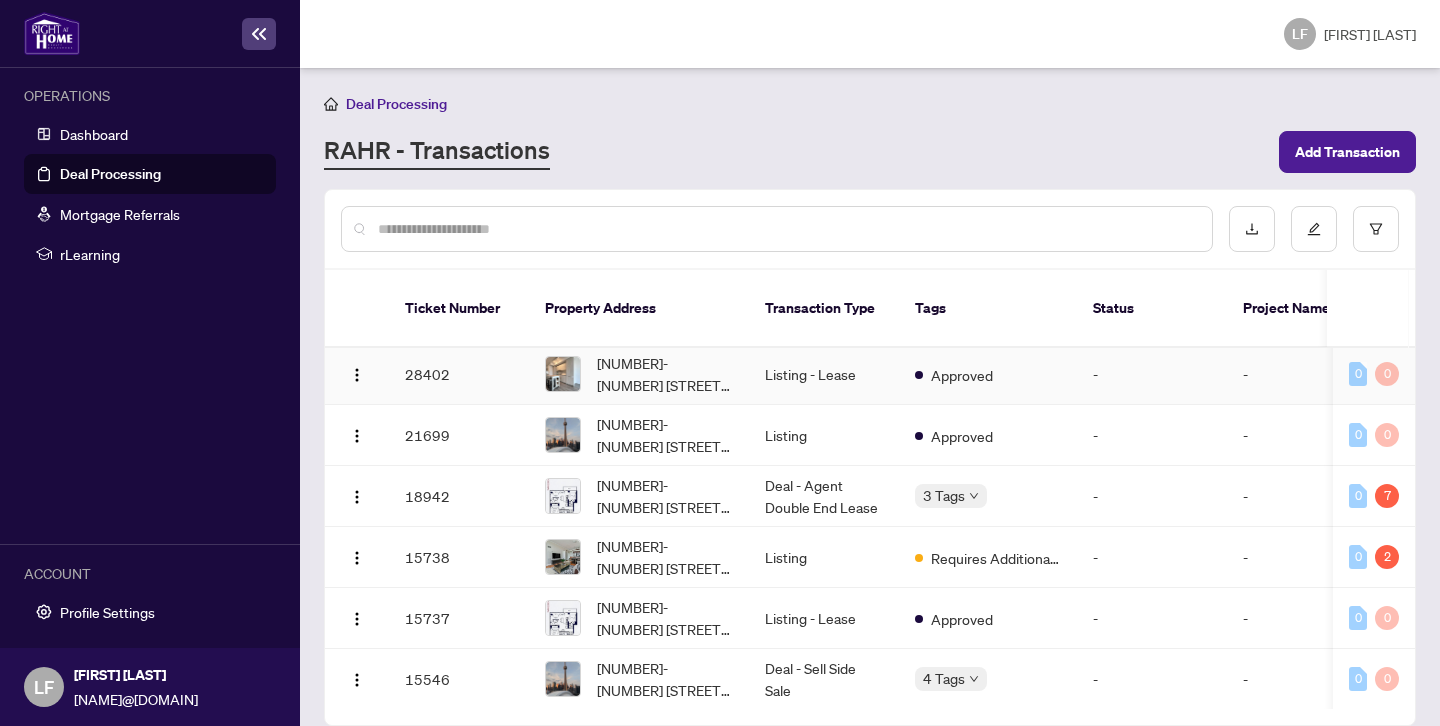 scroll, scrollTop: 0, scrollLeft: 0, axis: both 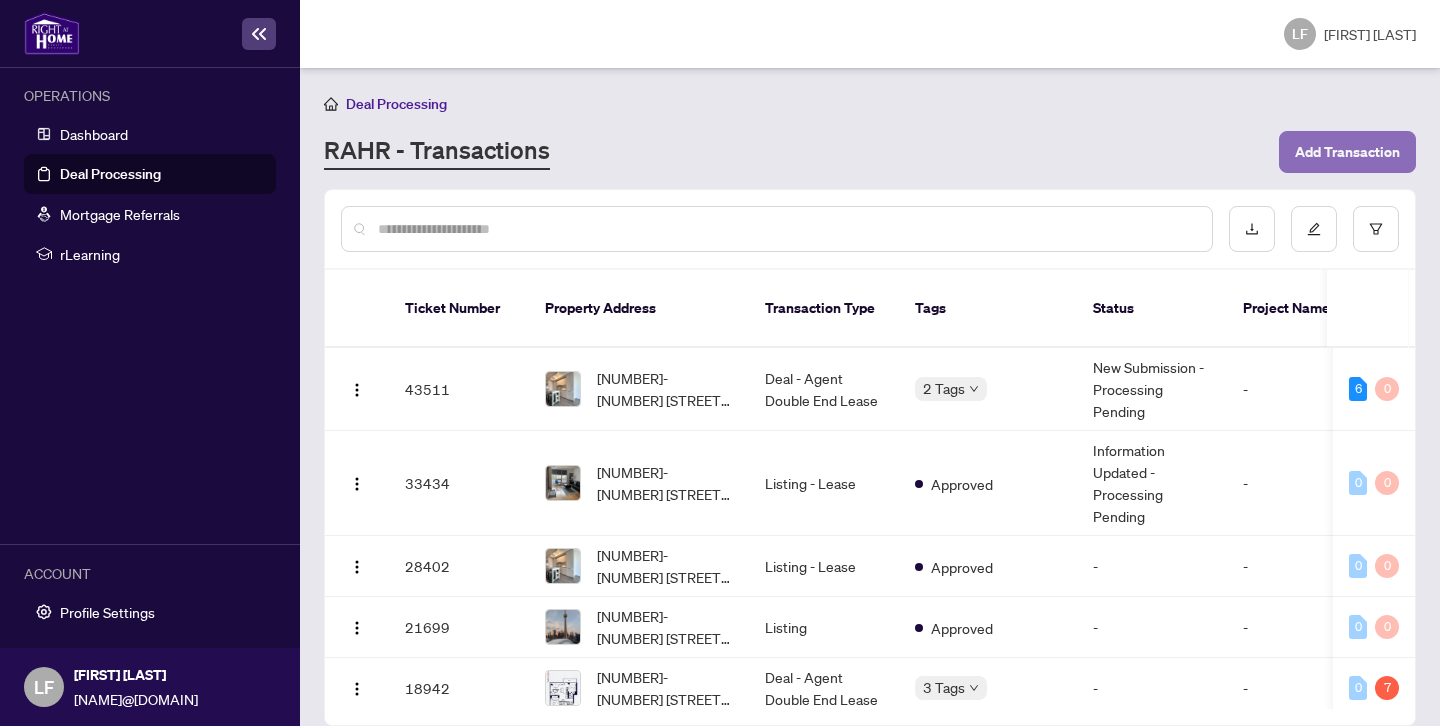 click on "Add Transaction" at bounding box center (1347, 152) 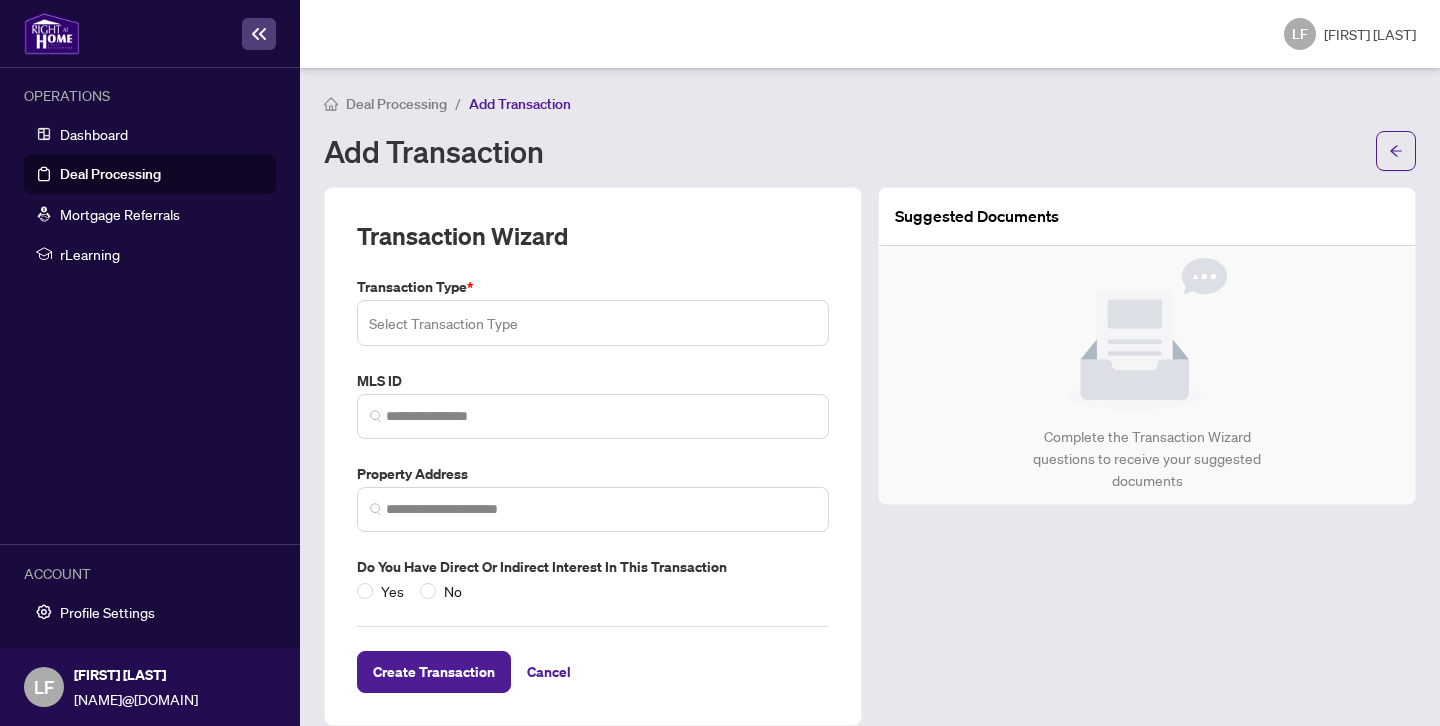 click at bounding box center [593, 323] 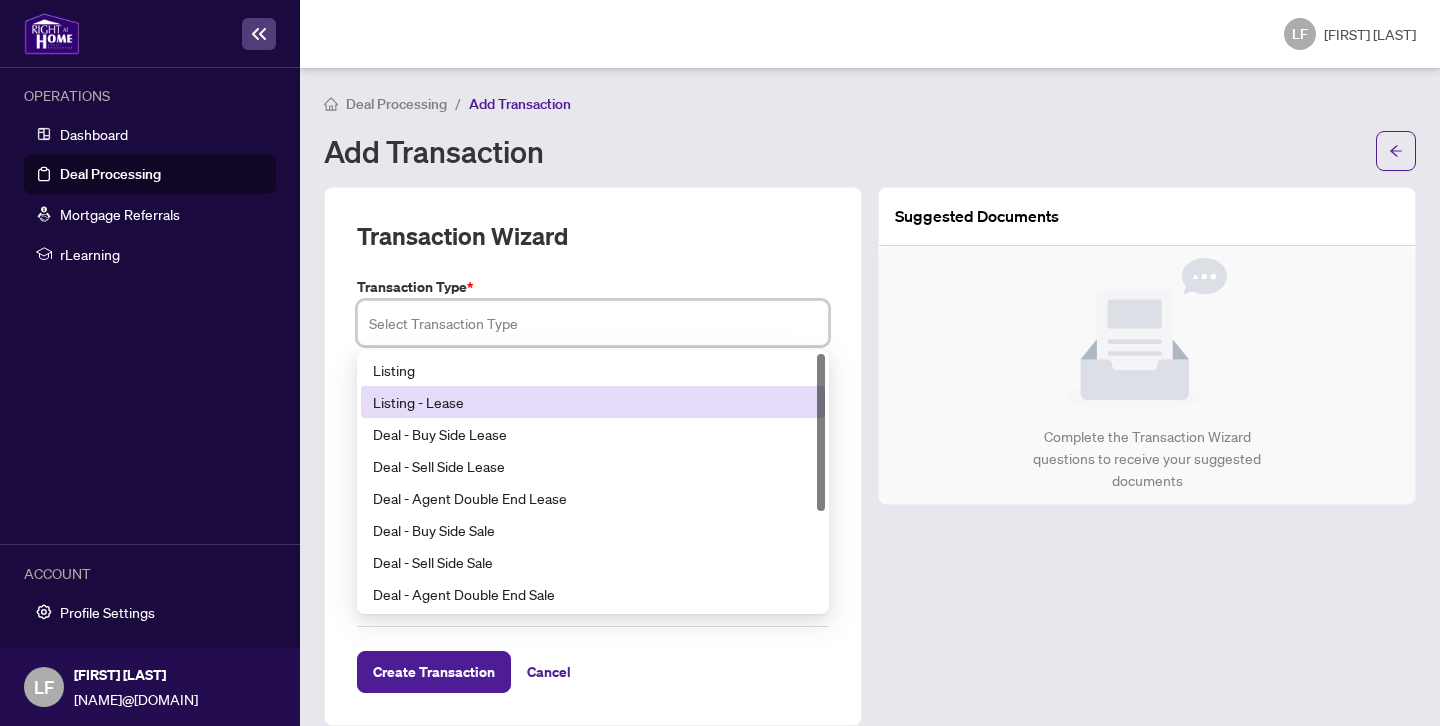 click on "Listing - Lease" at bounding box center (593, 402) 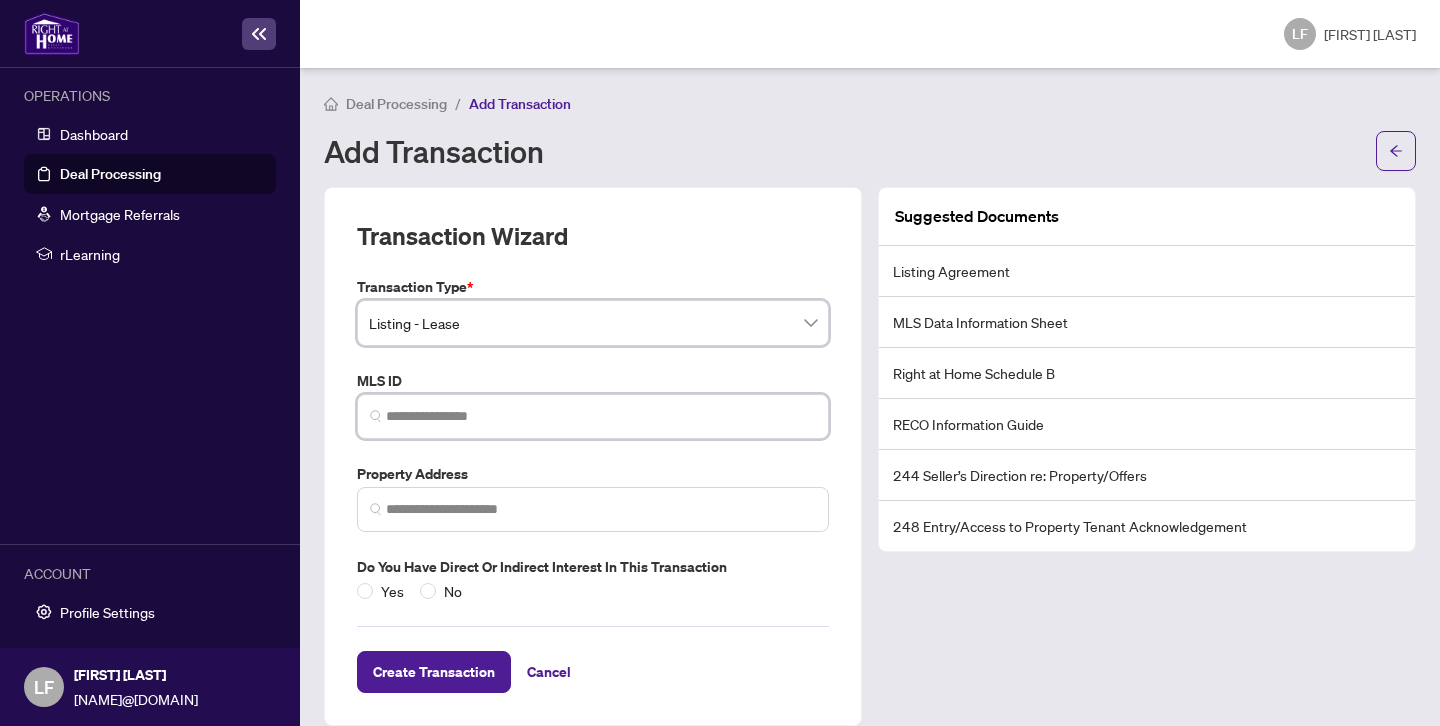 click at bounding box center [601, 416] 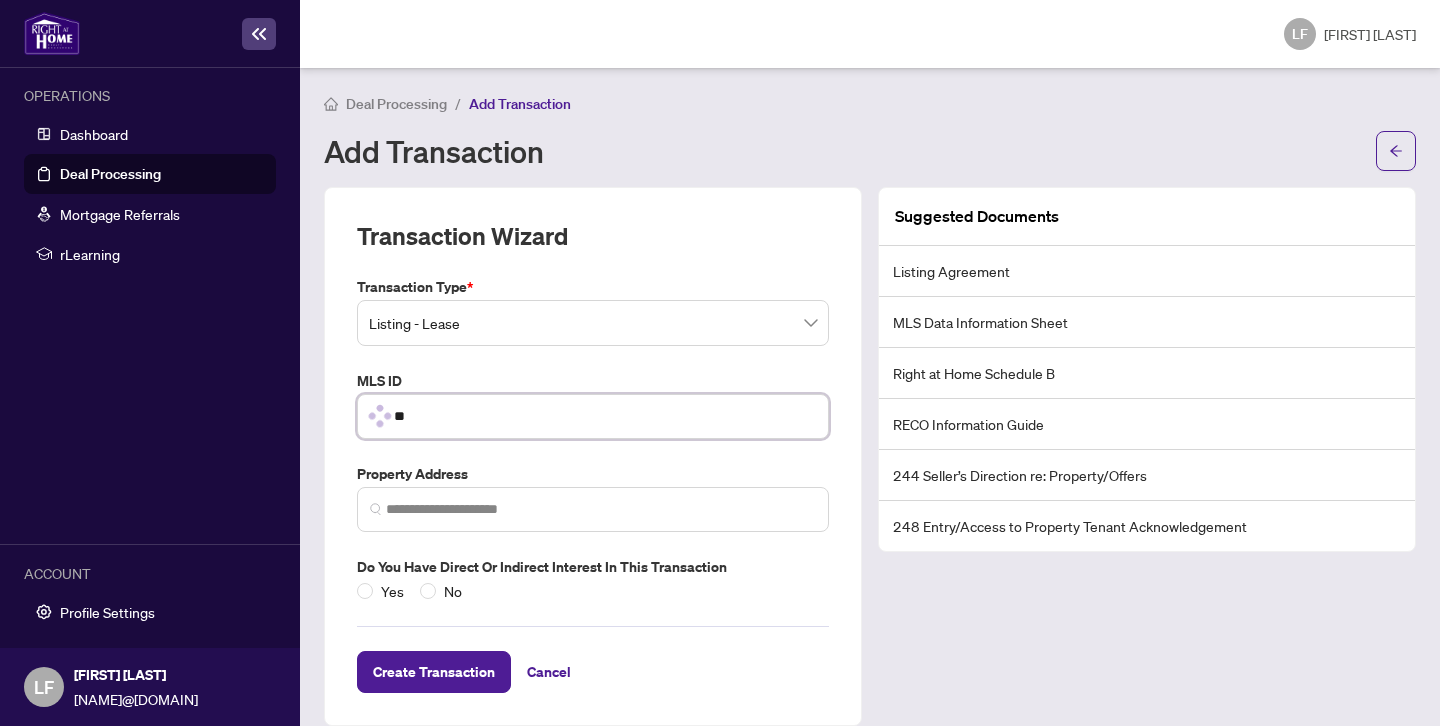type on "*" 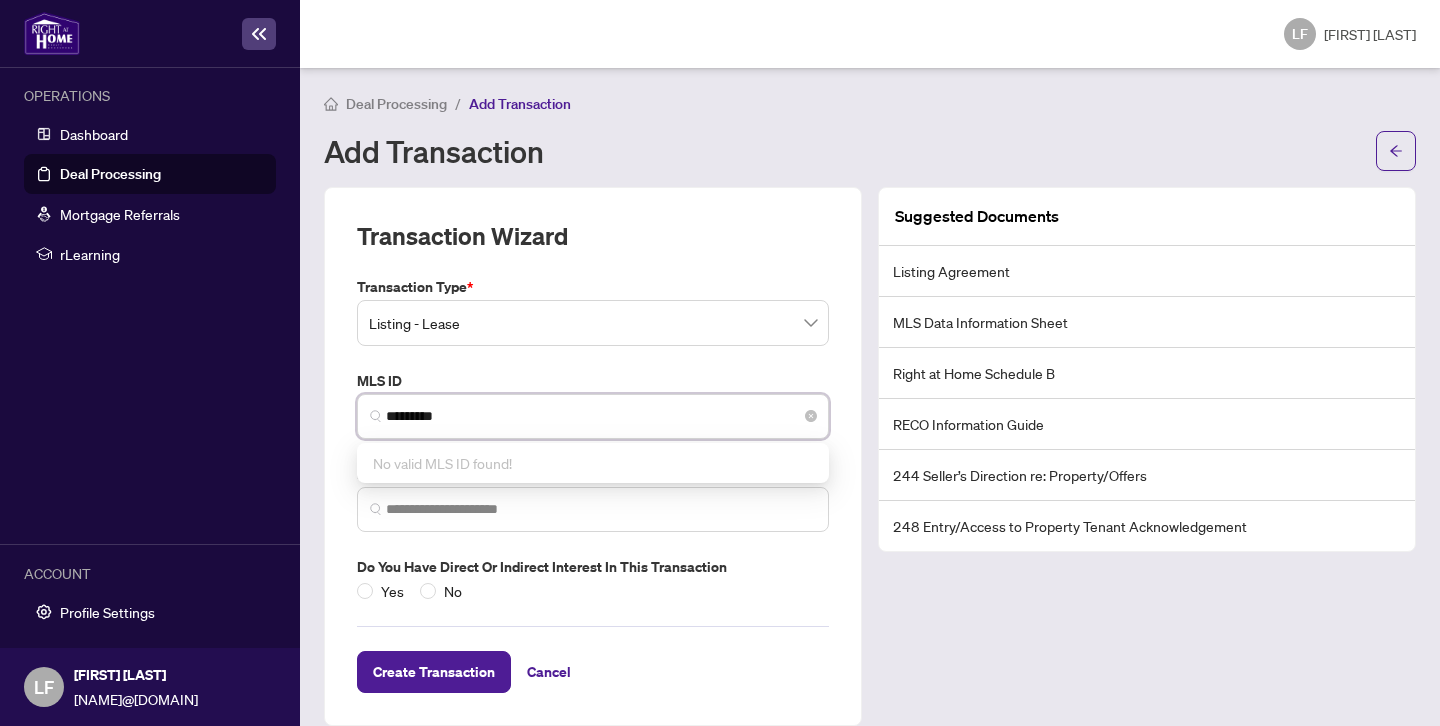 click on "*********" at bounding box center [601, 416] 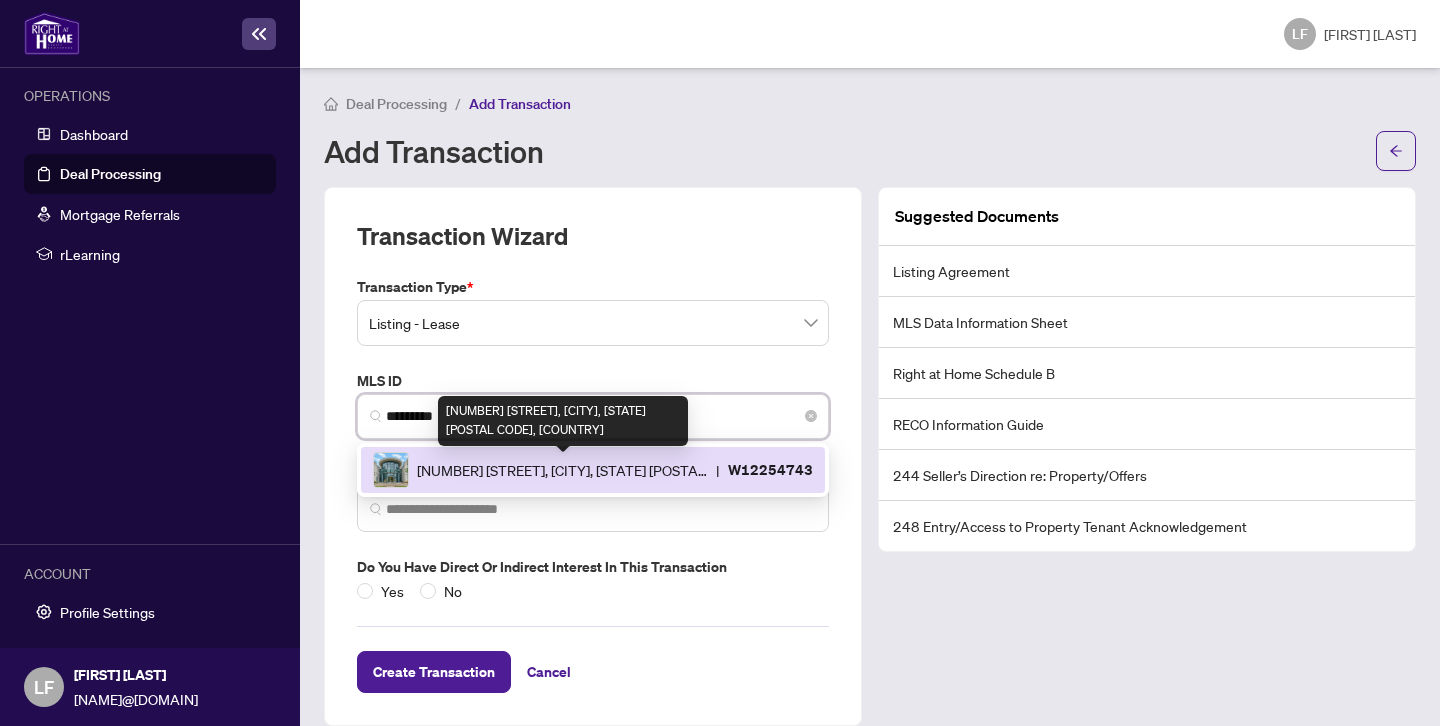 click on "2087 Lake Shore Blvd, Toronto, Ontario M8V 4G3, Canada" at bounding box center [562, 470] 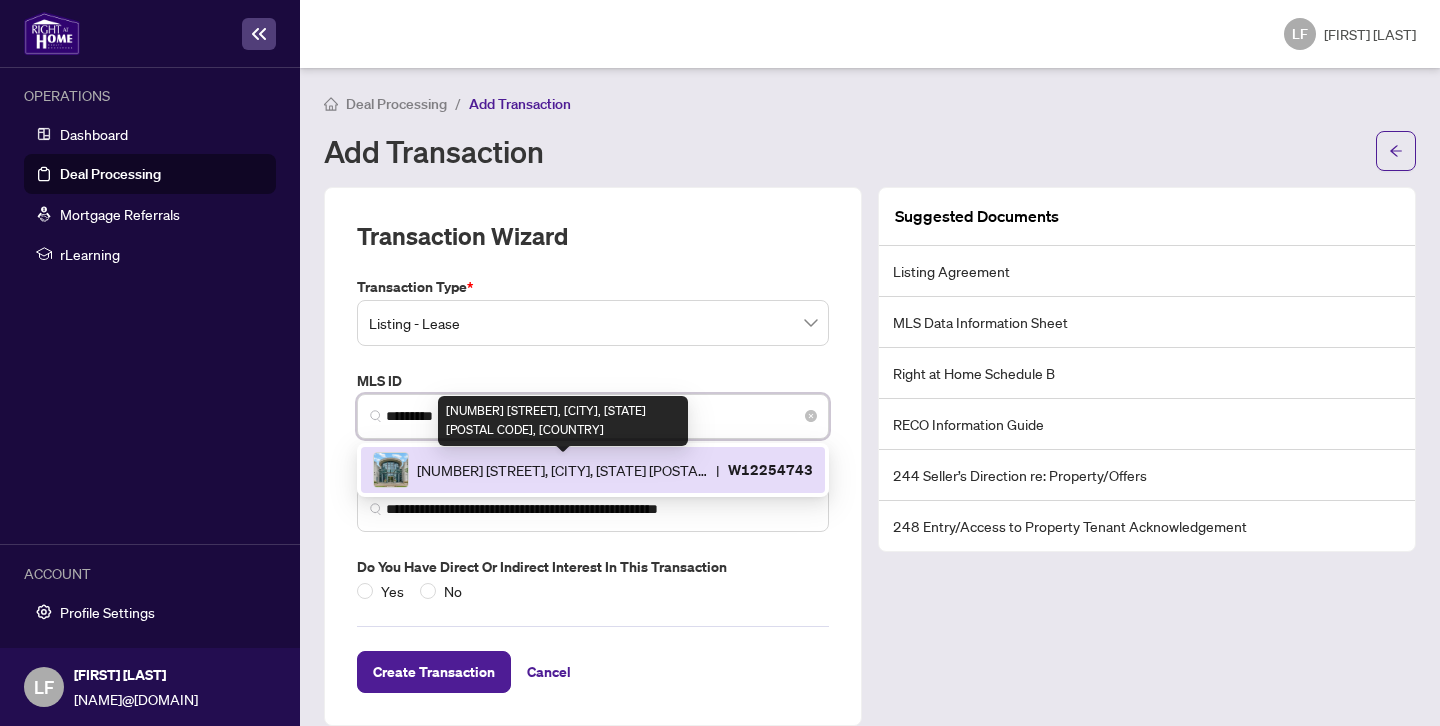 type on "*********" 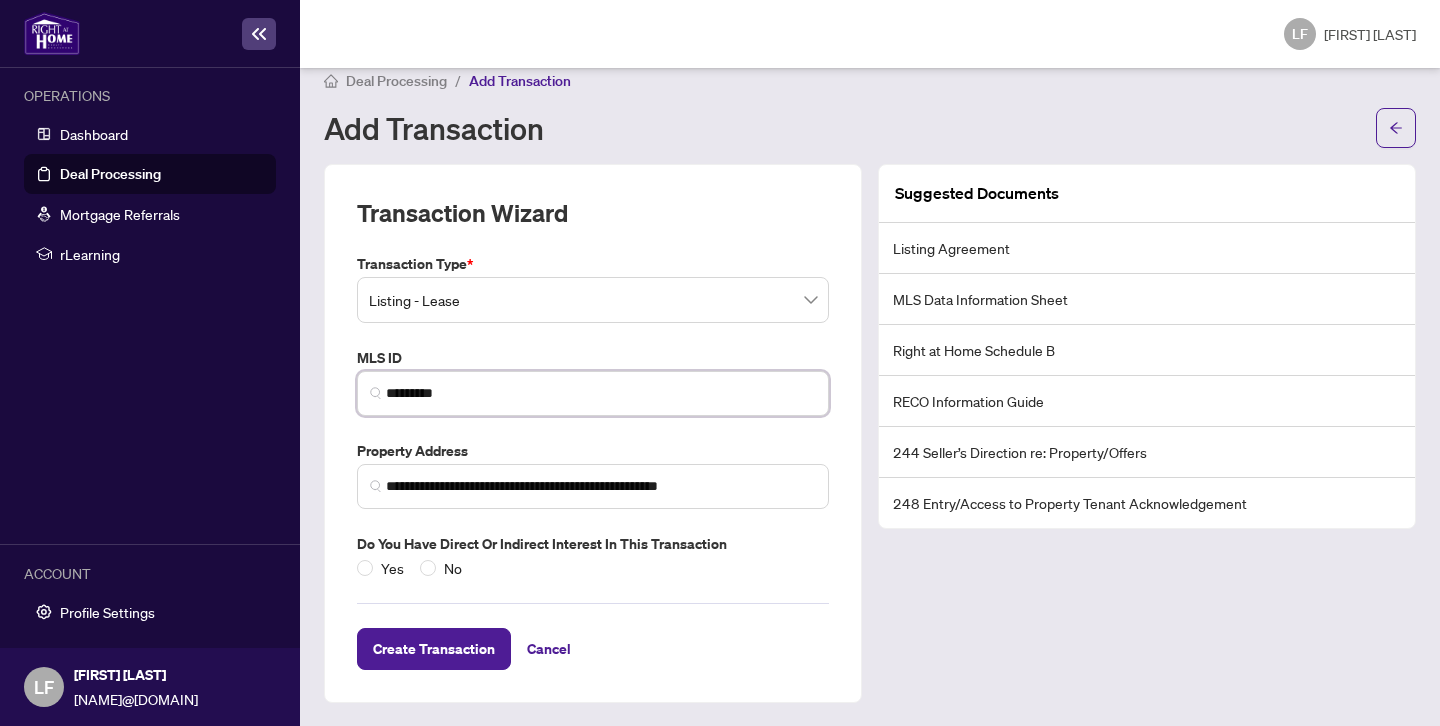scroll, scrollTop: 18, scrollLeft: 0, axis: vertical 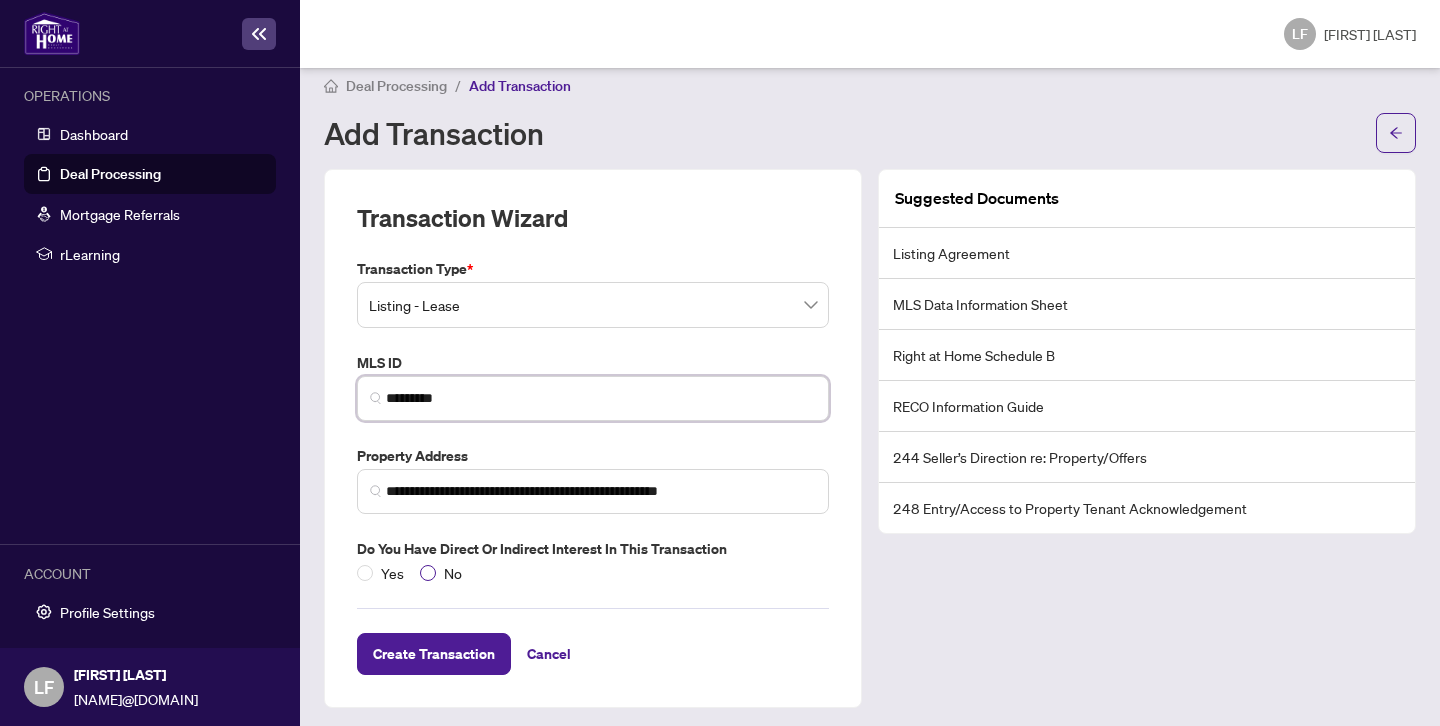 type on "*********" 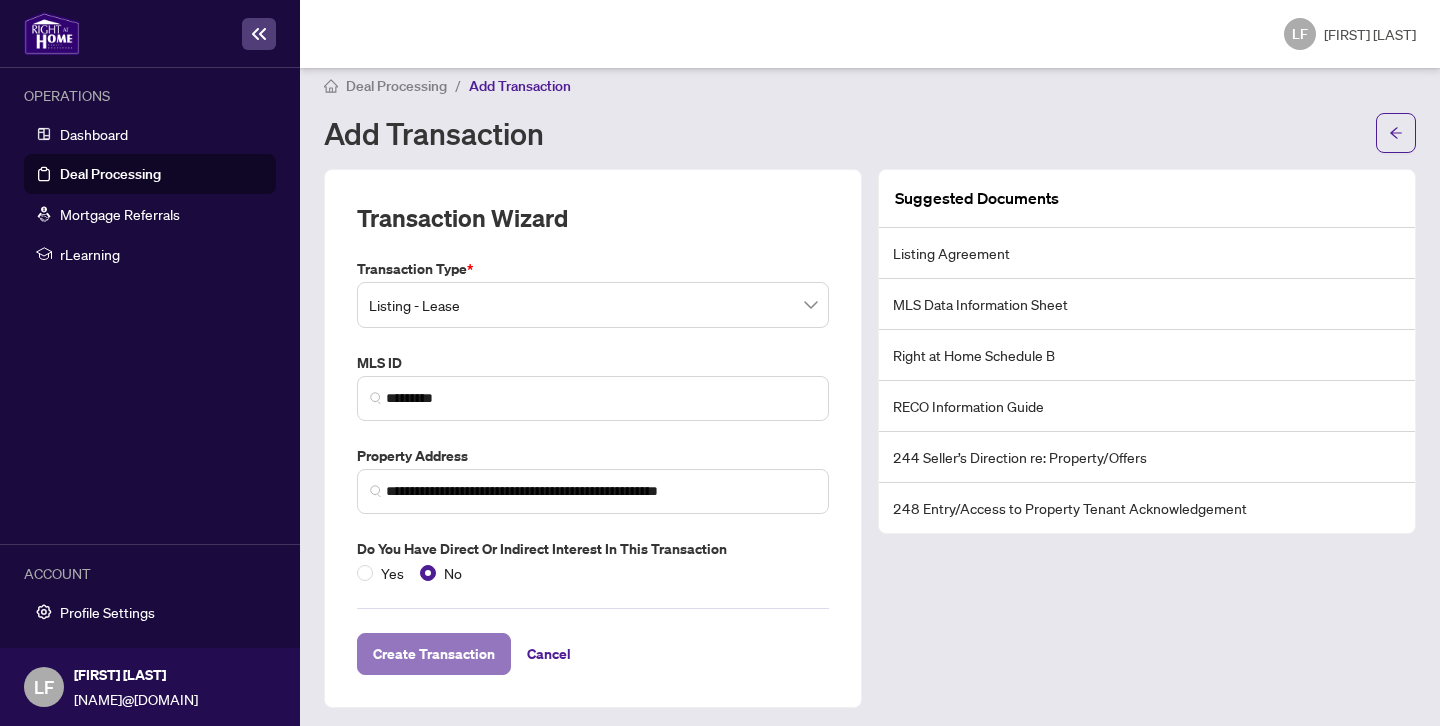 click on "Create Transaction" at bounding box center (434, 654) 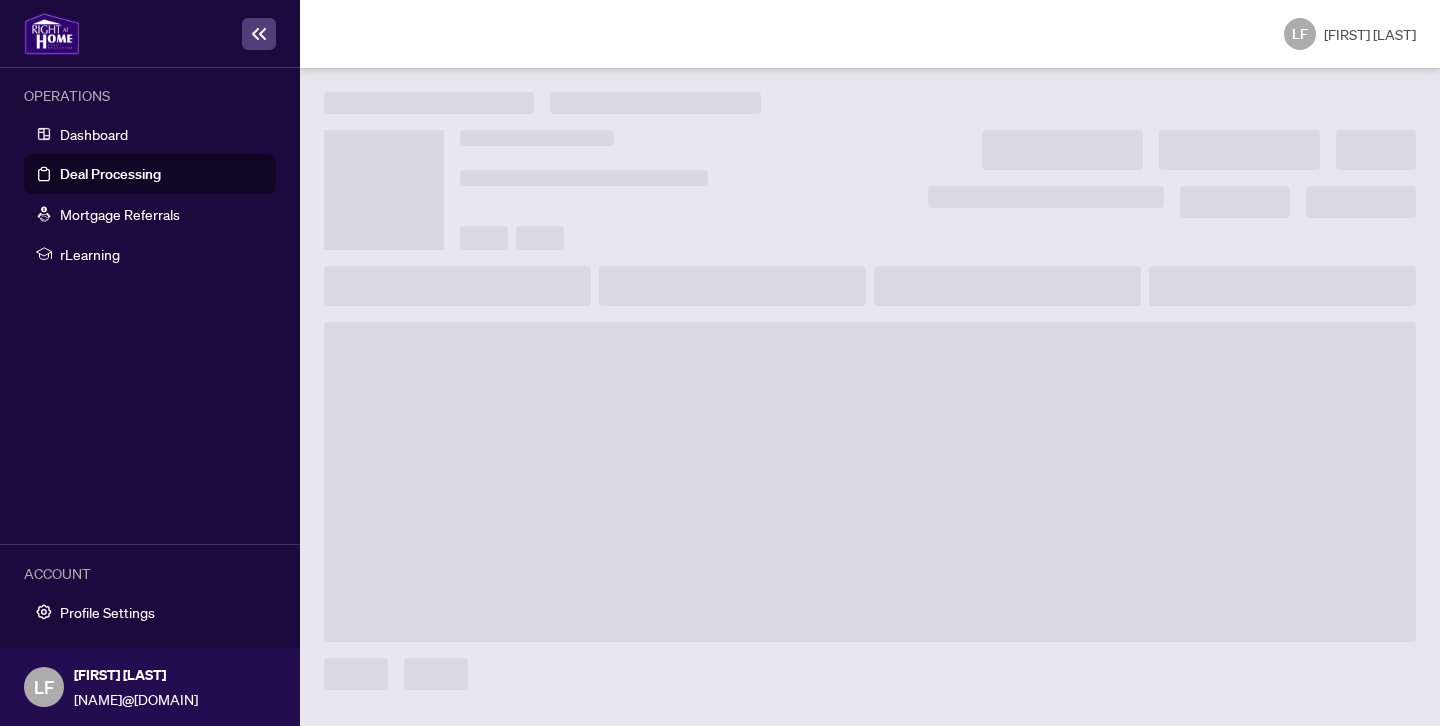 scroll, scrollTop: 0, scrollLeft: 0, axis: both 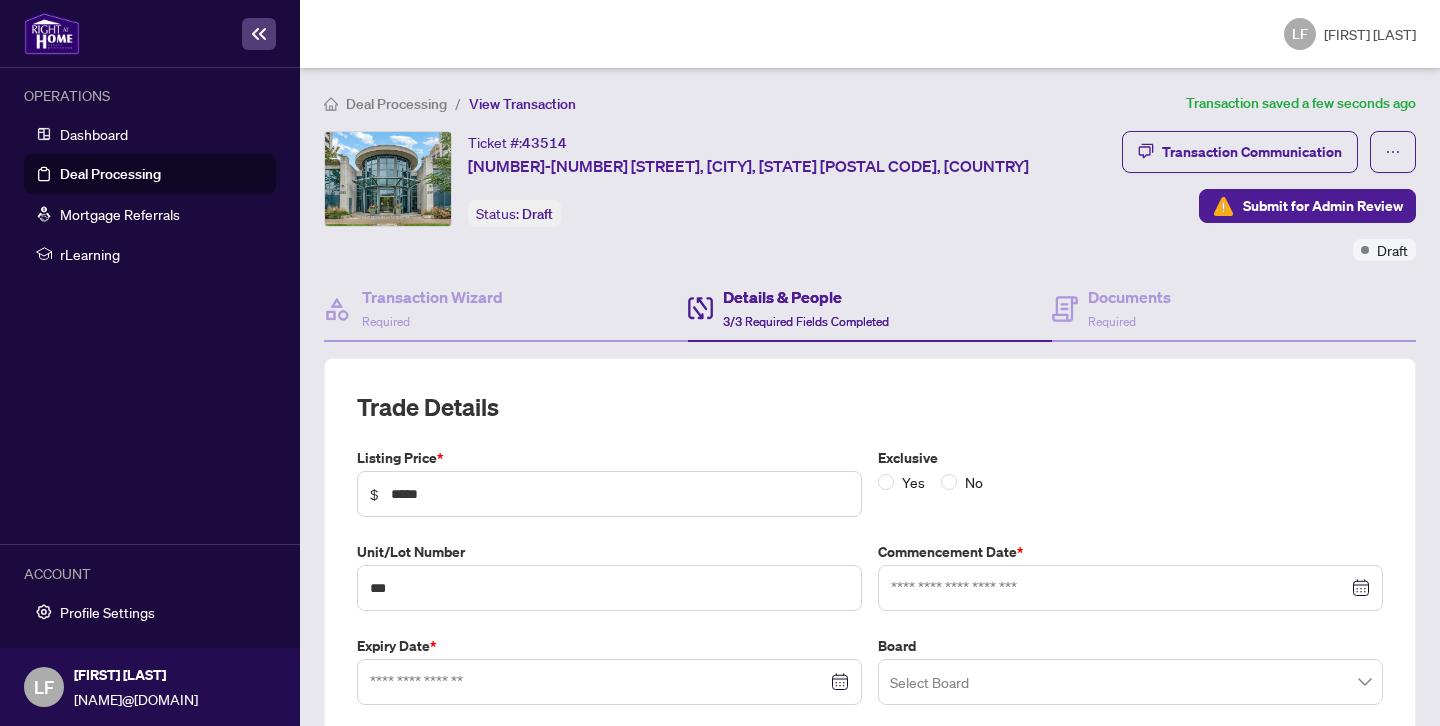 type on "**********" 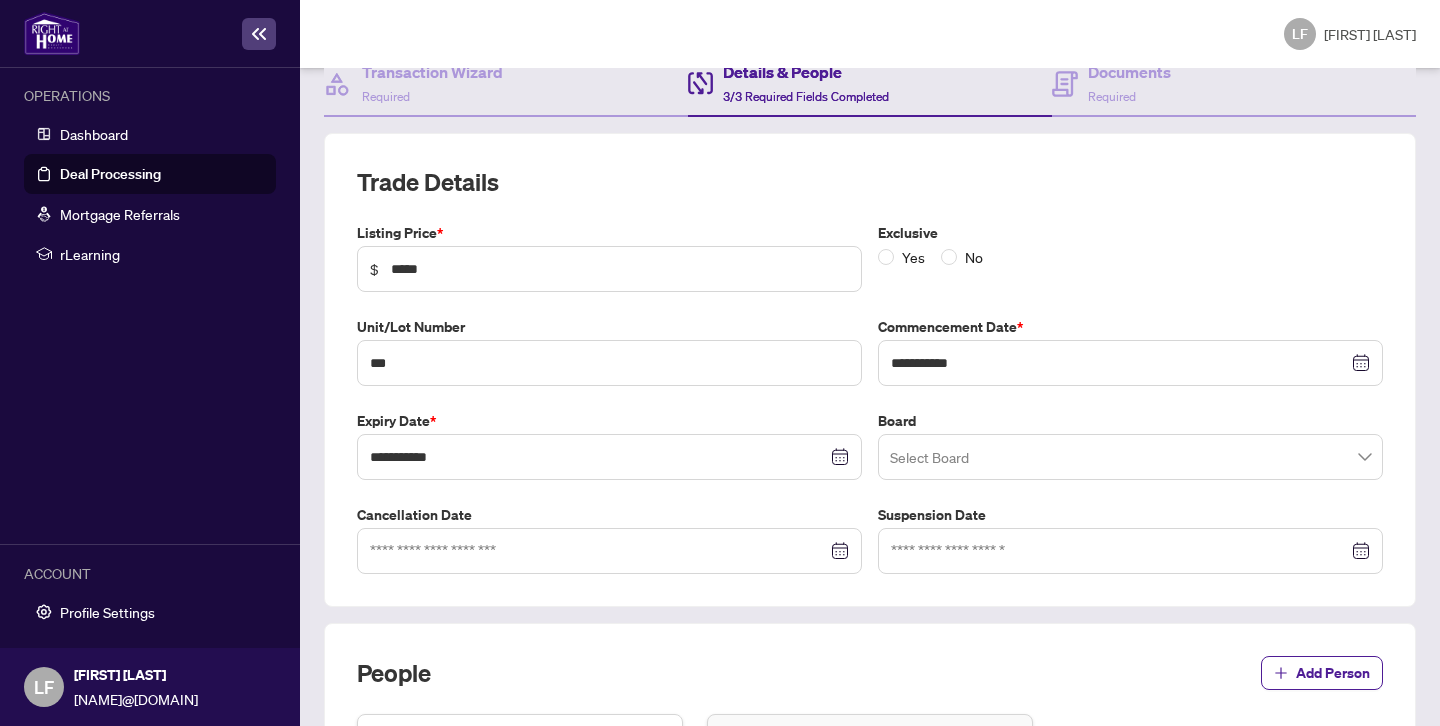 scroll, scrollTop: 217, scrollLeft: 0, axis: vertical 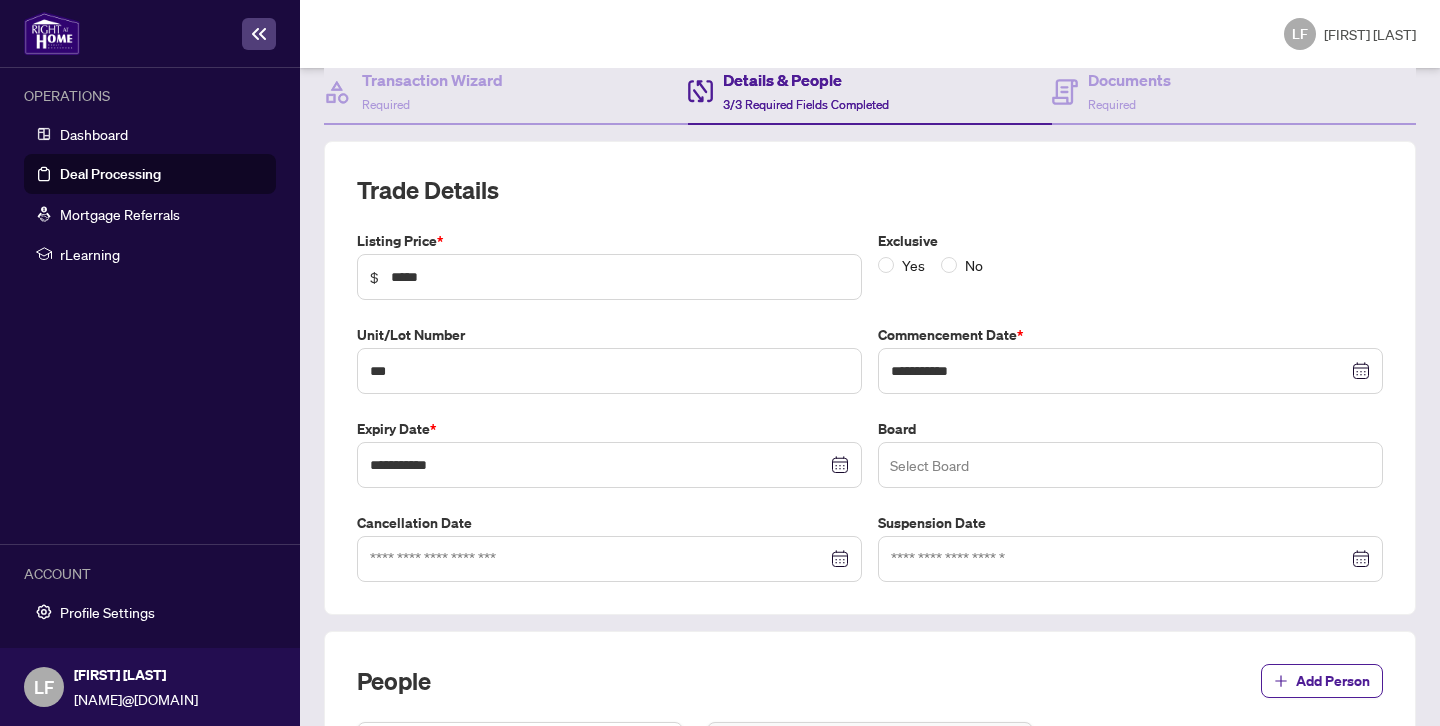 click at bounding box center (1130, 465) 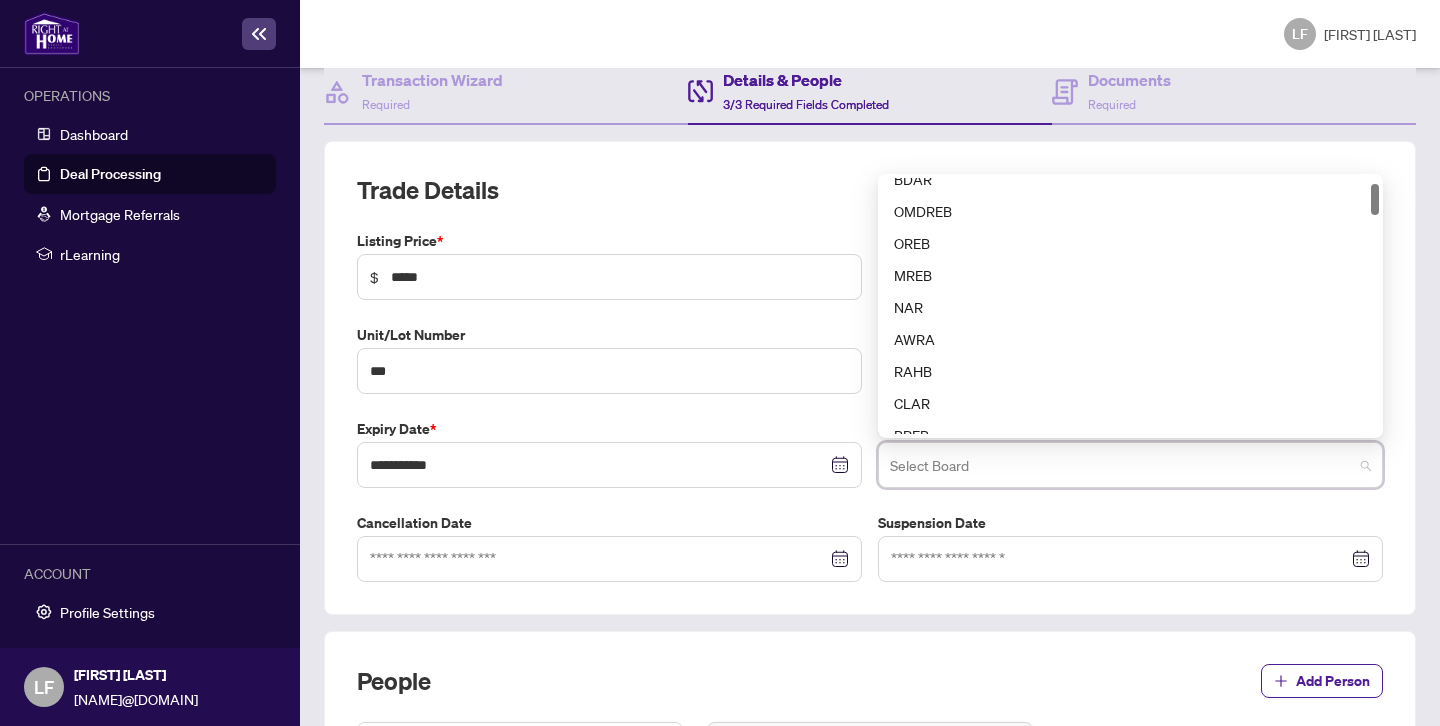 scroll, scrollTop: 0, scrollLeft: 0, axis: both 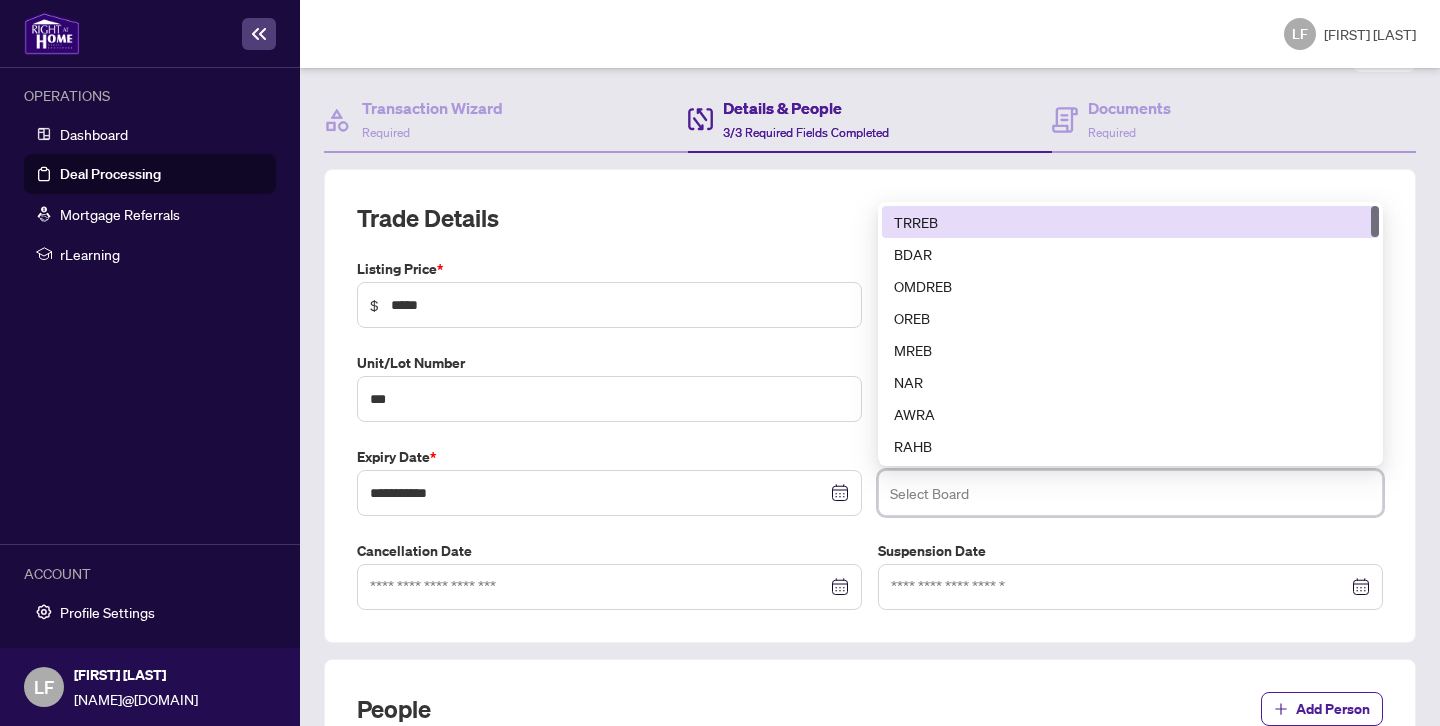 click on "TRREB" at bounding box center [1130, 222] 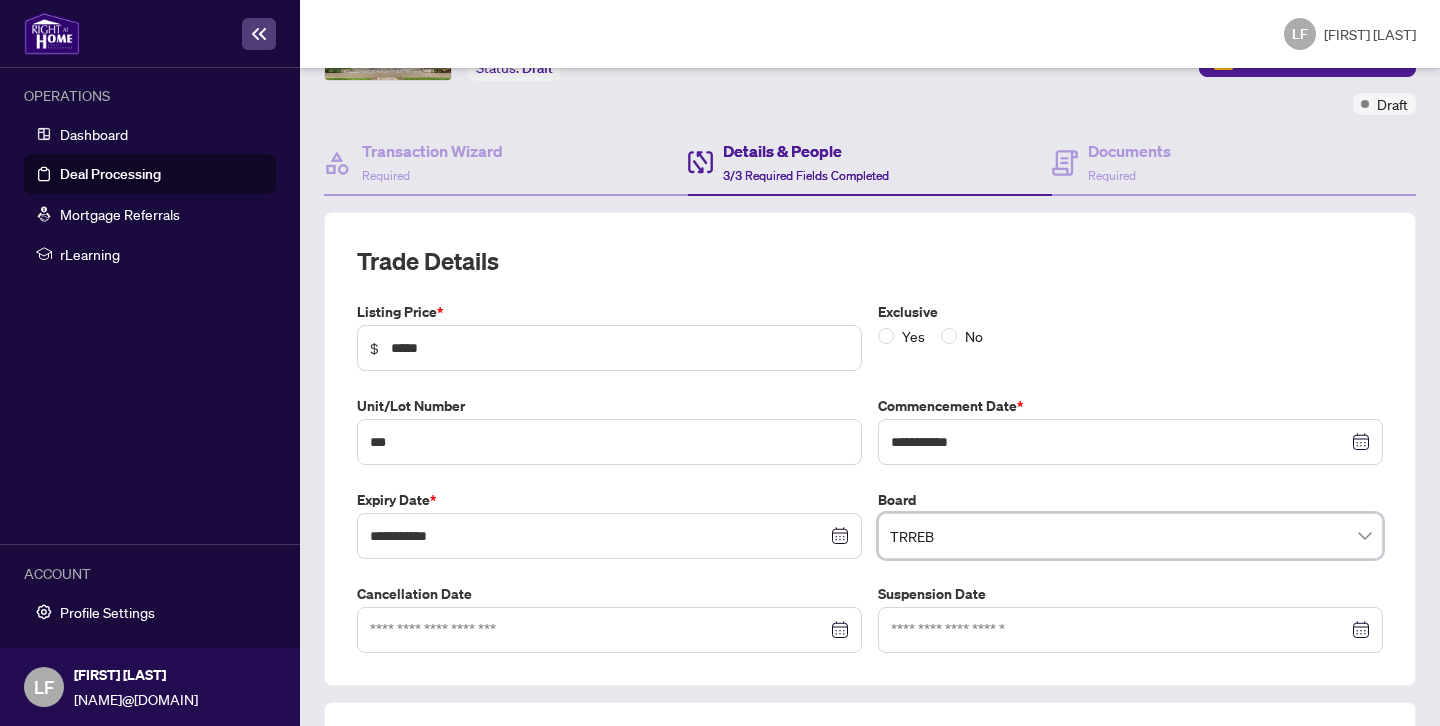 scroll, scrollTop: 143, scrollLeft: 0, axis: vertical 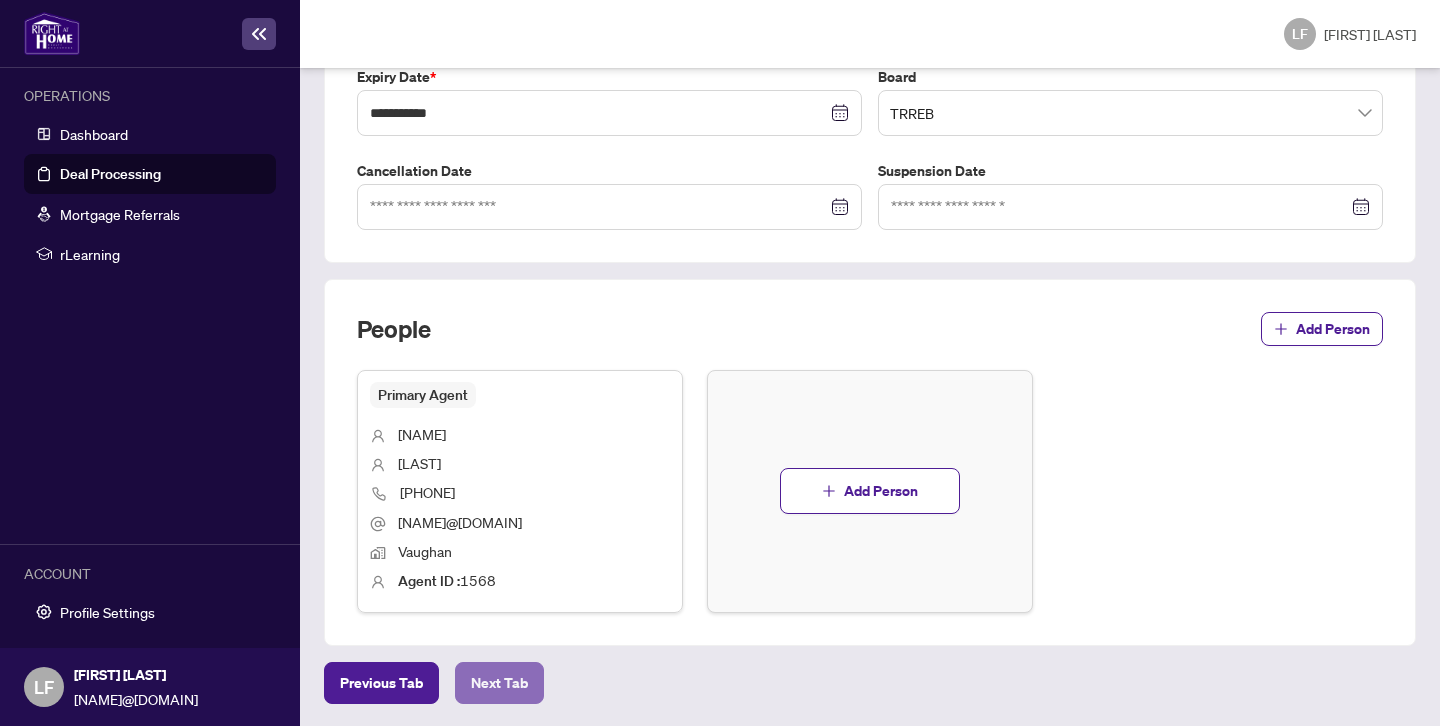 click on "Next Tab" at bounding box center [499, 683] 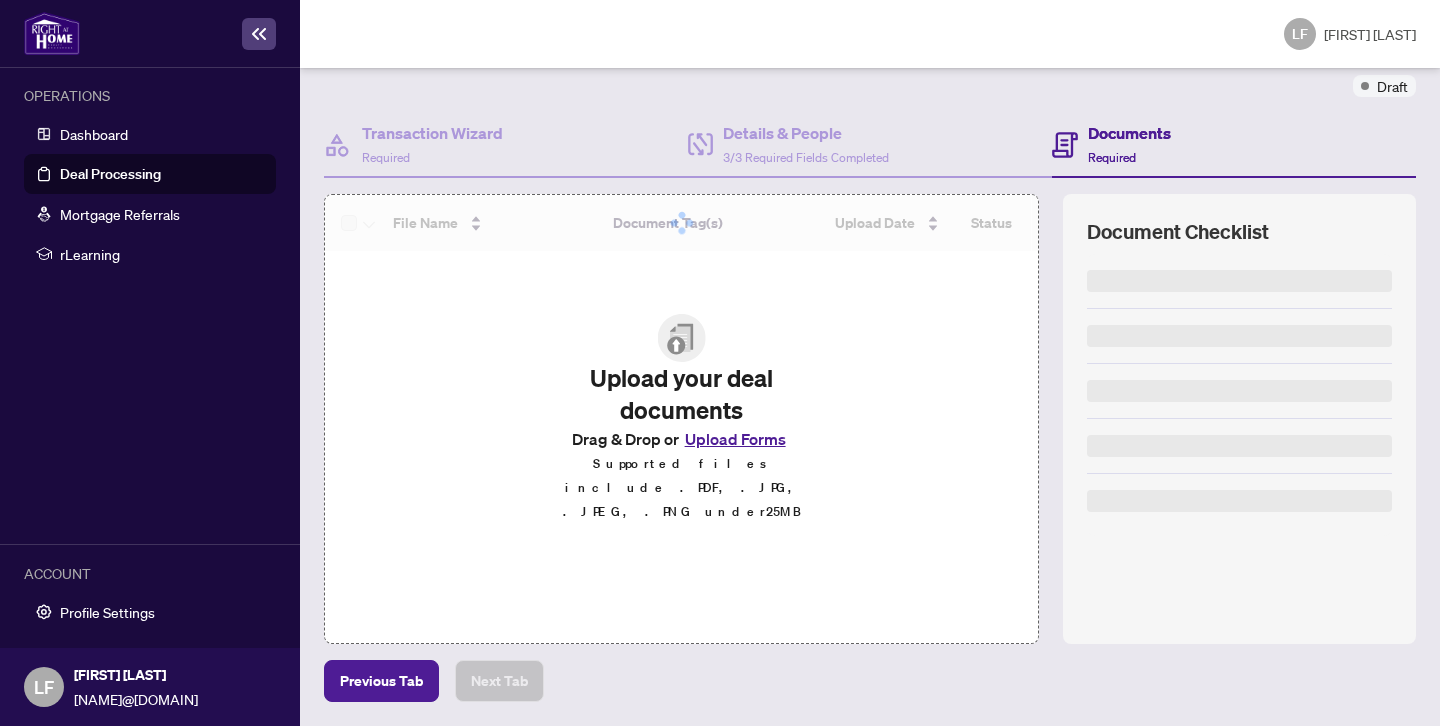 scroll, scrollTop: 0, scrollLeft: 0, axis: both 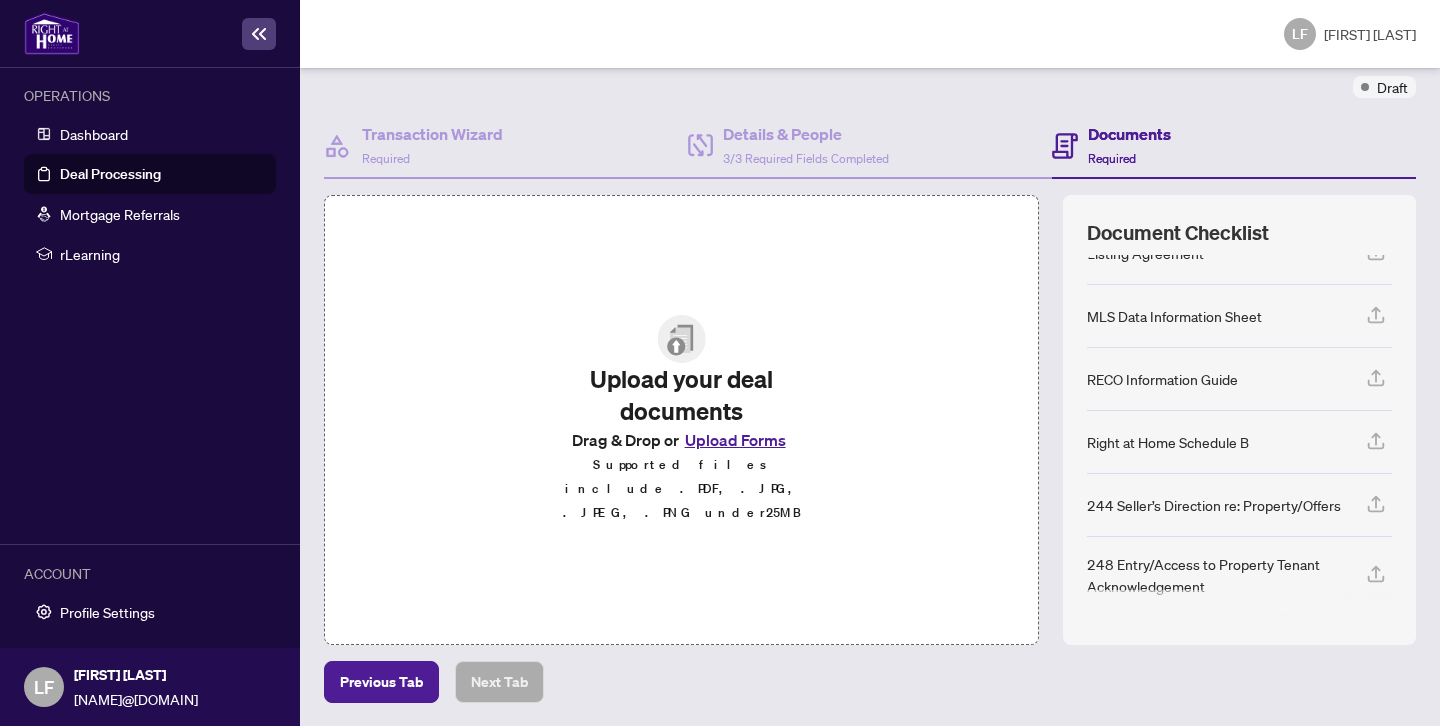 click on "Upload Forms" at bounding box center (735, 440) 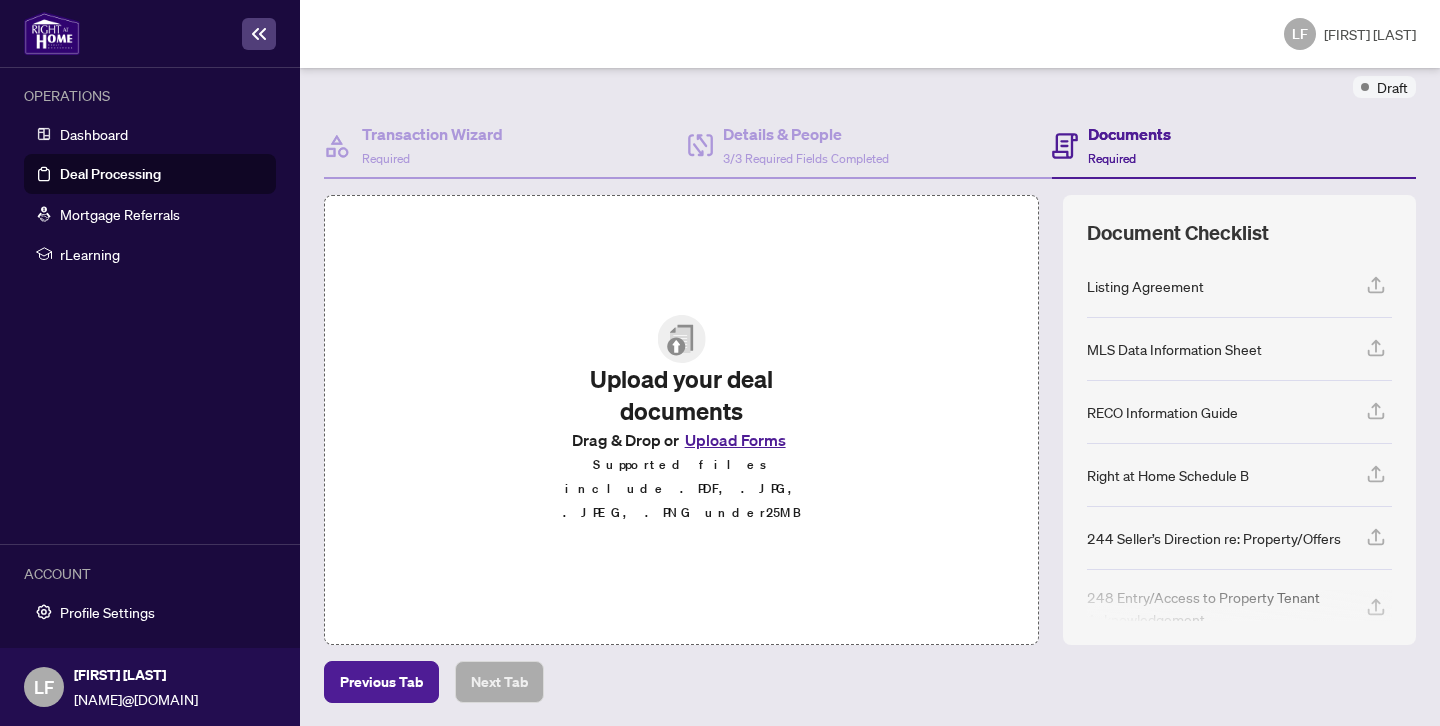 click on "Upload Forms" at bounding box center [735, 440] 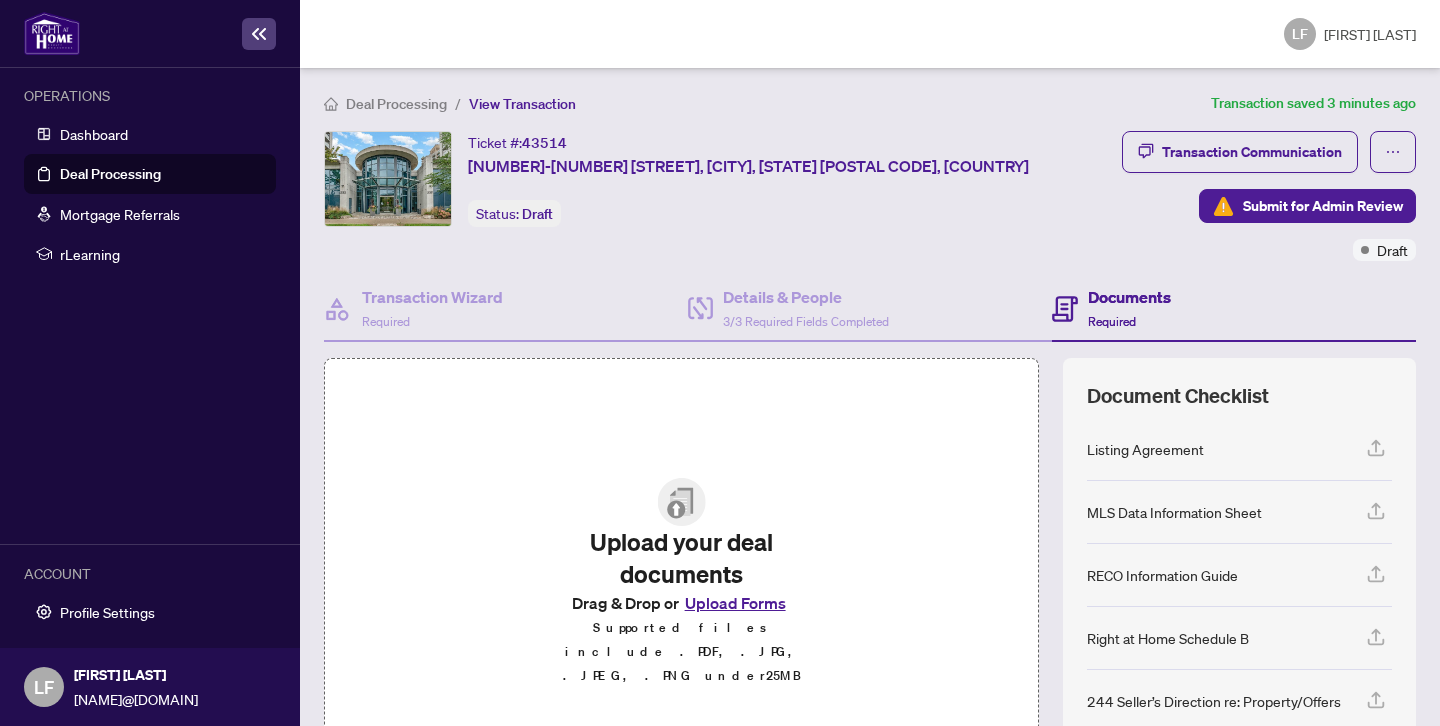click on "Upload Forms" at bounding box center [735, 603] 